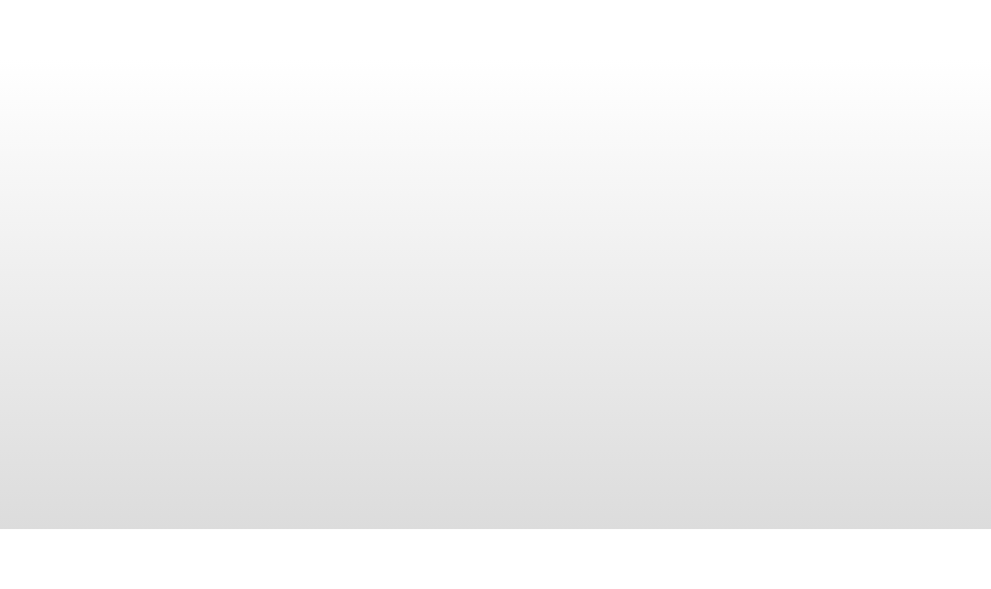 scroll, scrollTop: 0, scrollLeft: 0, axis: both 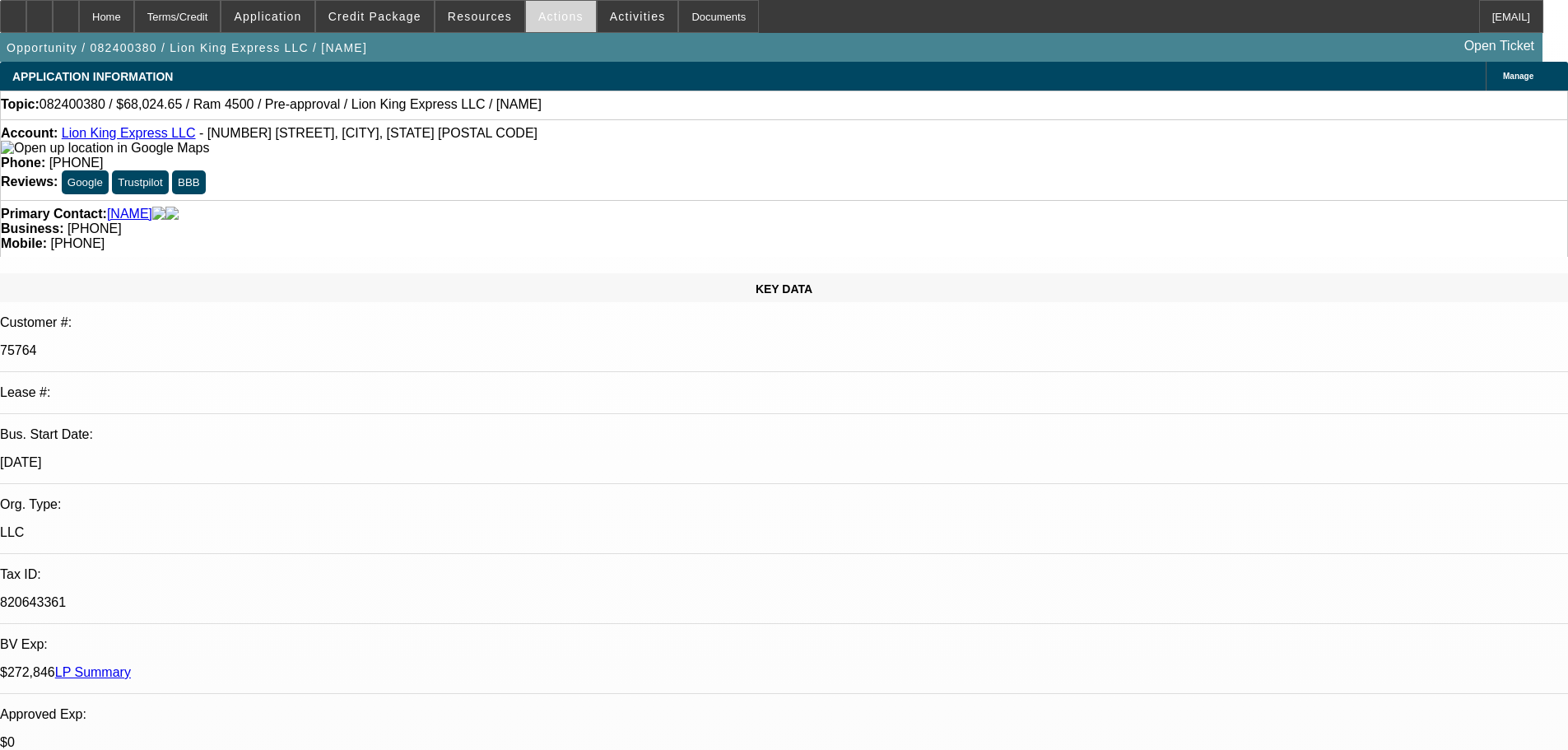 click on "Actions" at bounding box center [561, 16] 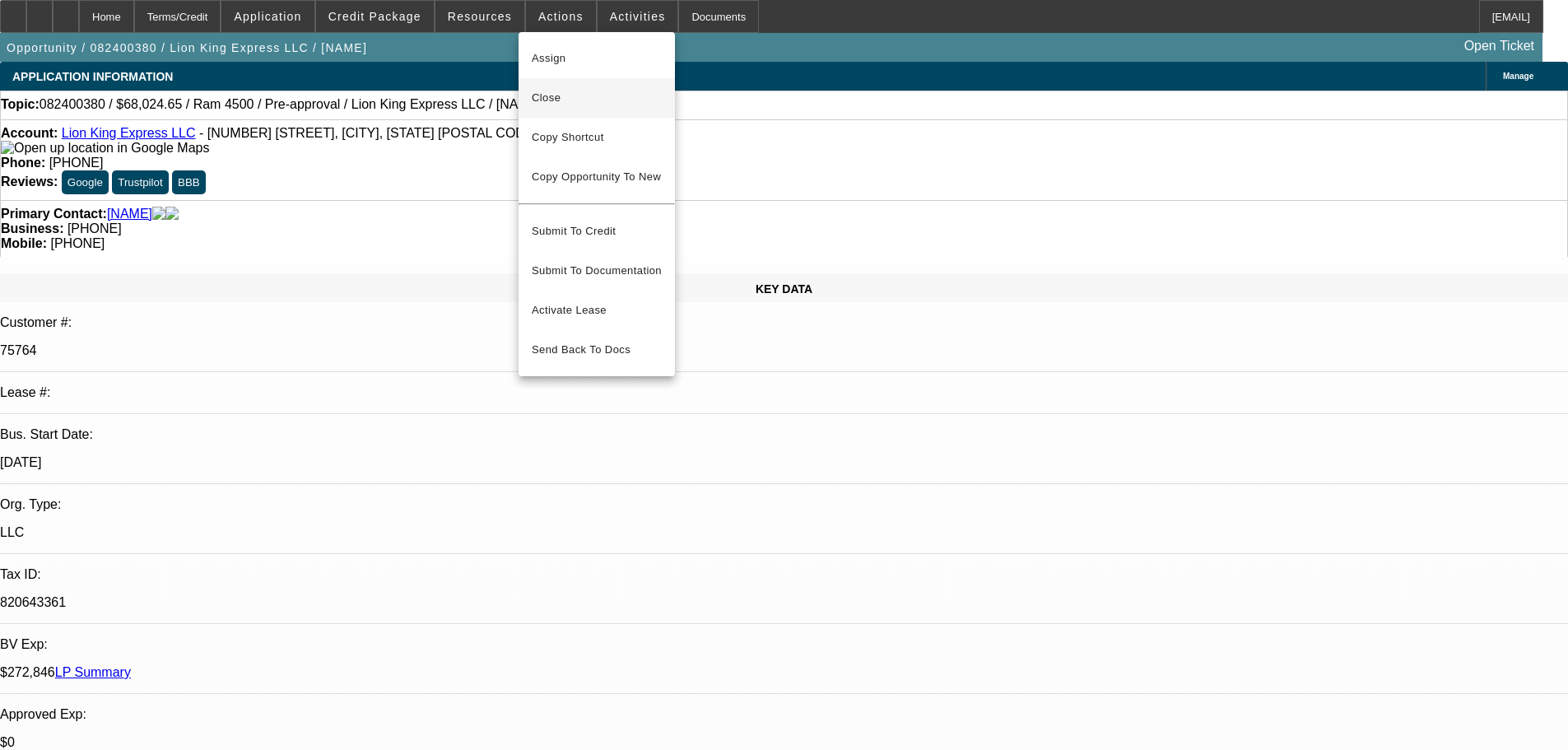 click on "Close" at bounding box center (597, 98) 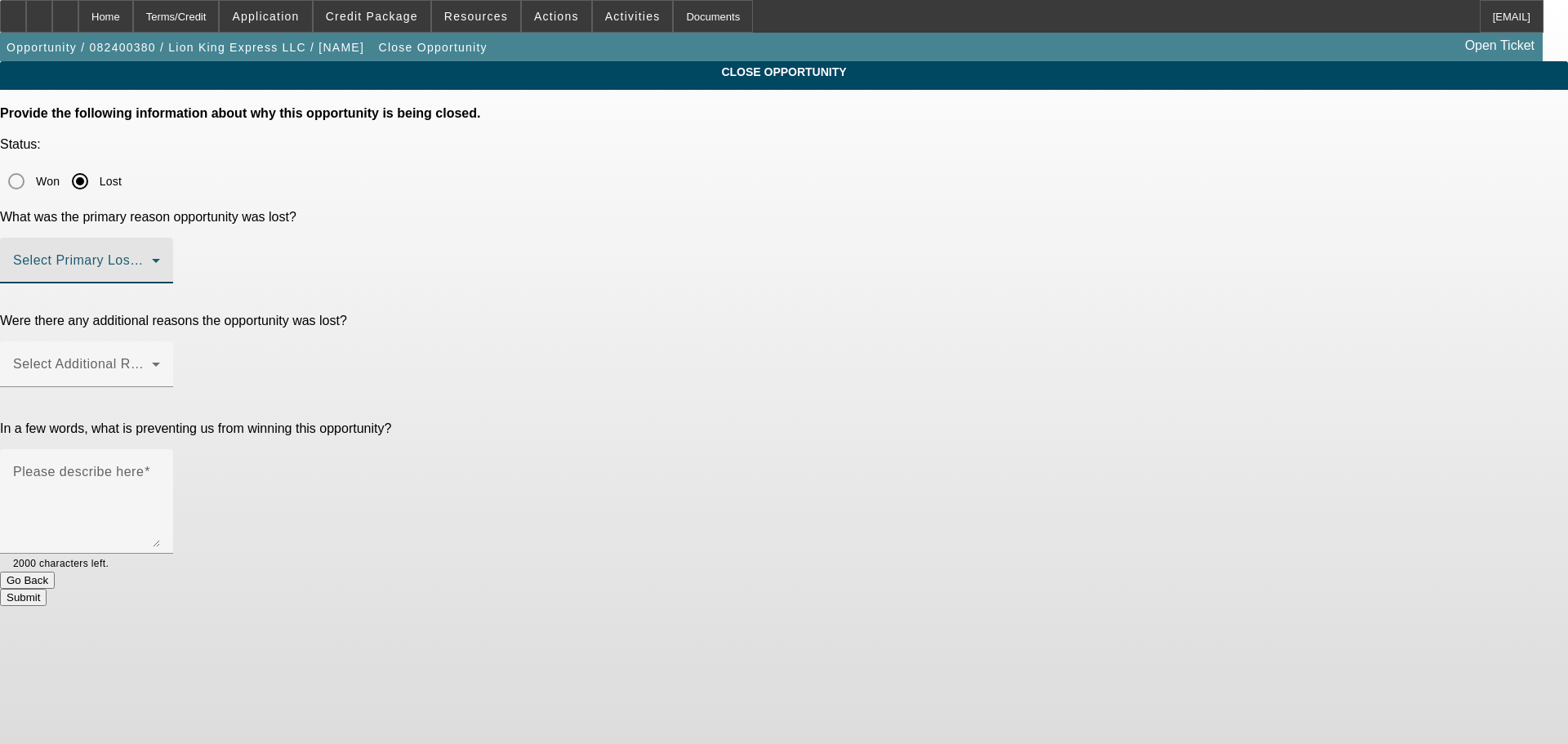 click at bounding box center [82, 267] 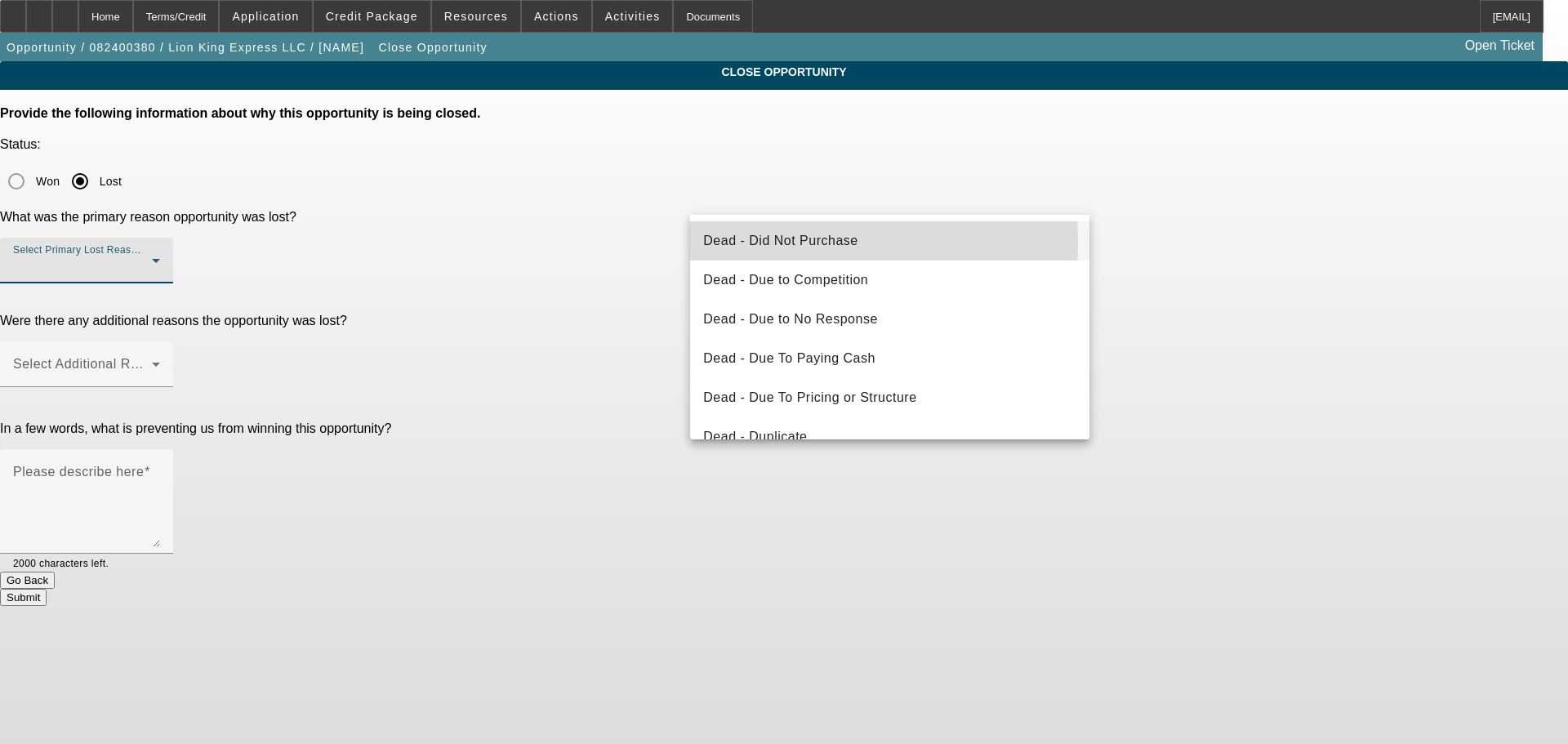 click on "Dead - Did Not Purchase" at bounding box center (780, 241) 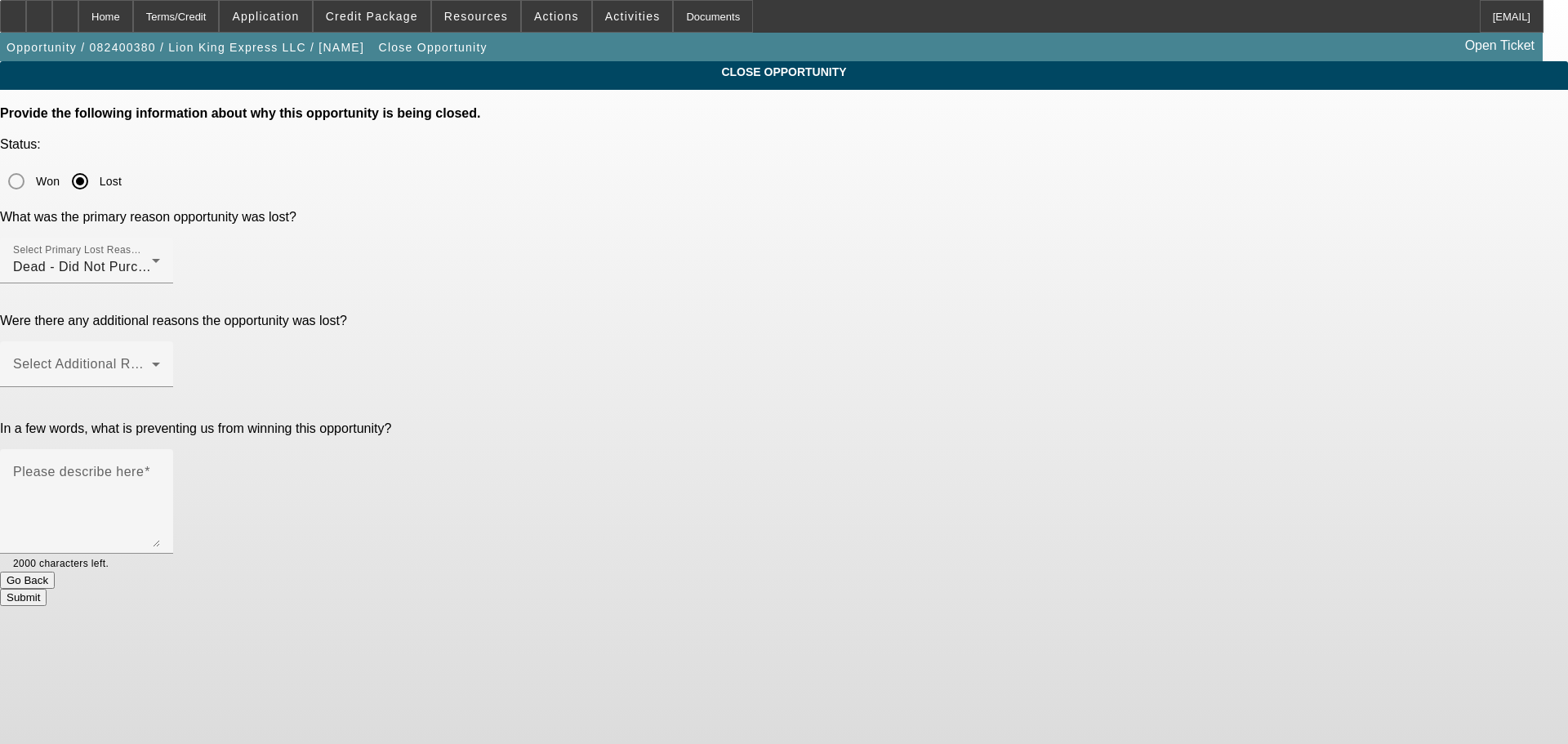 click on "Select Additional Reasons" at bounding box center [87, 364] 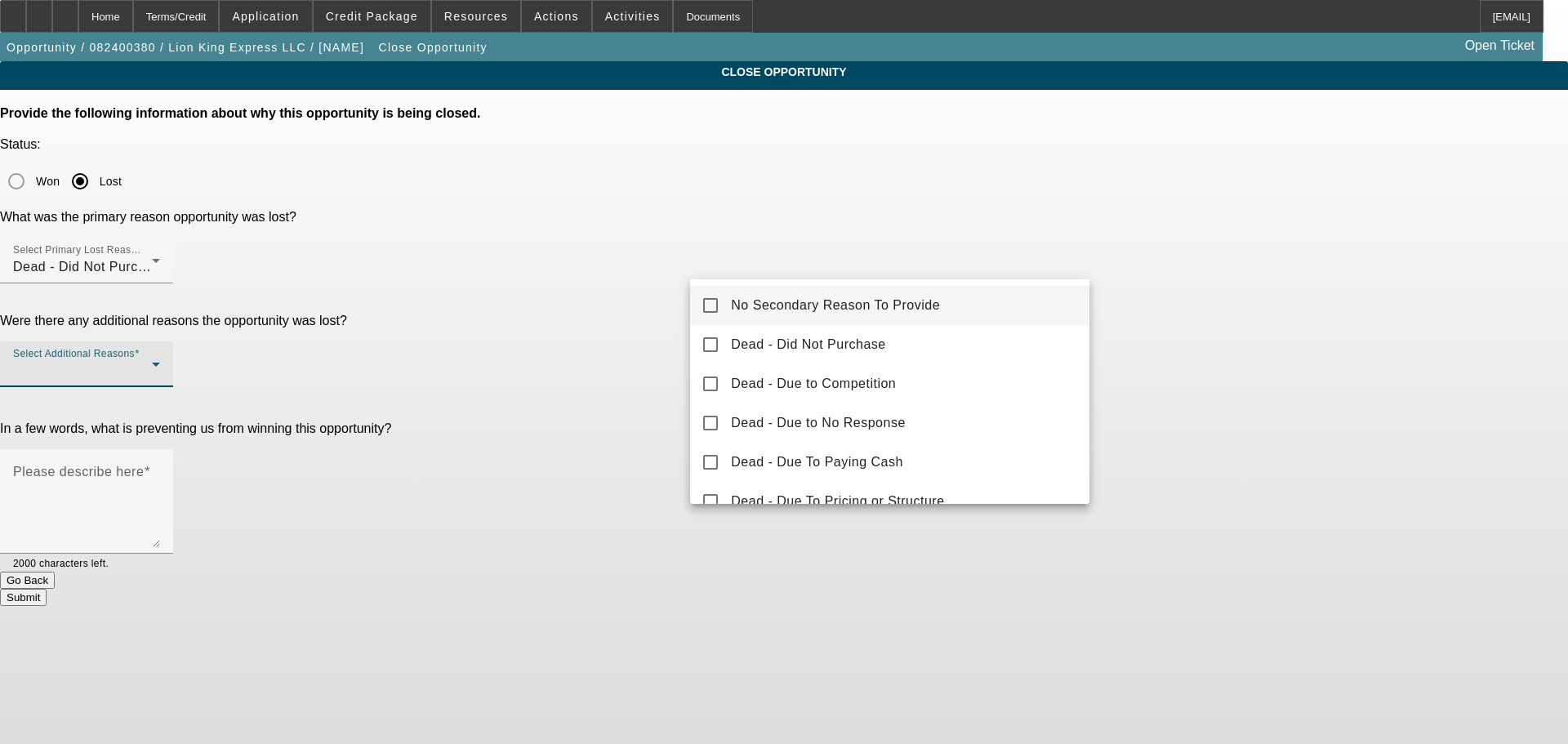 click on "No Secondary Reason To Provide" at bounding box center [835, 305] 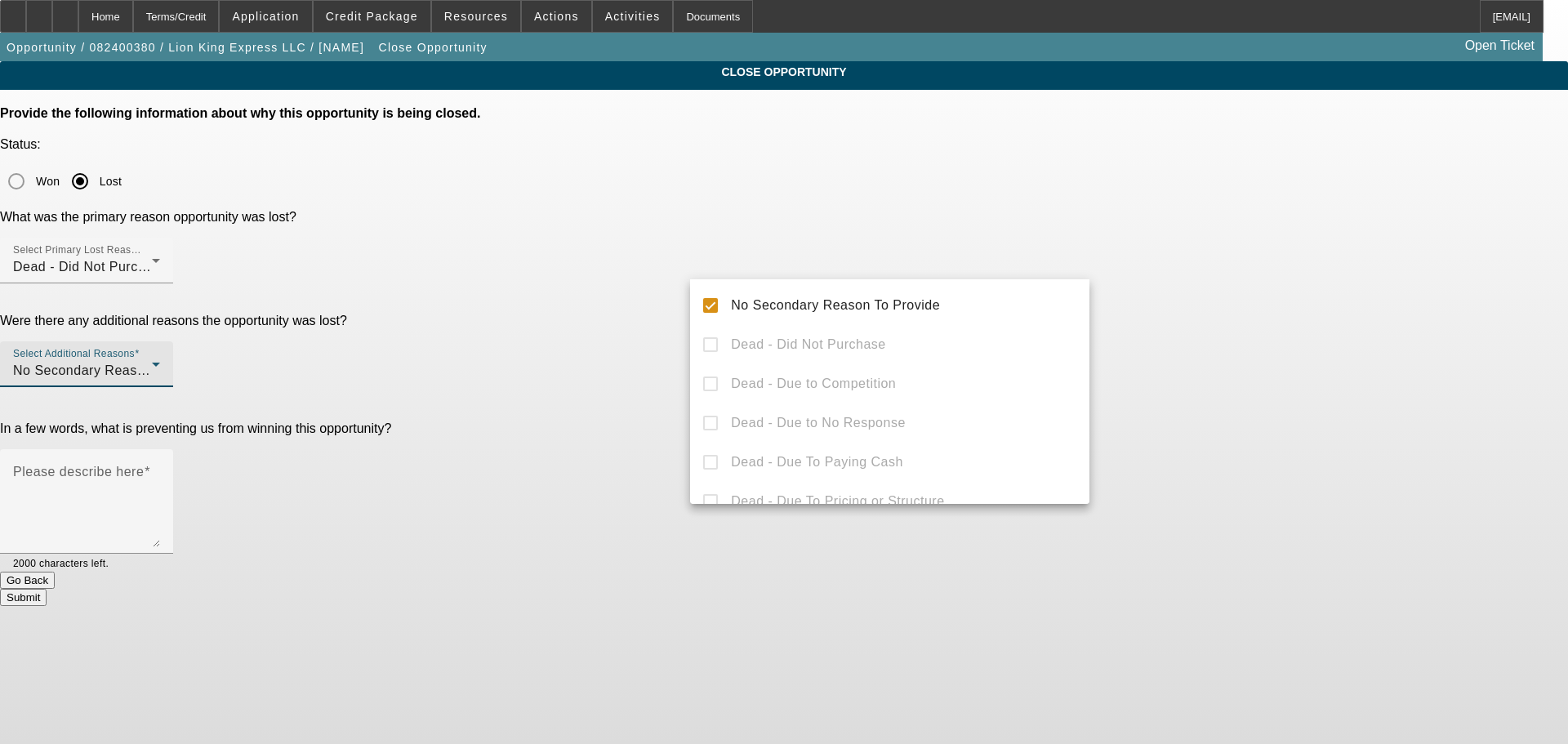 click at bounding box center (784, 372) 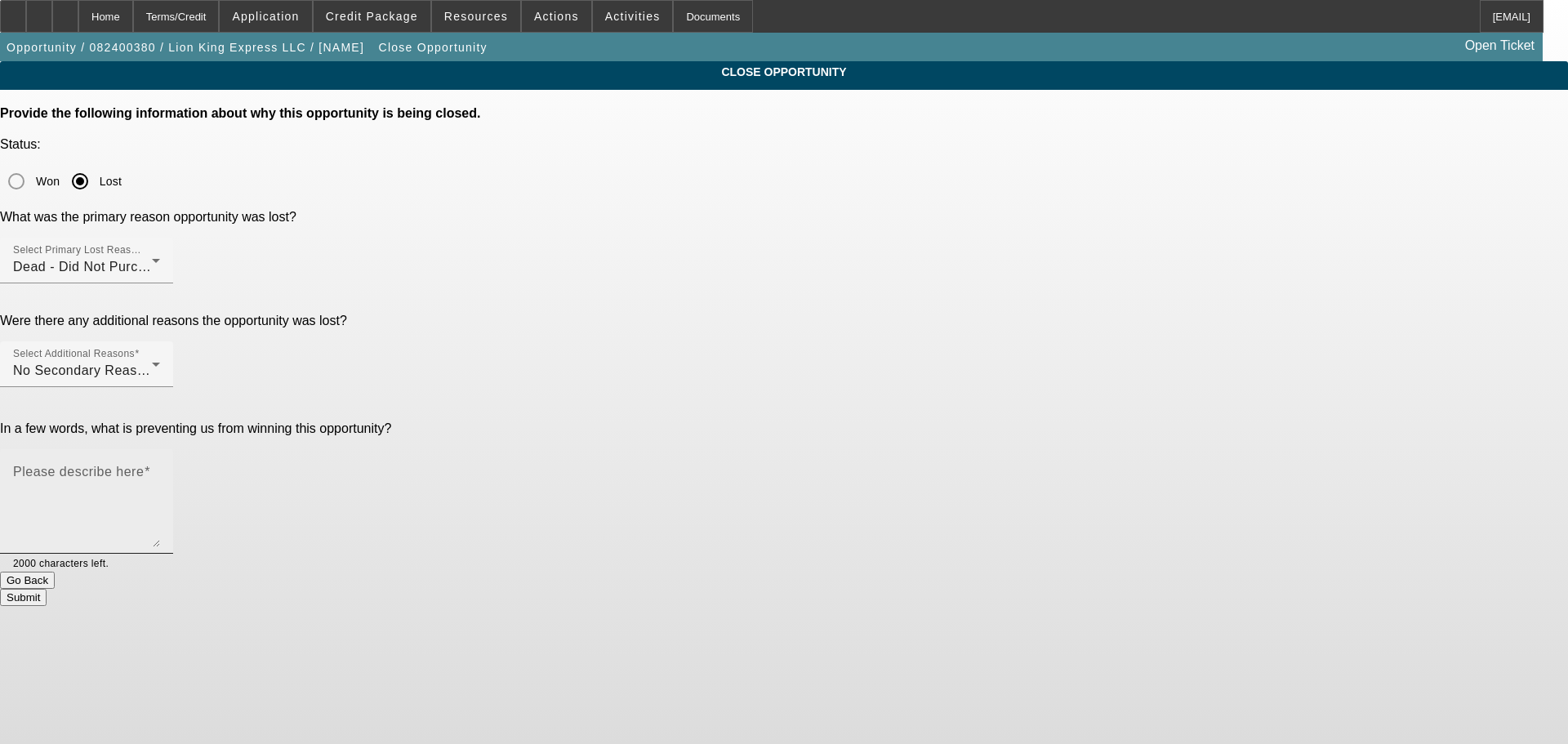 click on "Please describe here" at bounding box center (87, 508) 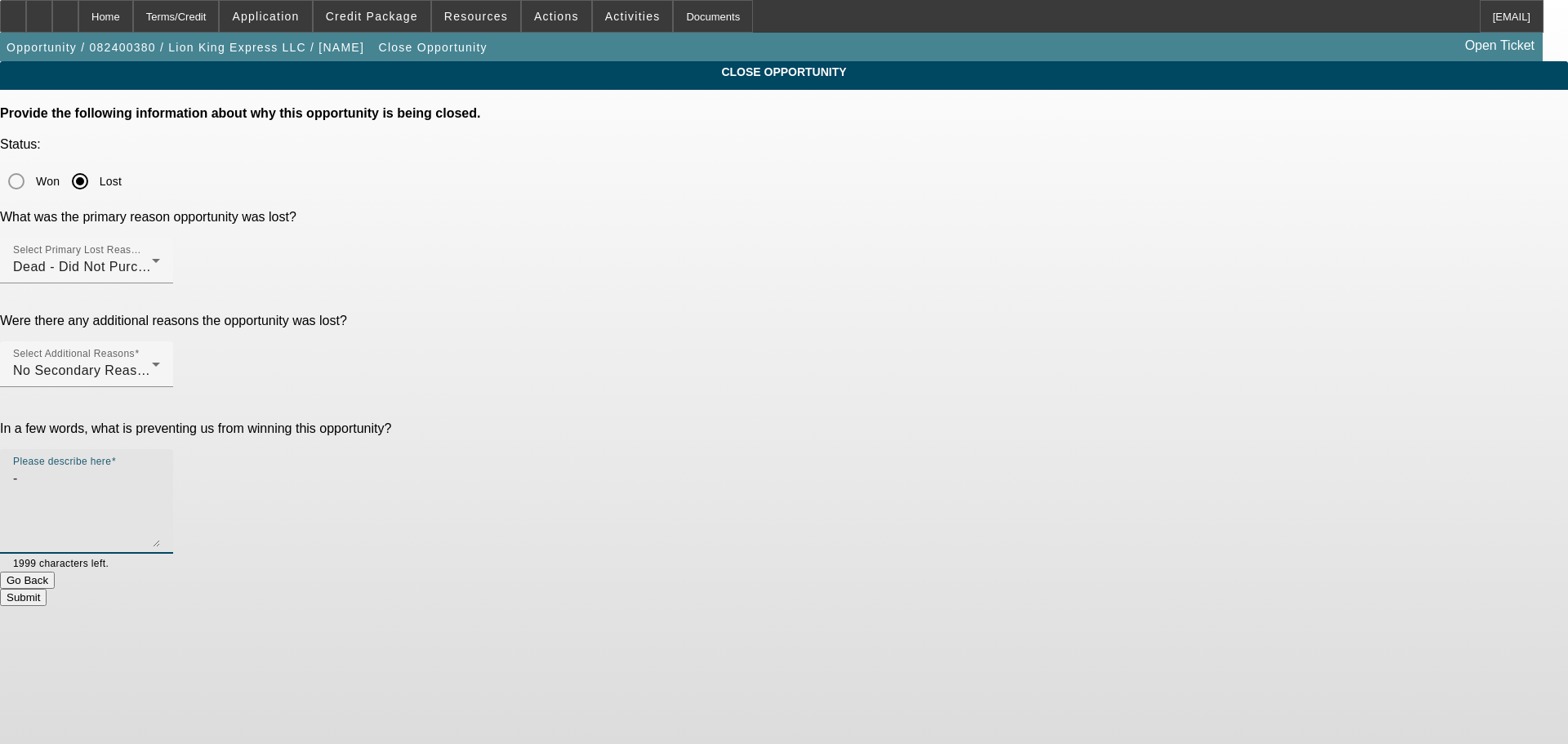 type on "-" 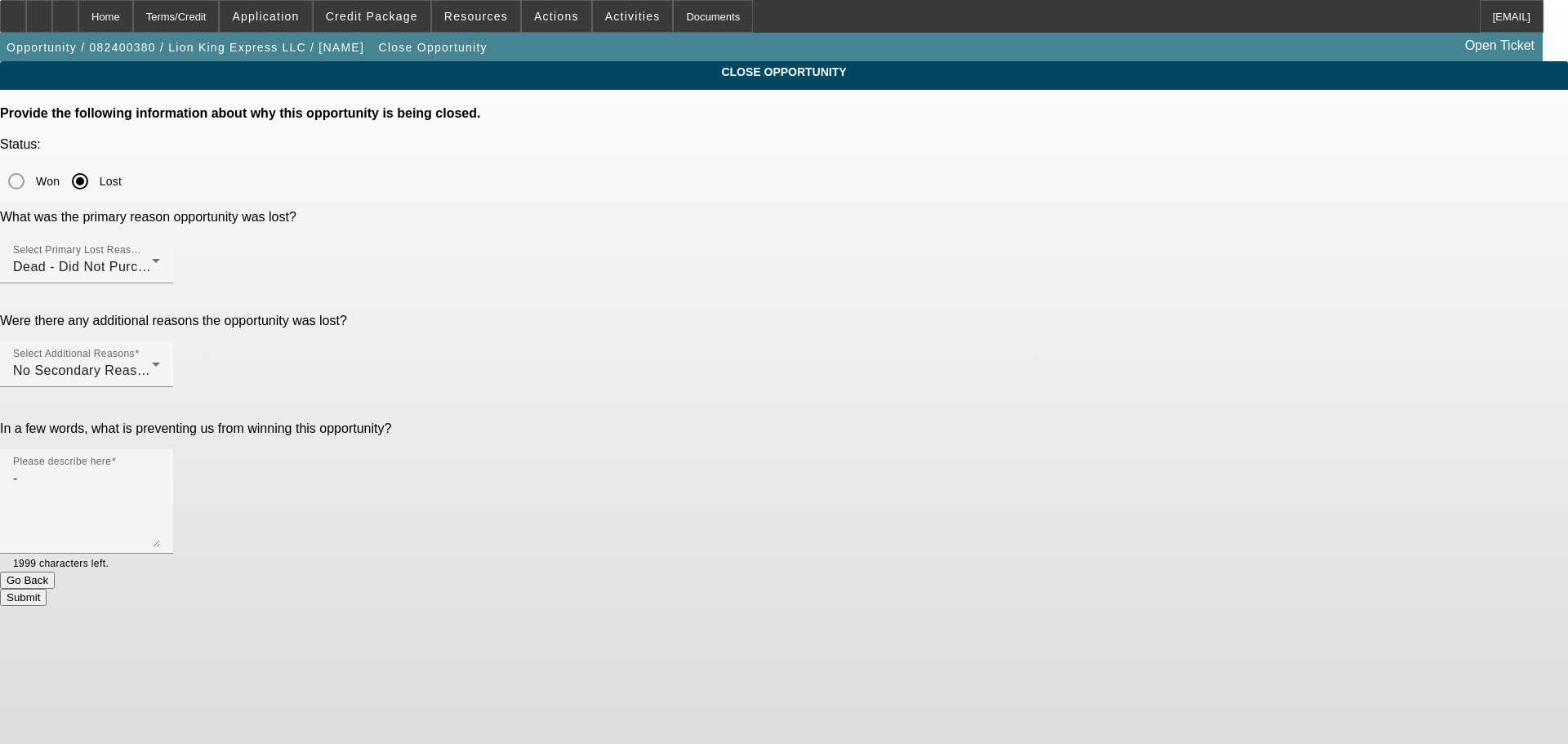 click on "Submit" at bounding box center [23, 597] 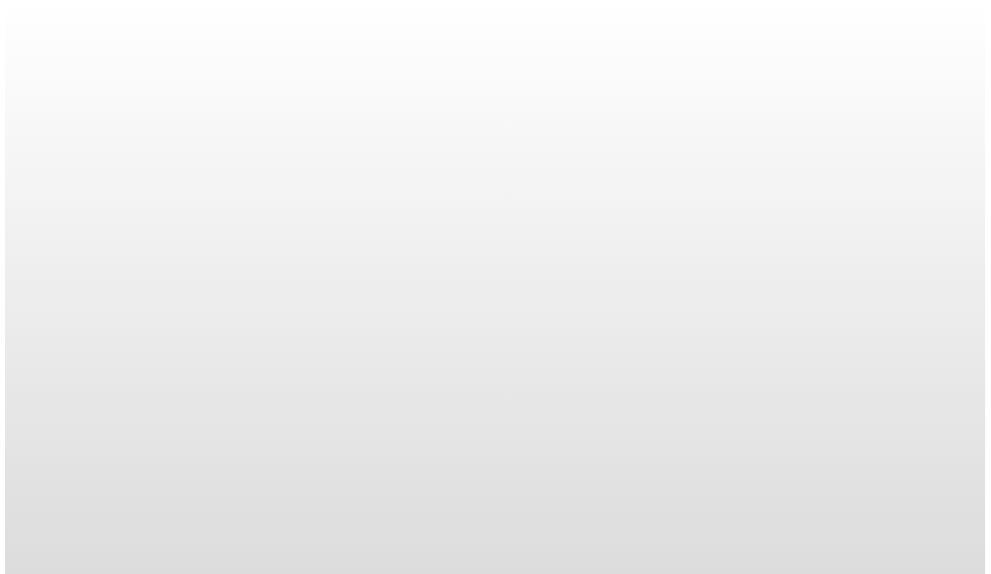 scroll, scrollTop: 0, scrollLeft: 0, axis: both 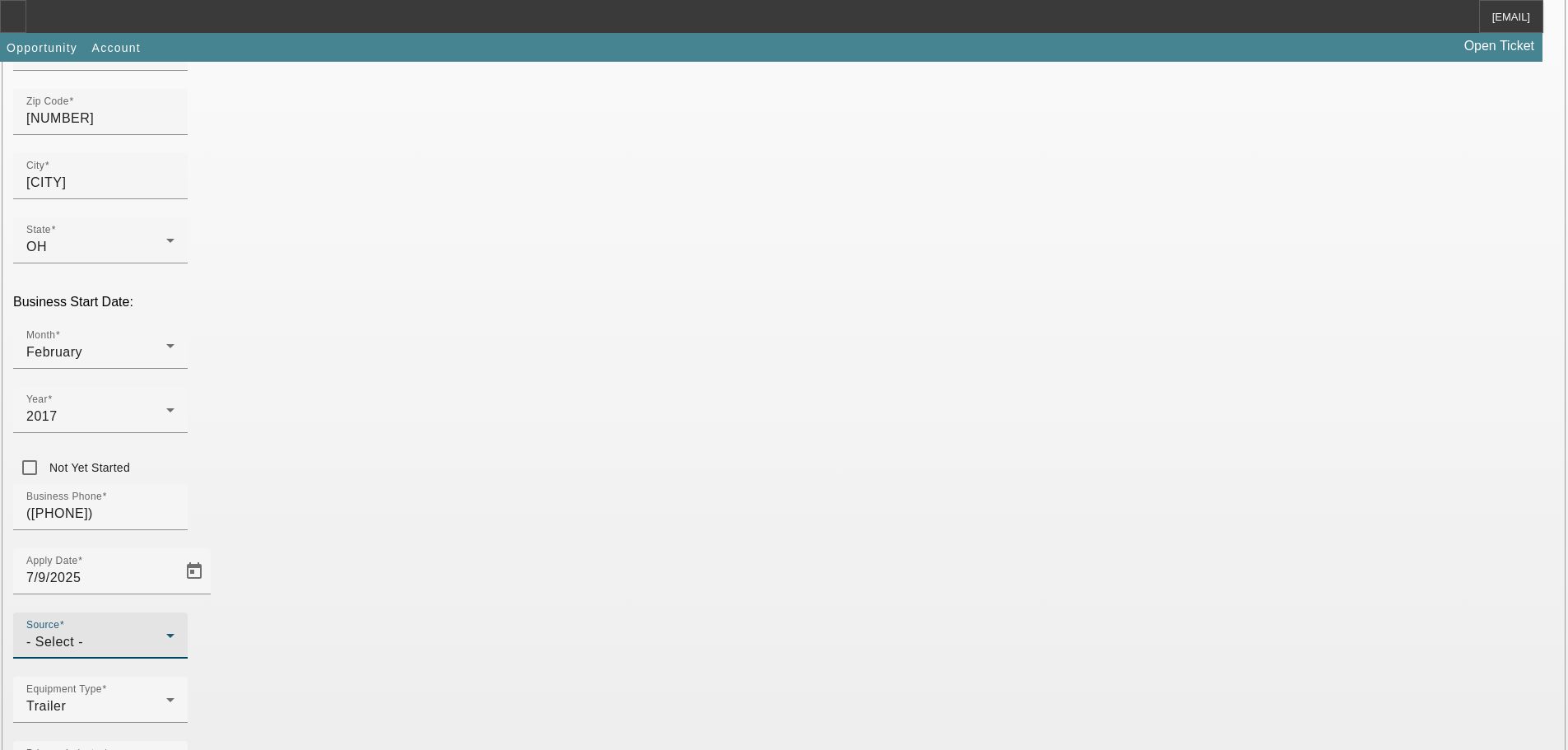 click on "- Select -" at bounding box center (96, 642) 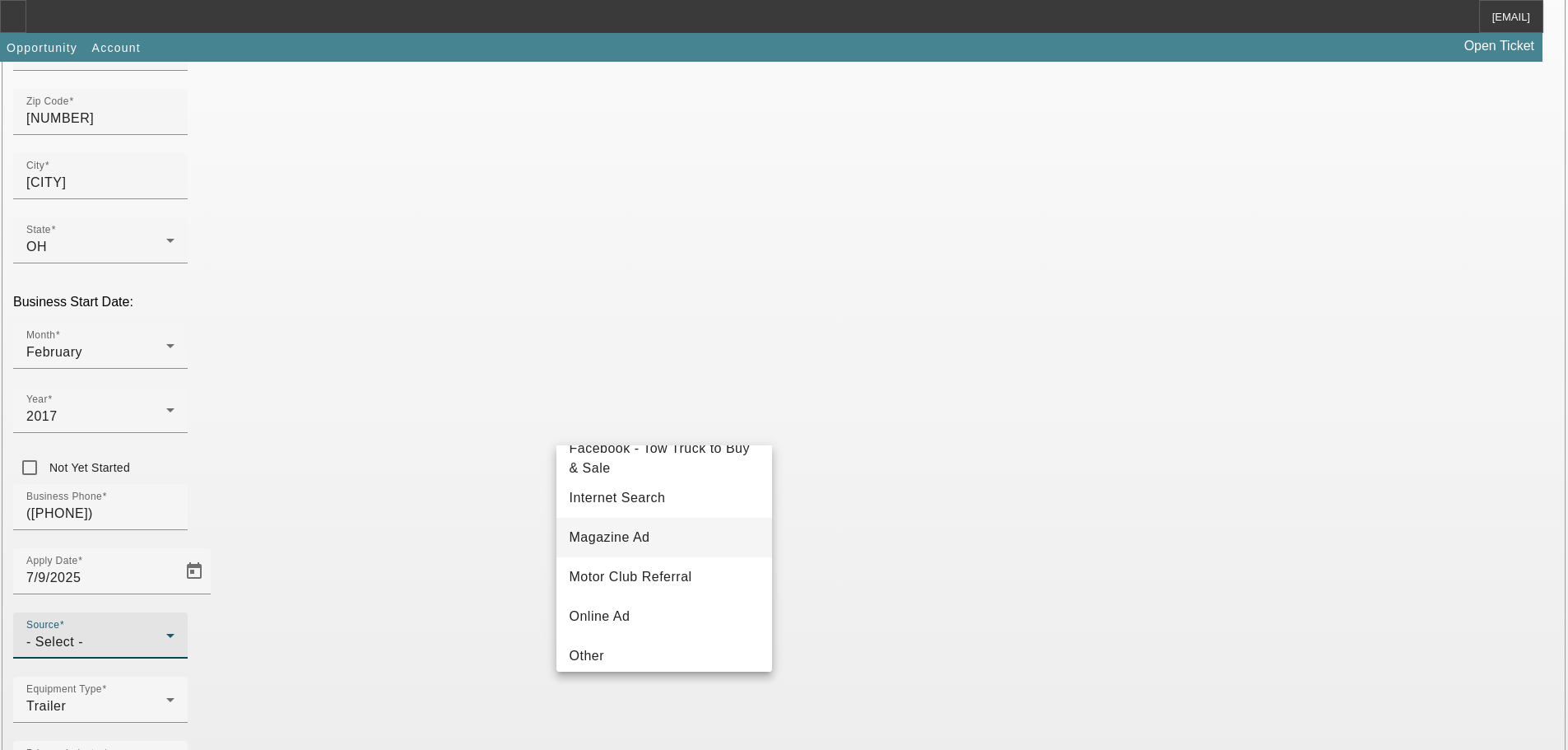 scroll, scrollTop: 82, scrollLeft: 0, axis: vertical 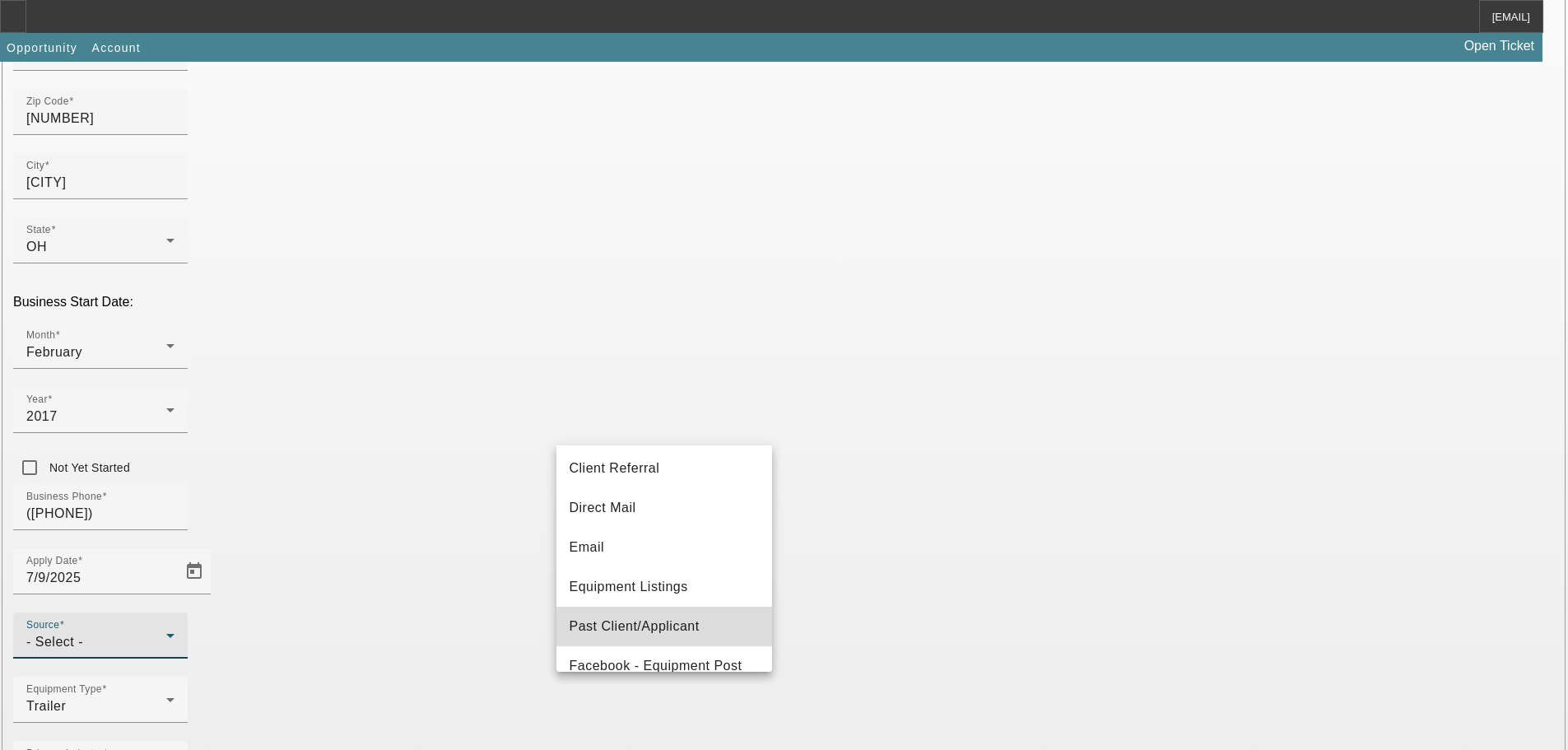 click on "Past Client/Applicant" at bounding box center [635, 627] 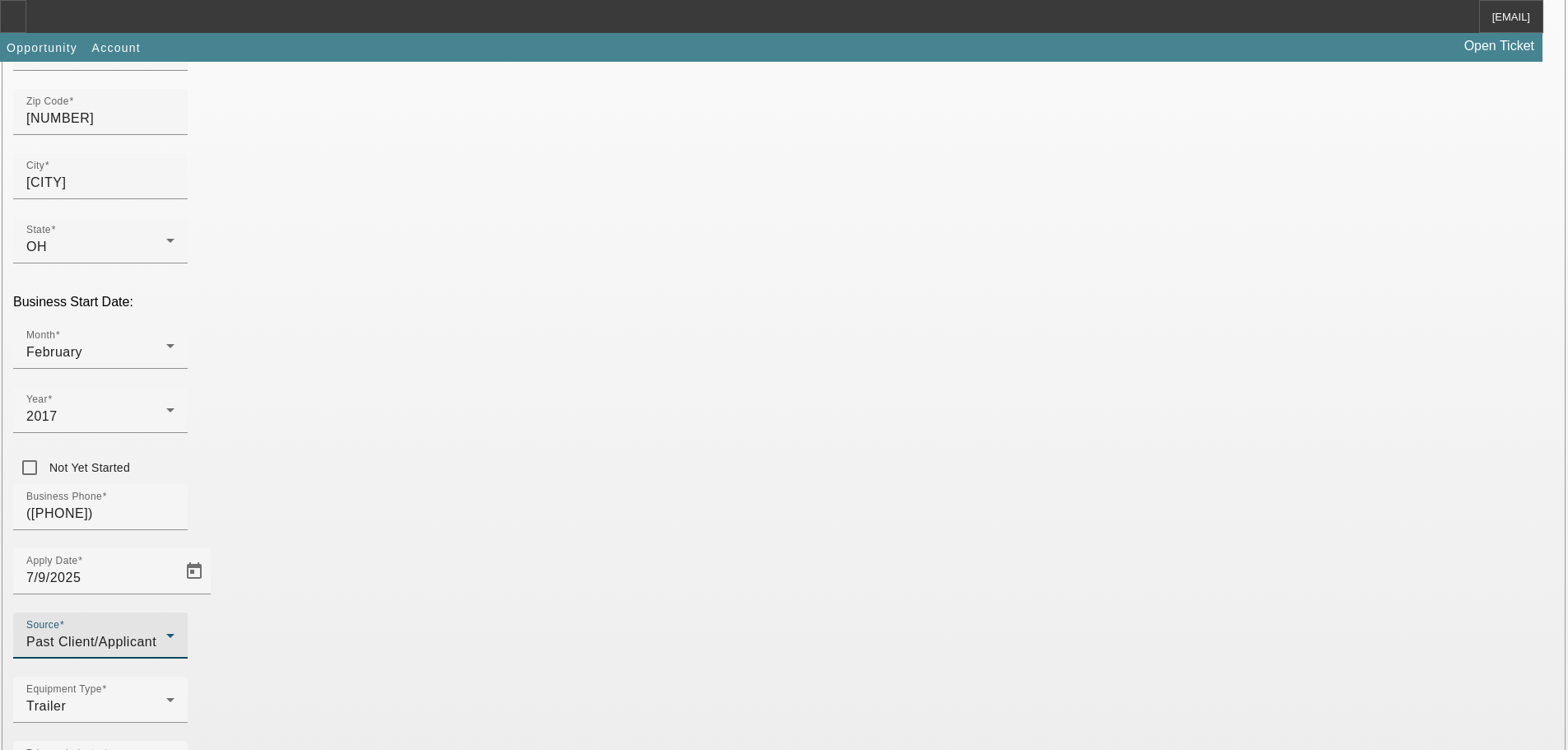 click on "Submit" at bounding box center (23, 1792) 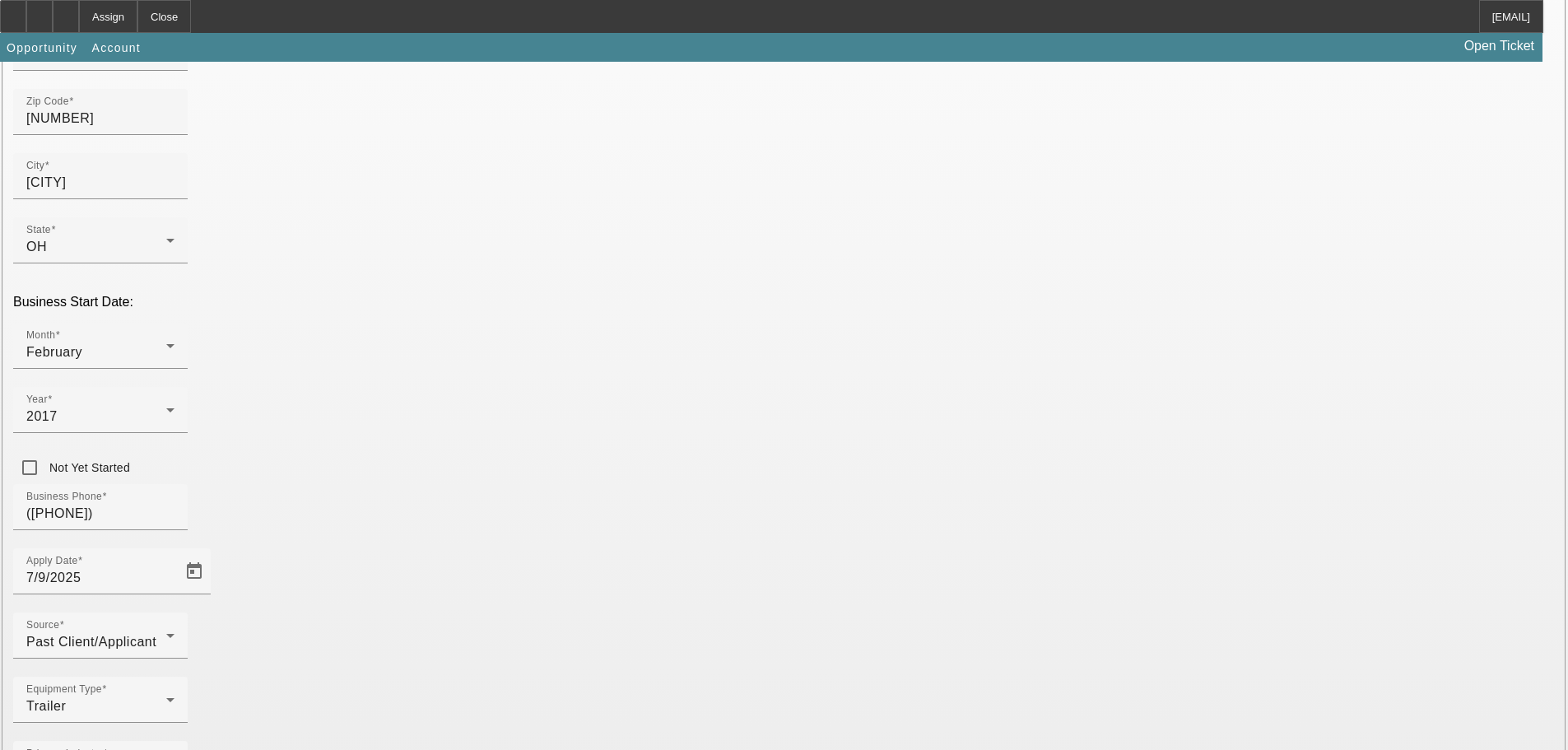 scroll, scrollTop: 55, scrollLeft: 0, axis: vertical 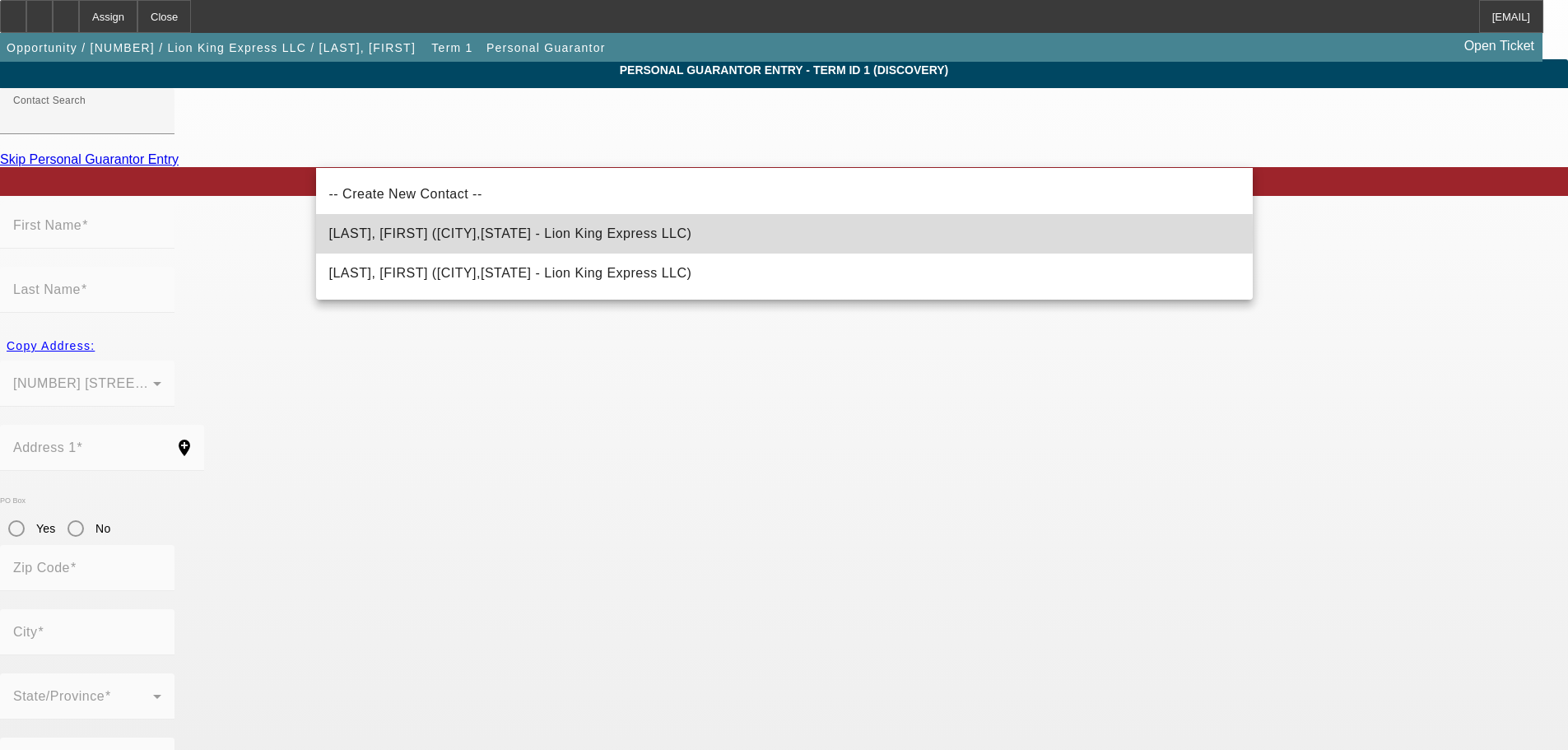 click on "Kostenko, George (Medina,OH - Lion King Express LLC)" at bounding box center [510, 233] 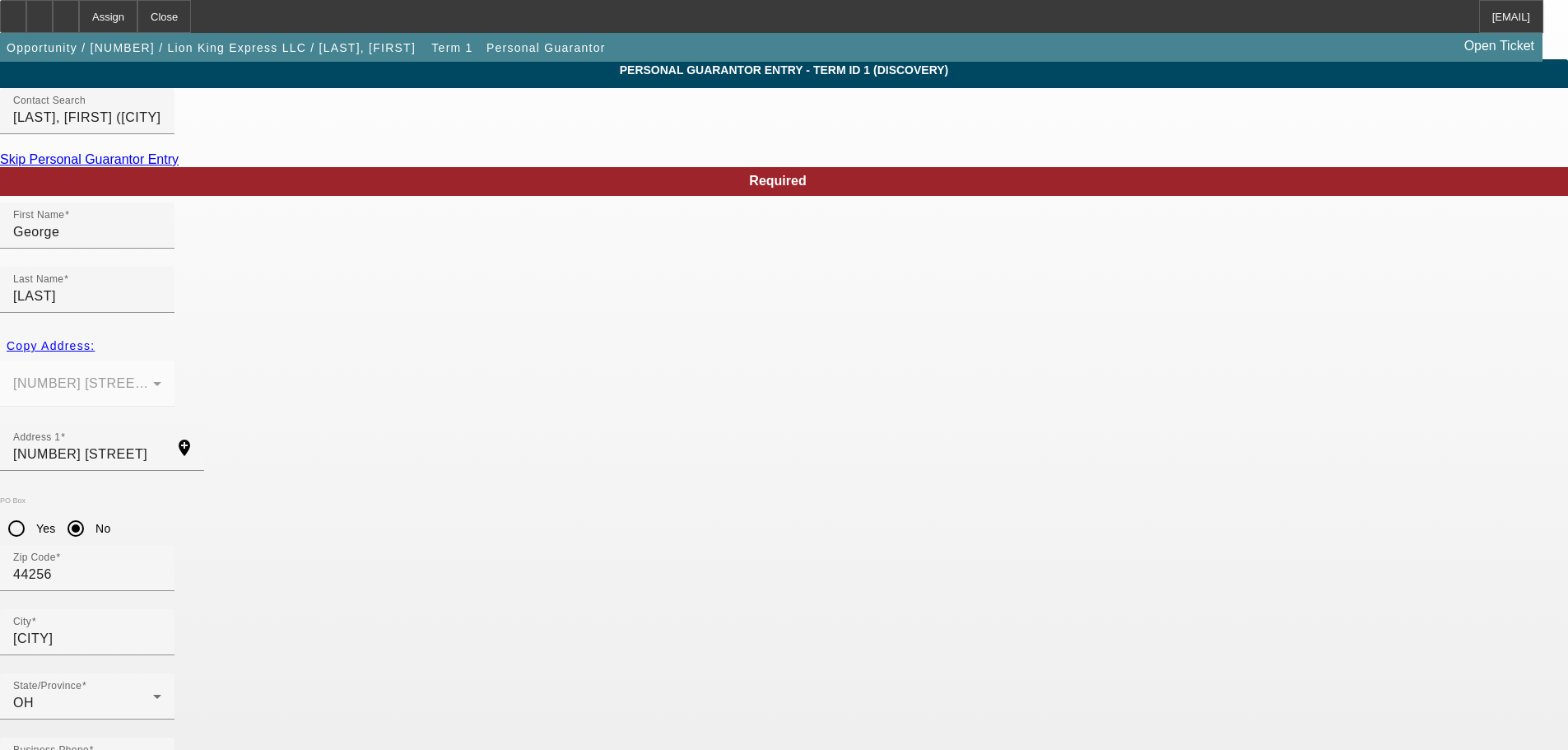 click on "Submit" at bounding box center (23, 1680) 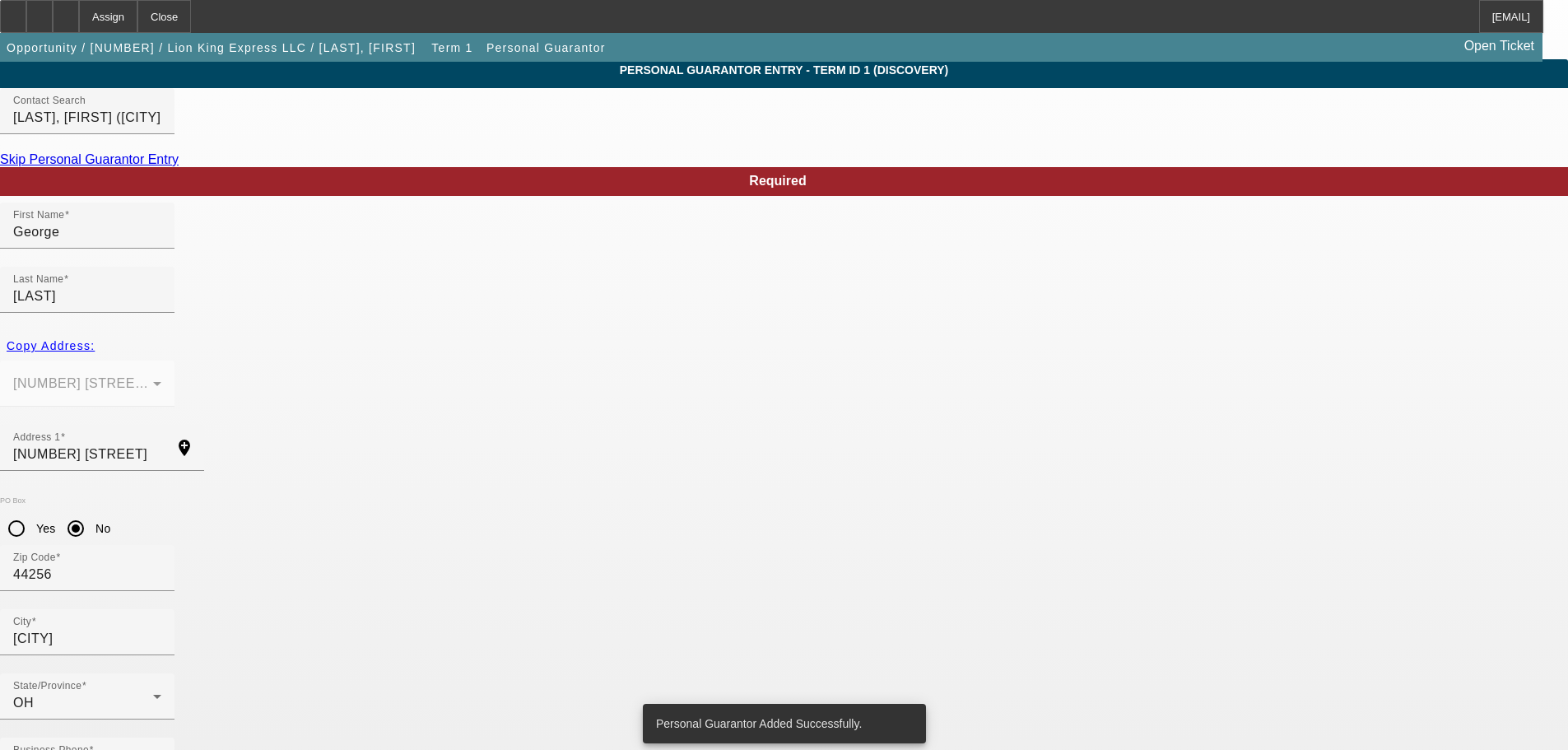 scroll, scrollTop: 0, scrollLeft: 0, axis: both 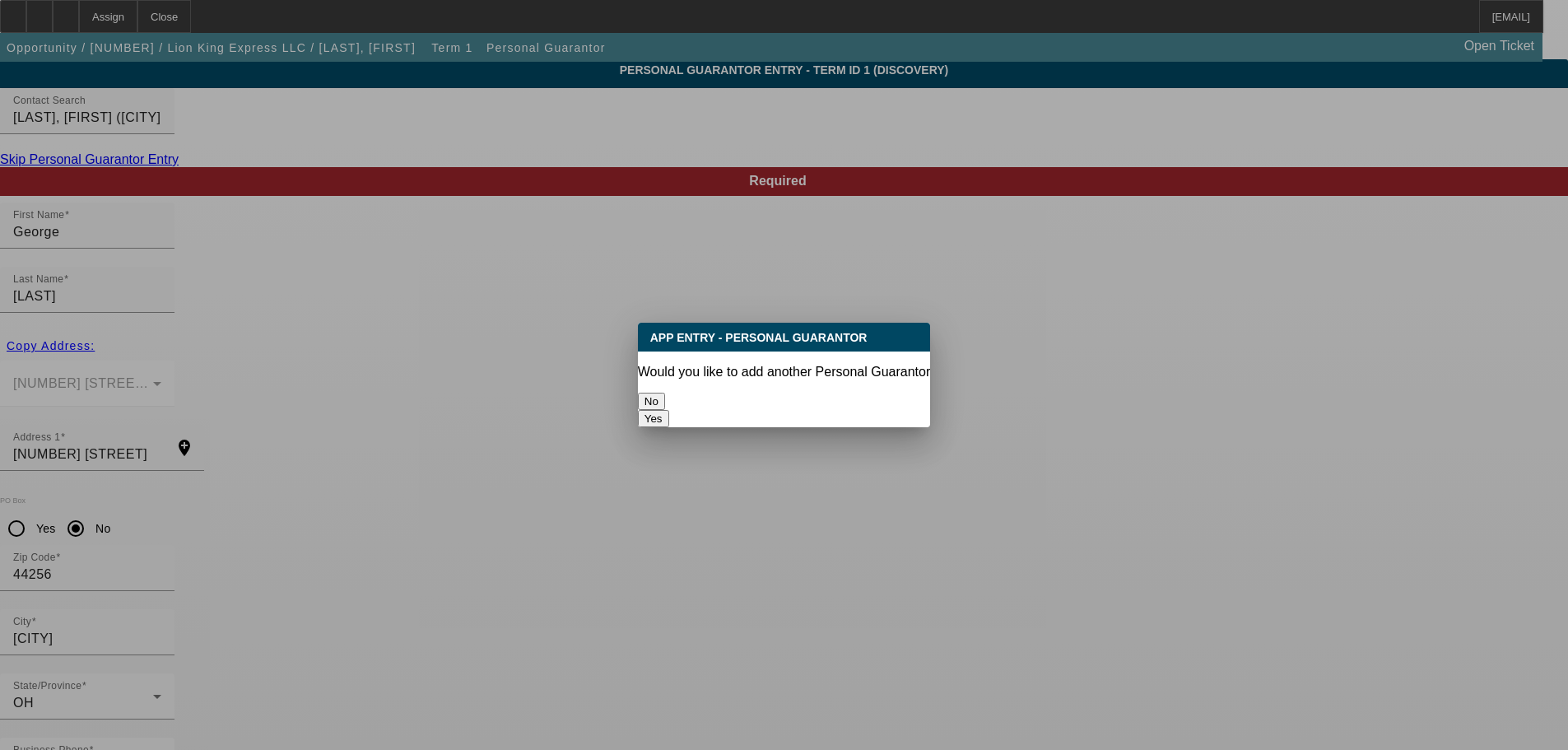 click on "No" at bounding box center [651, 401] 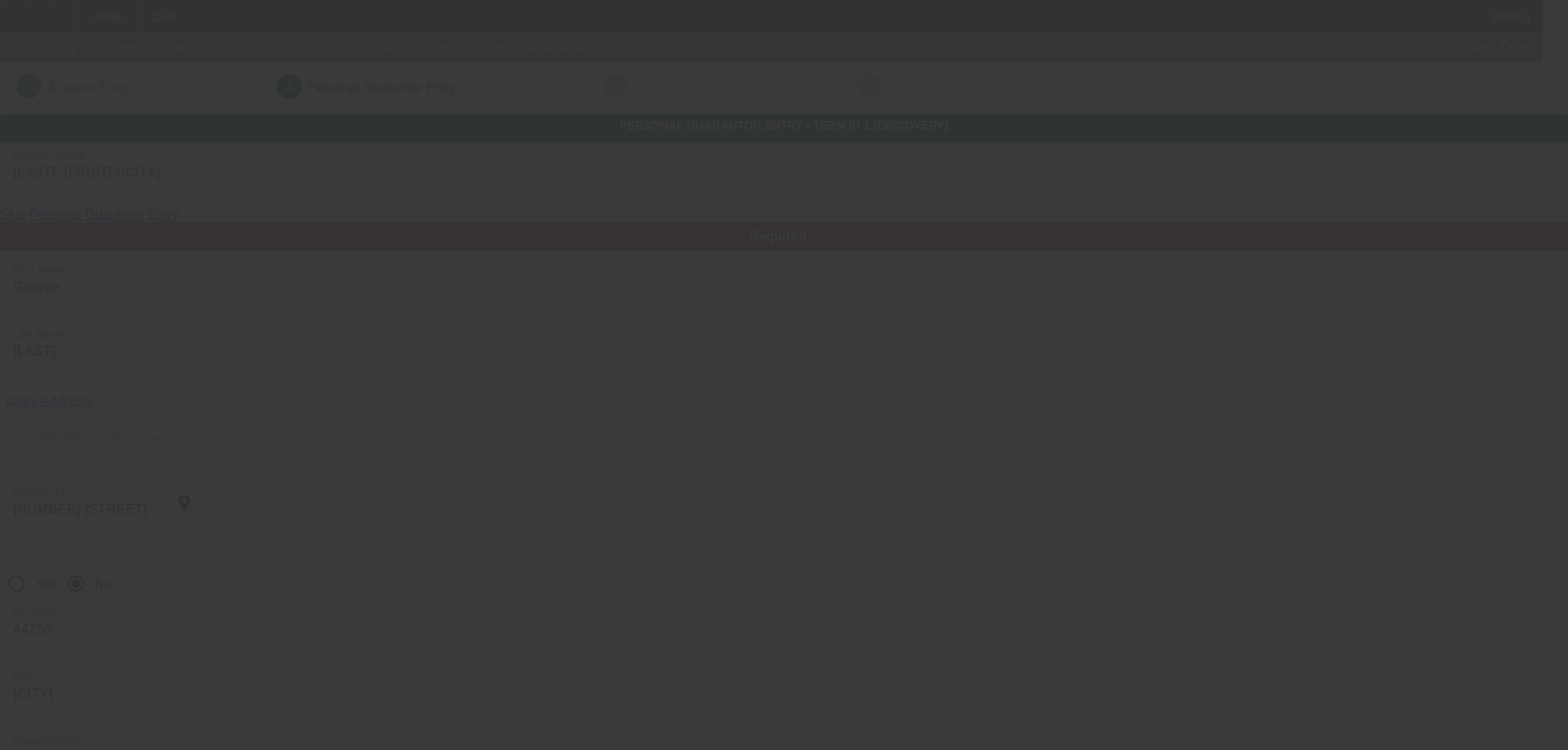 scroll, scrollTop: 55, scrollLeft: 0, axis: vertical 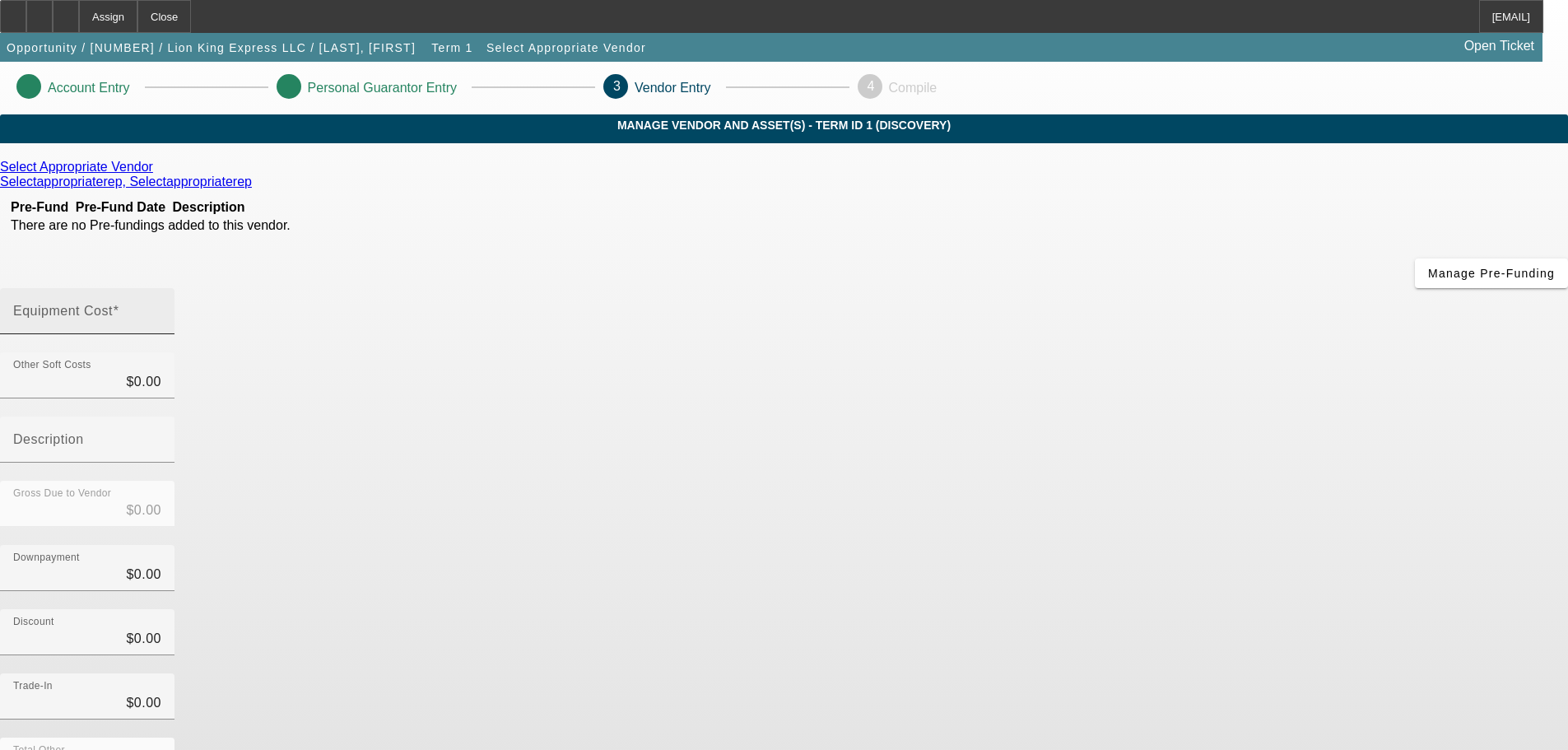 drag, startPoint x: 834, startPoint y: 204, endPoint x: 845, endPoint y: 204, distance: 11 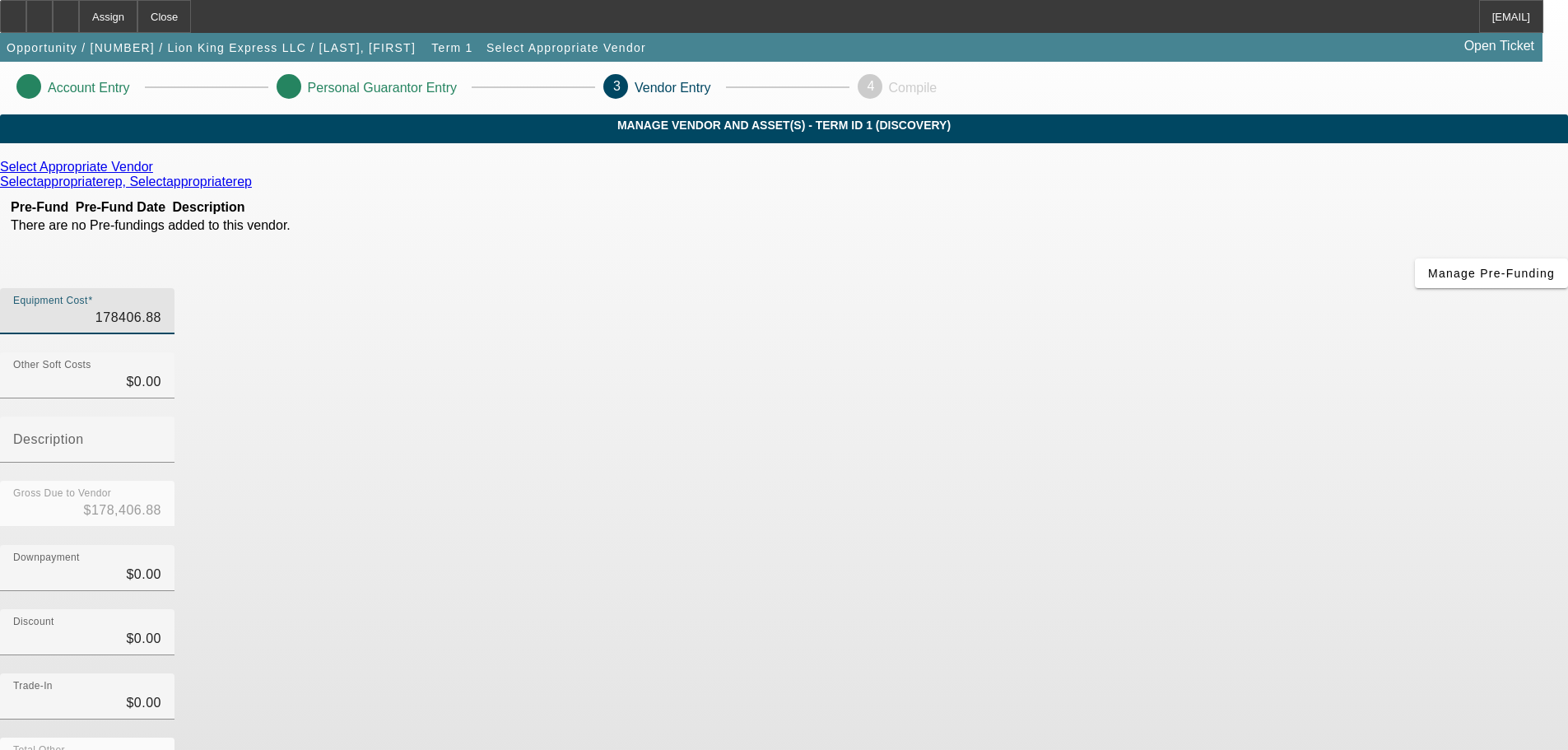 type on "178406.88" 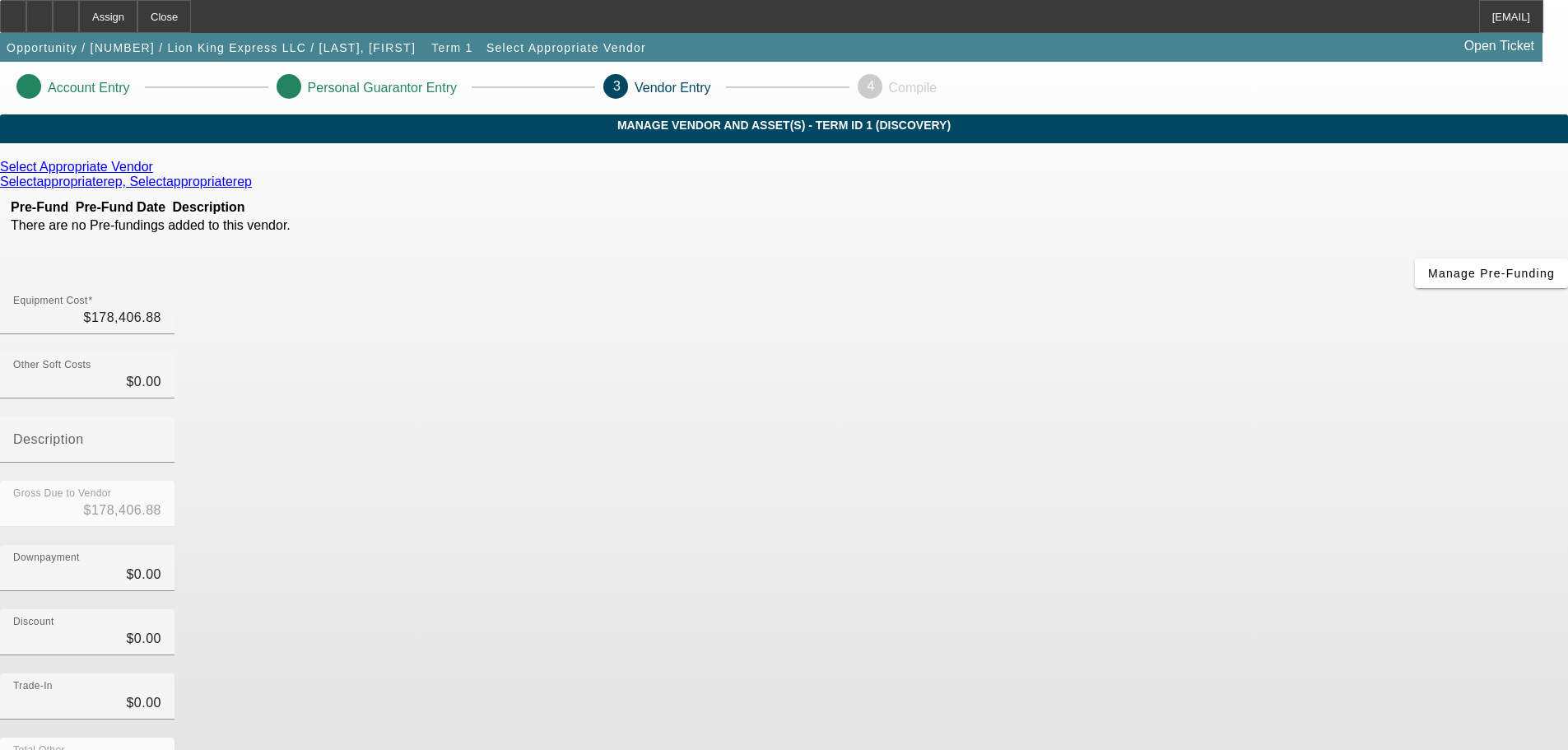 click on "Downpayment
$0.00" at bounding box center (784, 577) 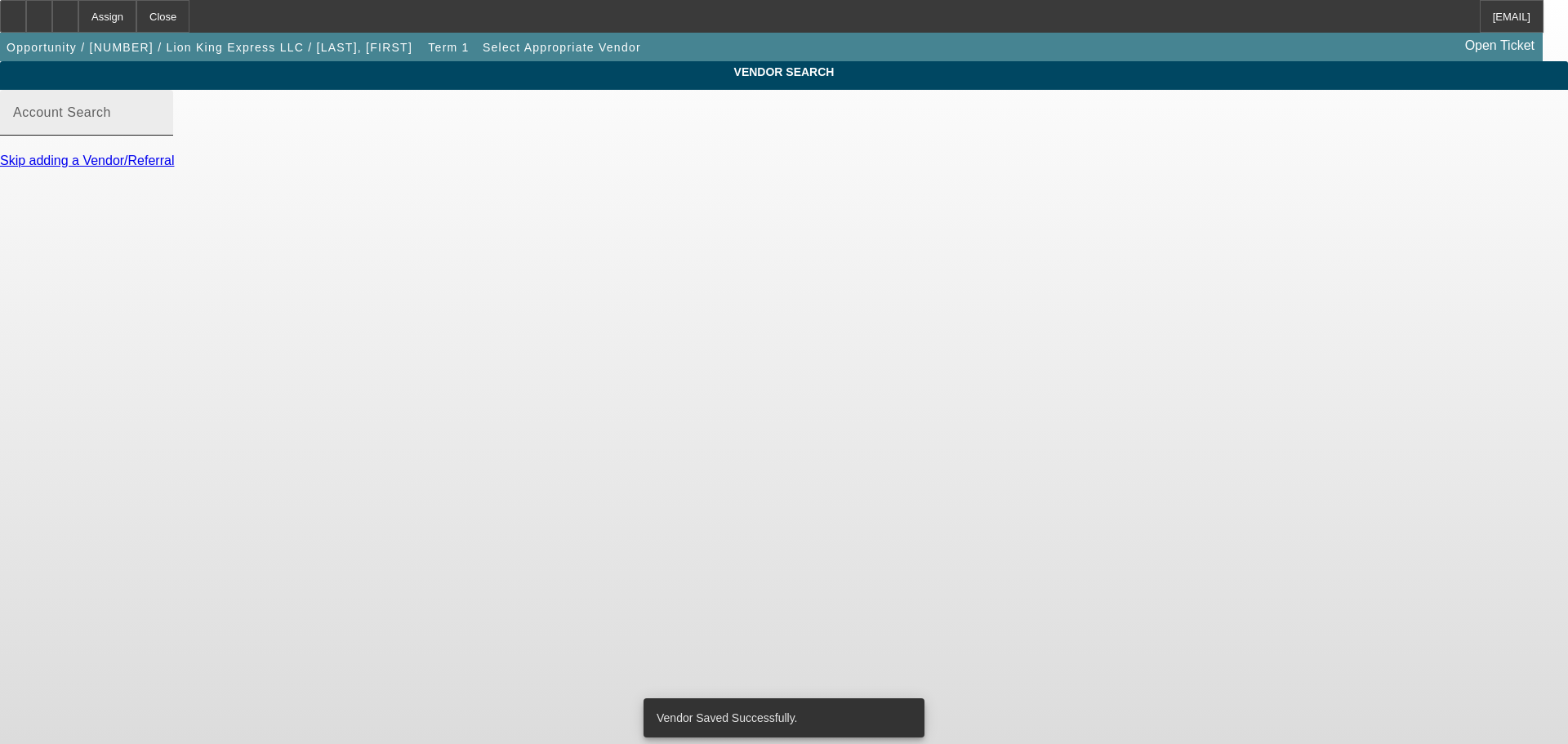 click on "Account Search" at bounding box center (87, 119) 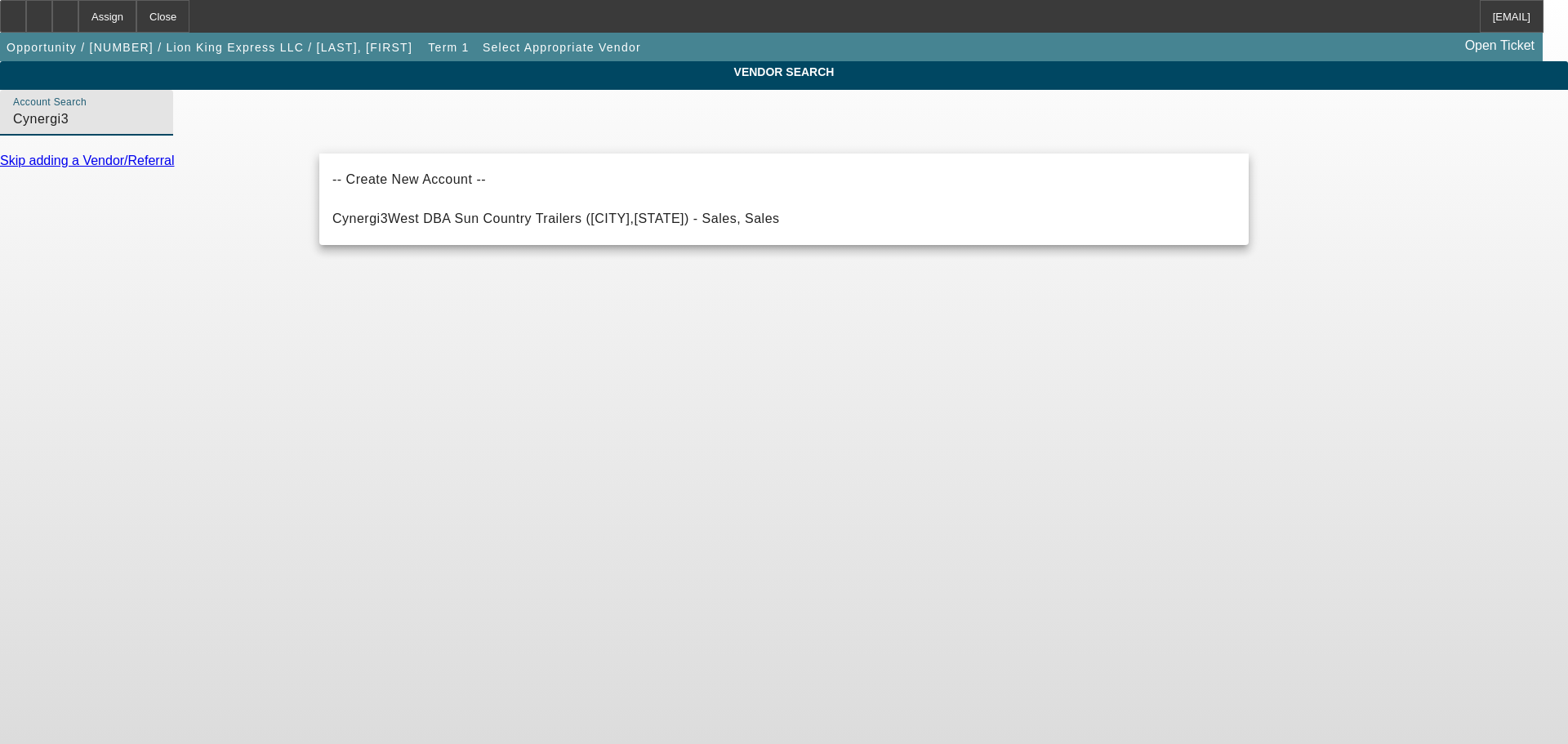 type on "Cynergi3" 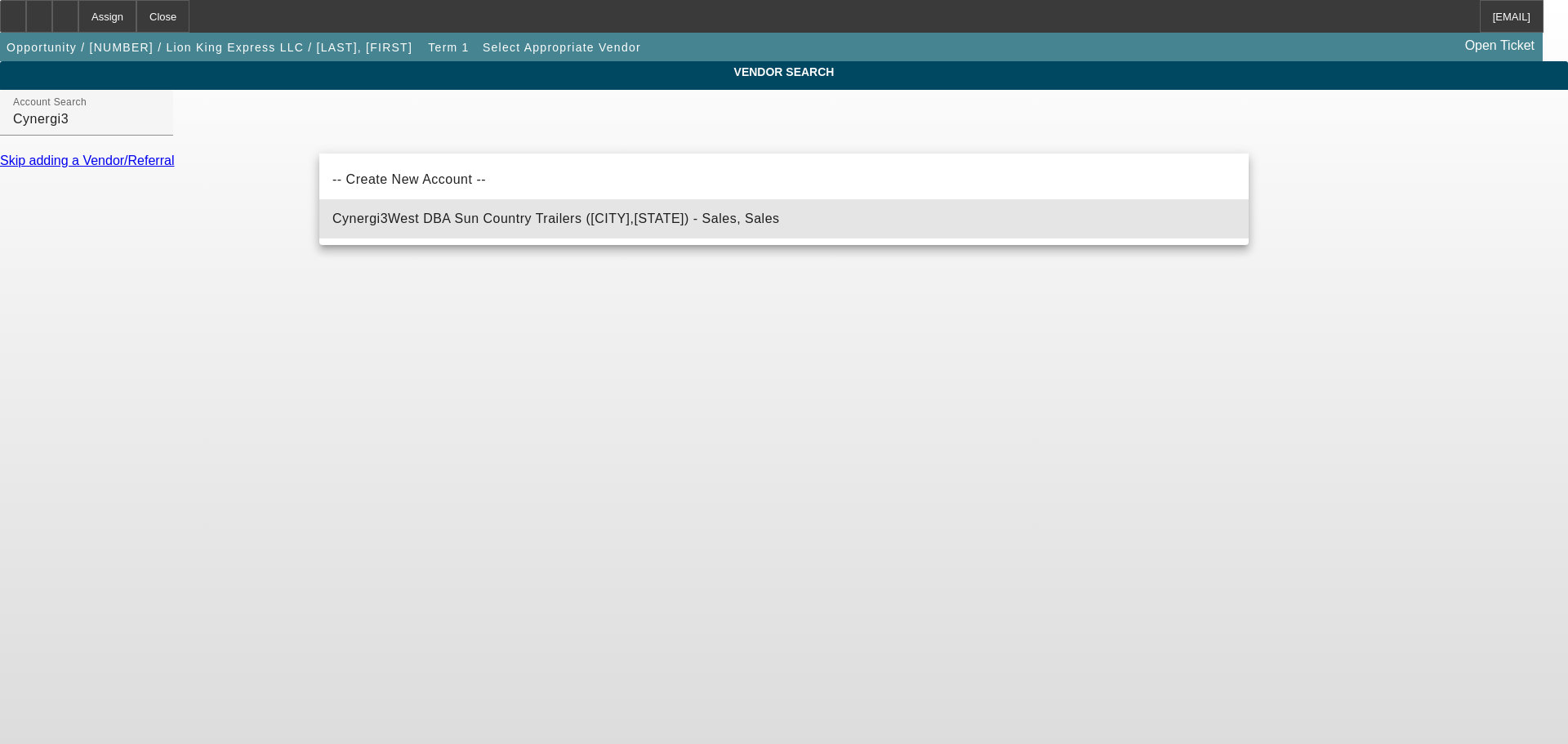 click on "Cynergi3West DBA Sun Country Trailers (Phoenix, AZ) - Sales, Sales" at bounding box center [556, 218] 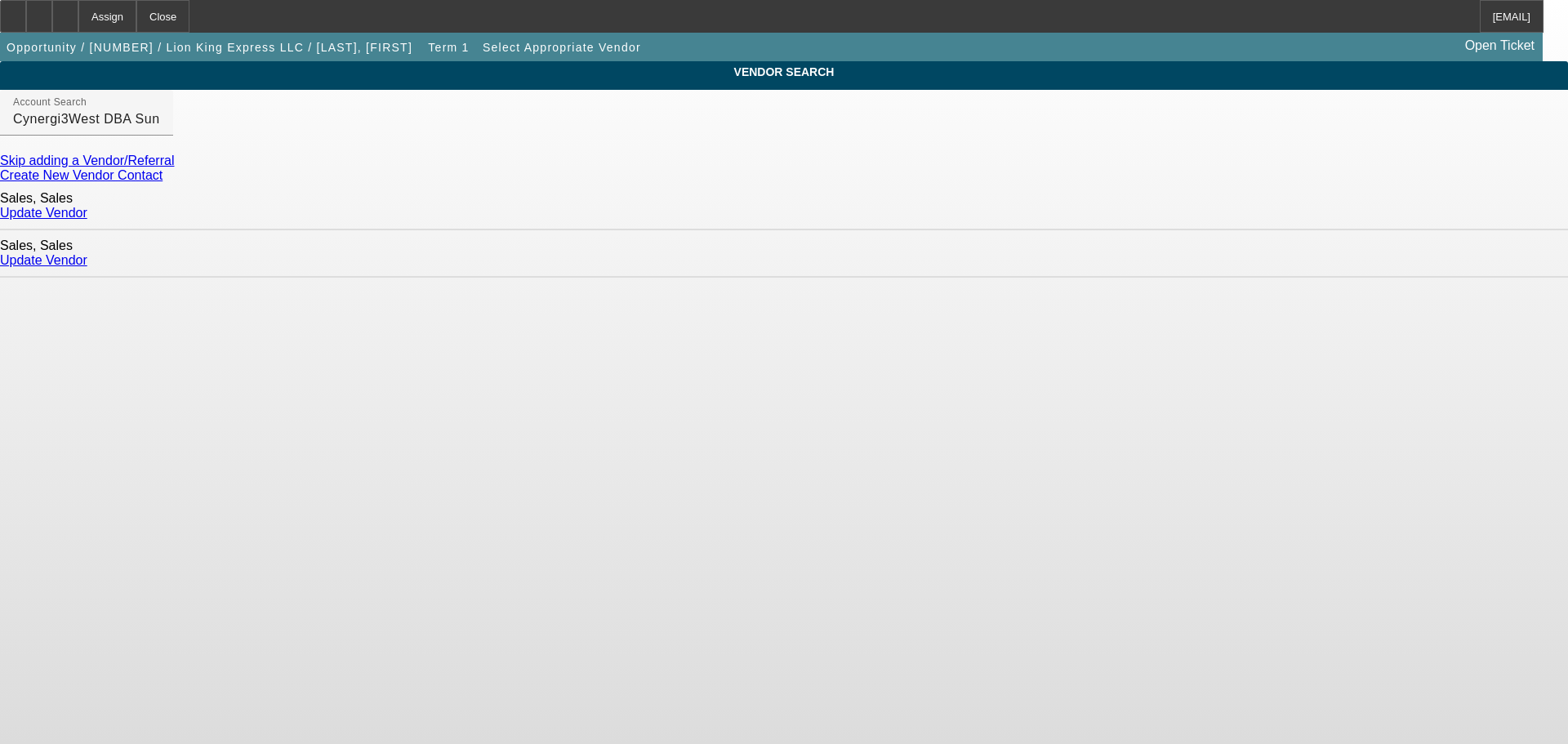 click on "Update Vendor" at bounding box center [43, 212] 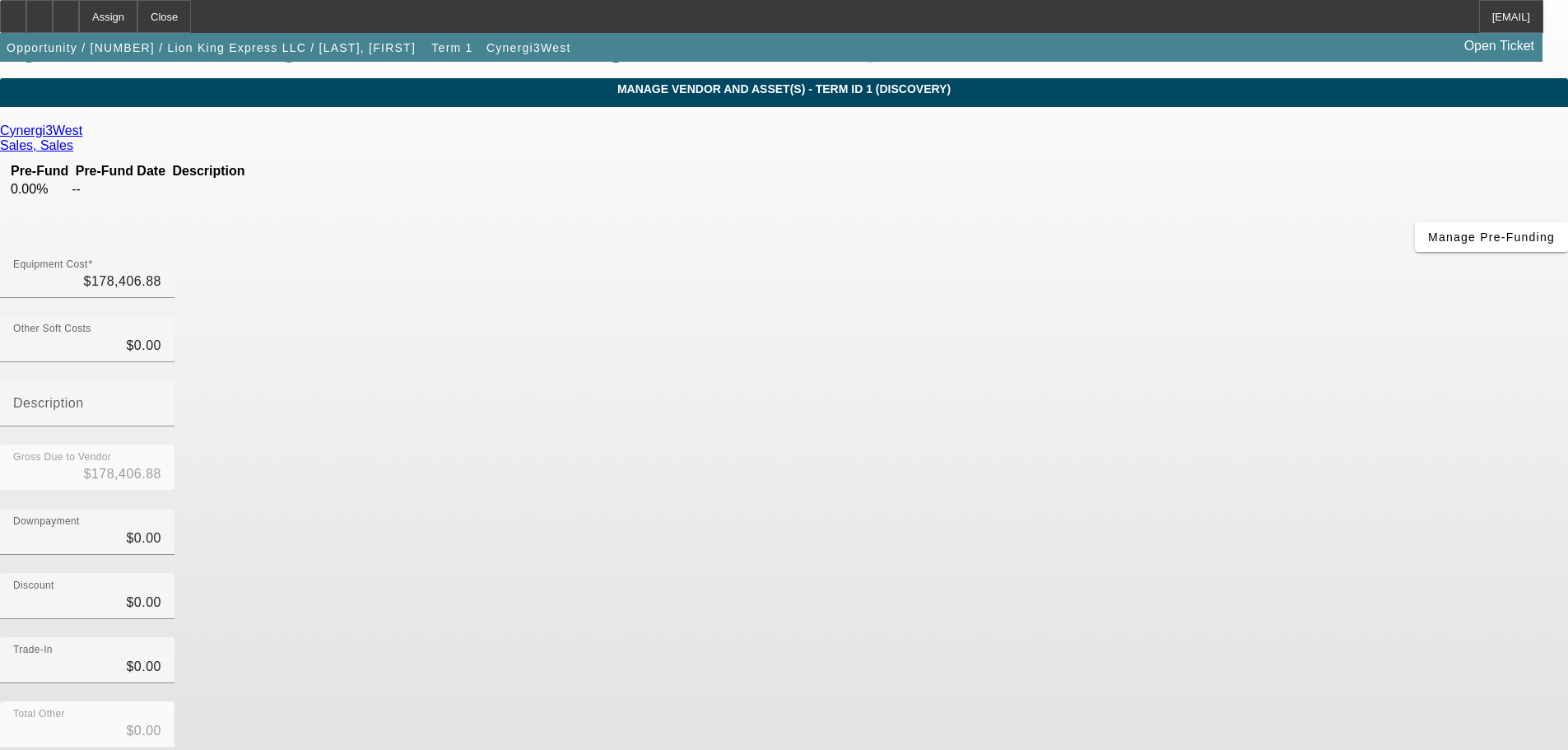 scroll, scrollTop: 84, scrollLeft: 0, axis: vertical 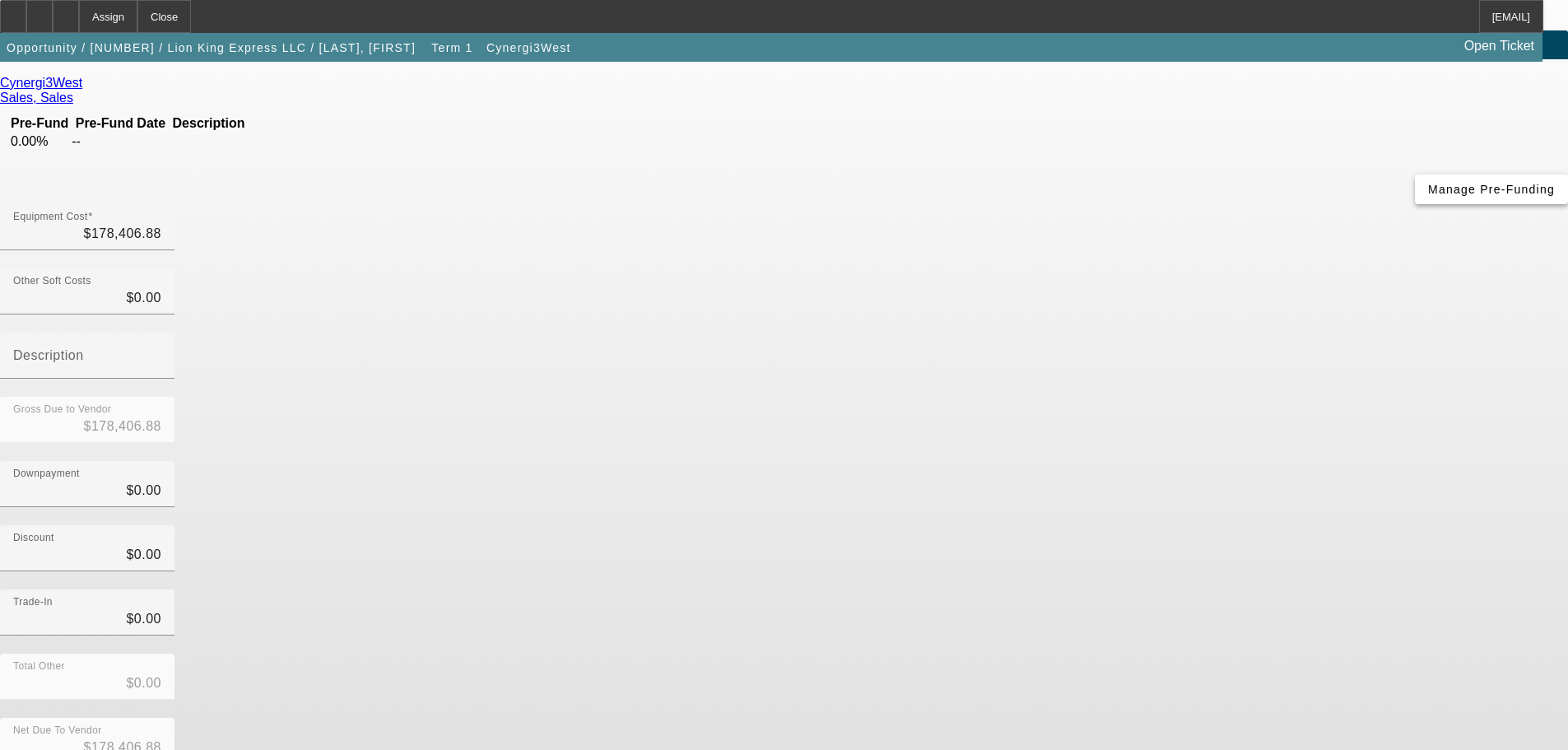 click on "Manage Pre-Funding" at bounding box center (1491, 189) 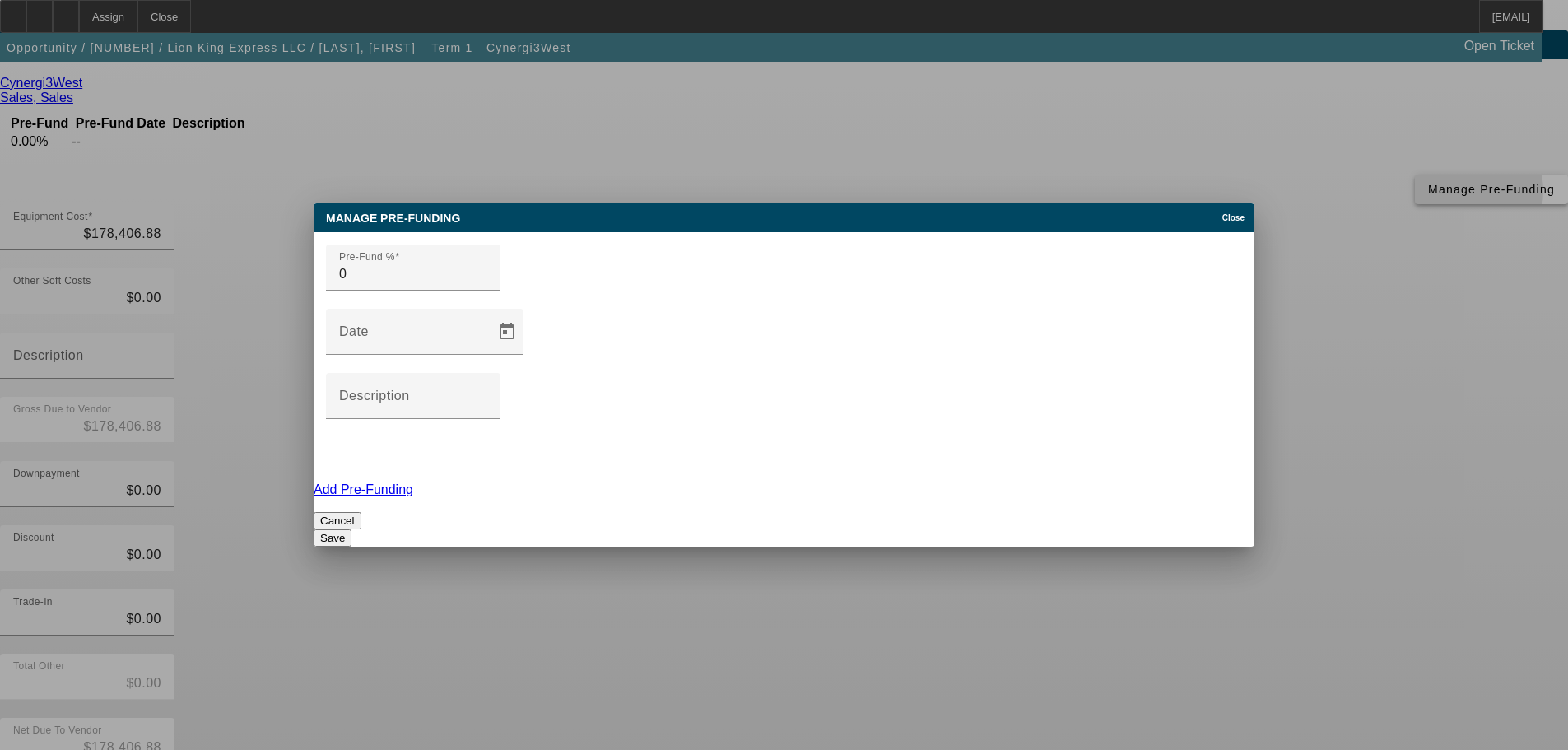 scroll, scrollTop: 0, scrollLeft: 0, axis: both 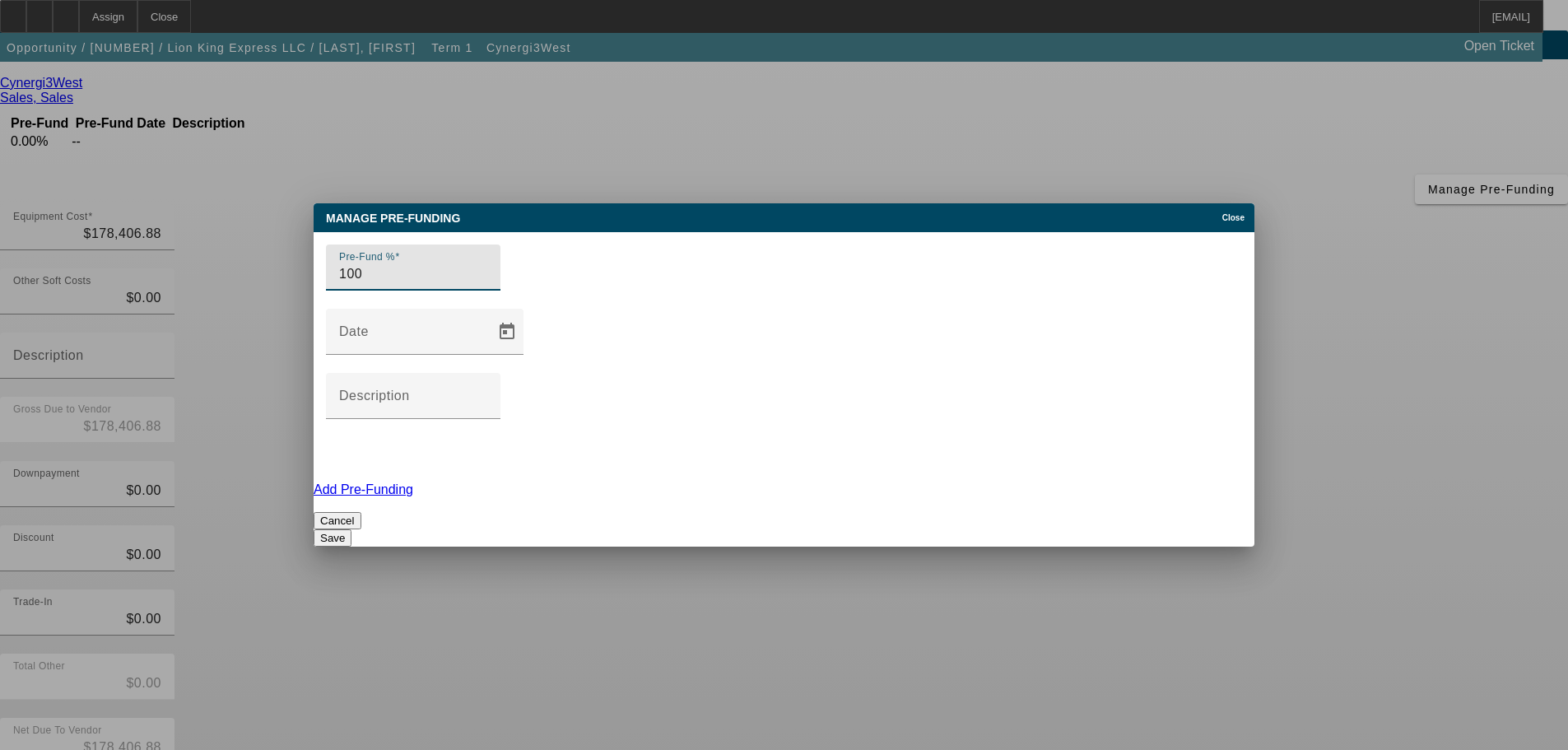 type on "100" 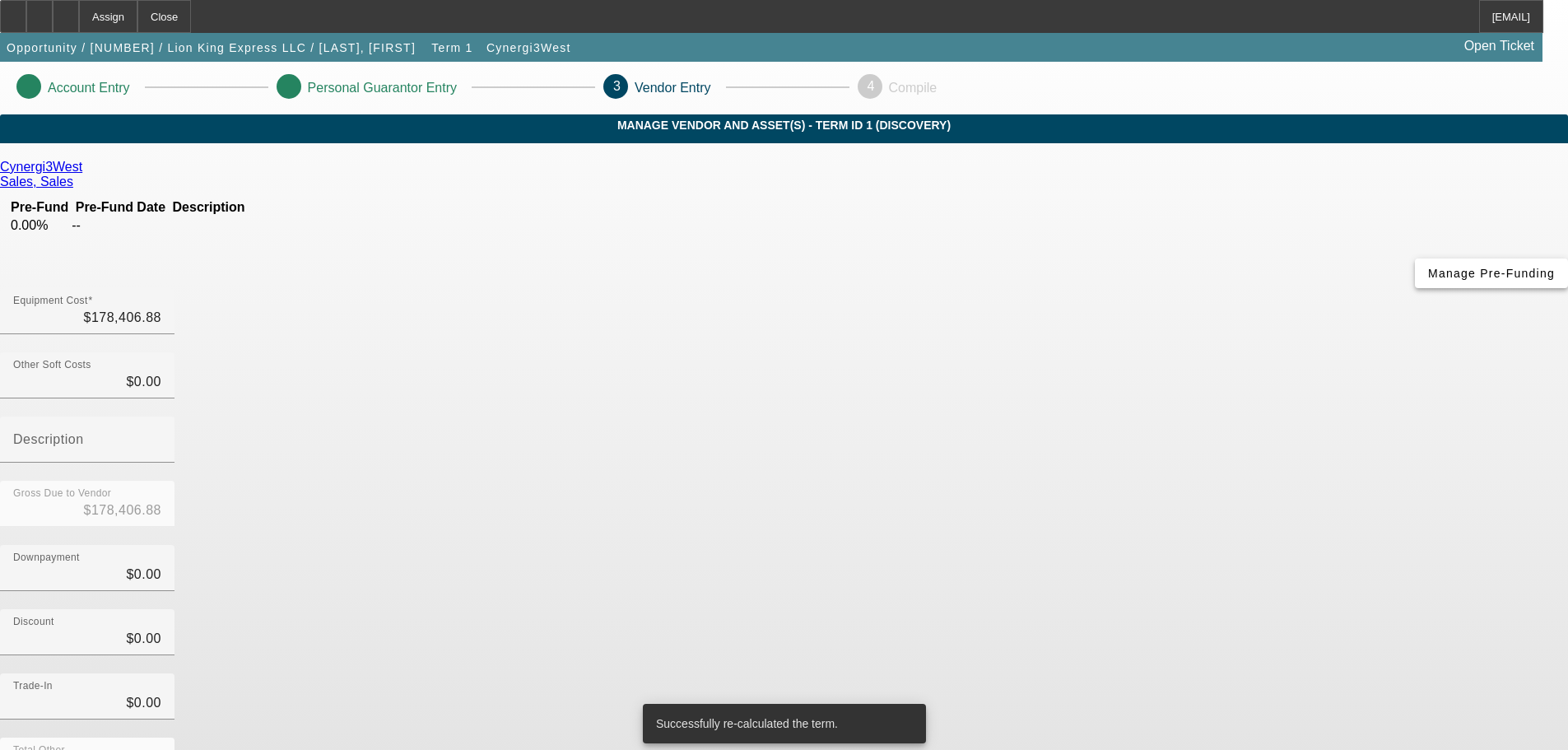 scroll, scrollTop: 84, scrollLeft: 0, axis: vertical 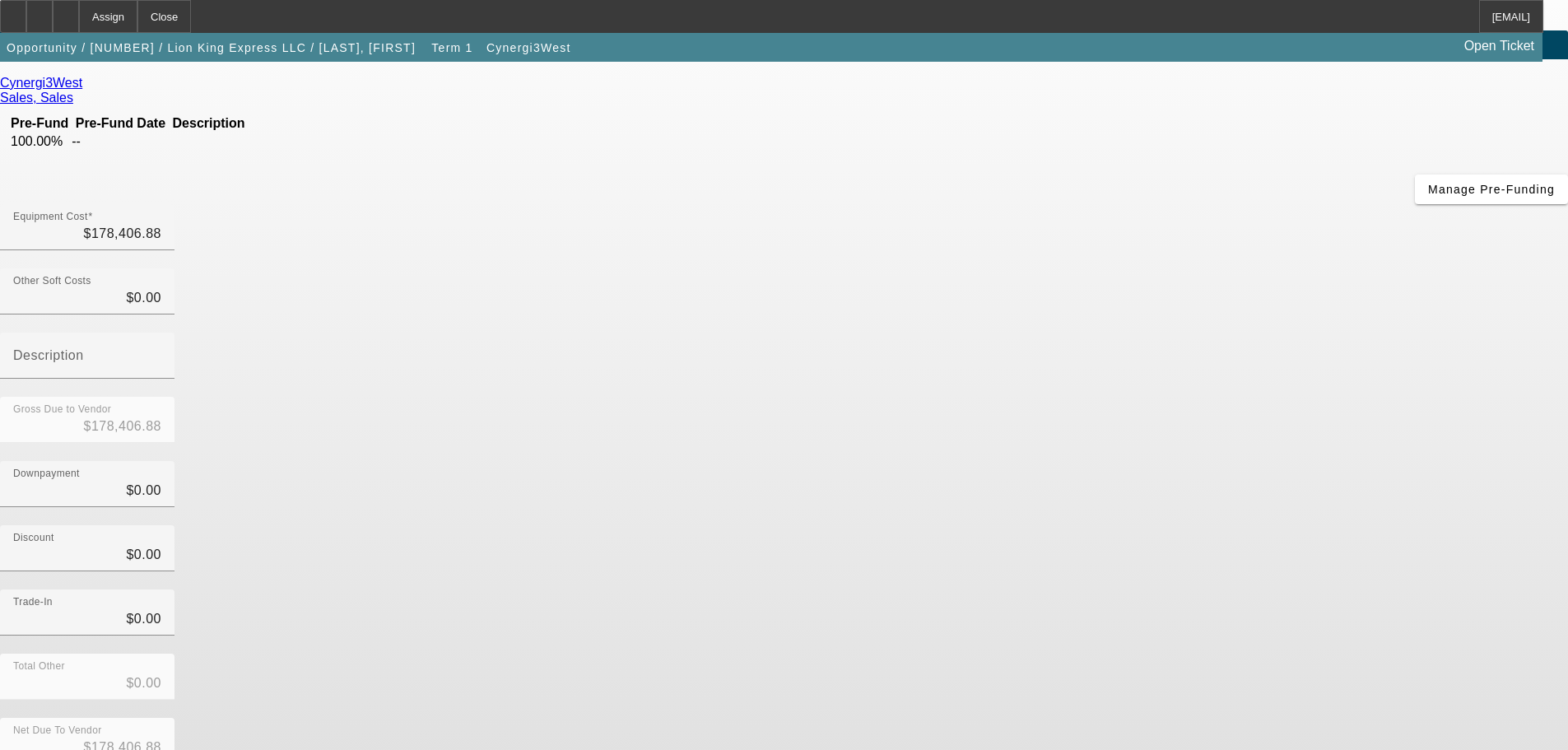 click on "Add Equipment" at bounding box center (1525, 828) 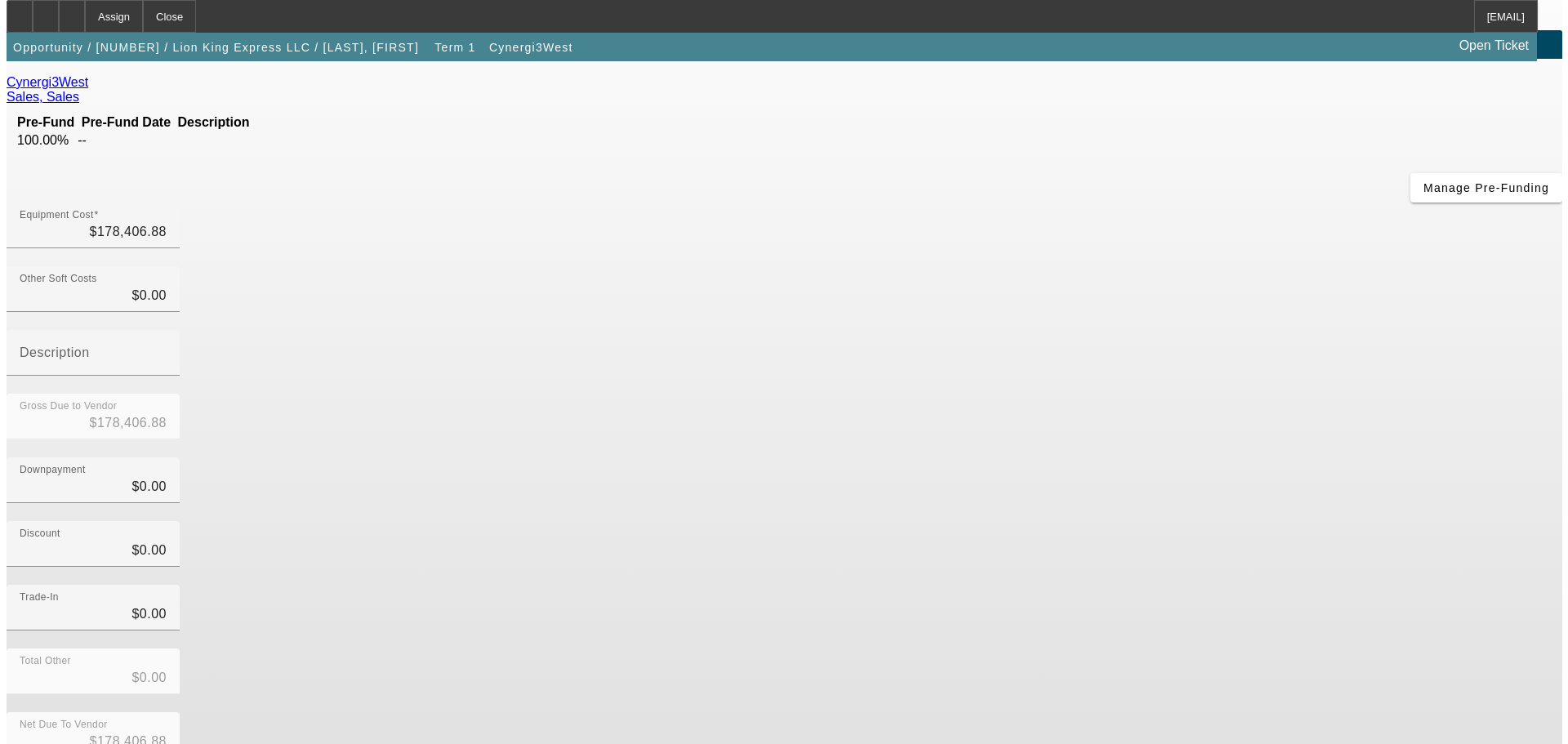 scroll, scrollTop: 0, scrollLeft: 0, axis: both 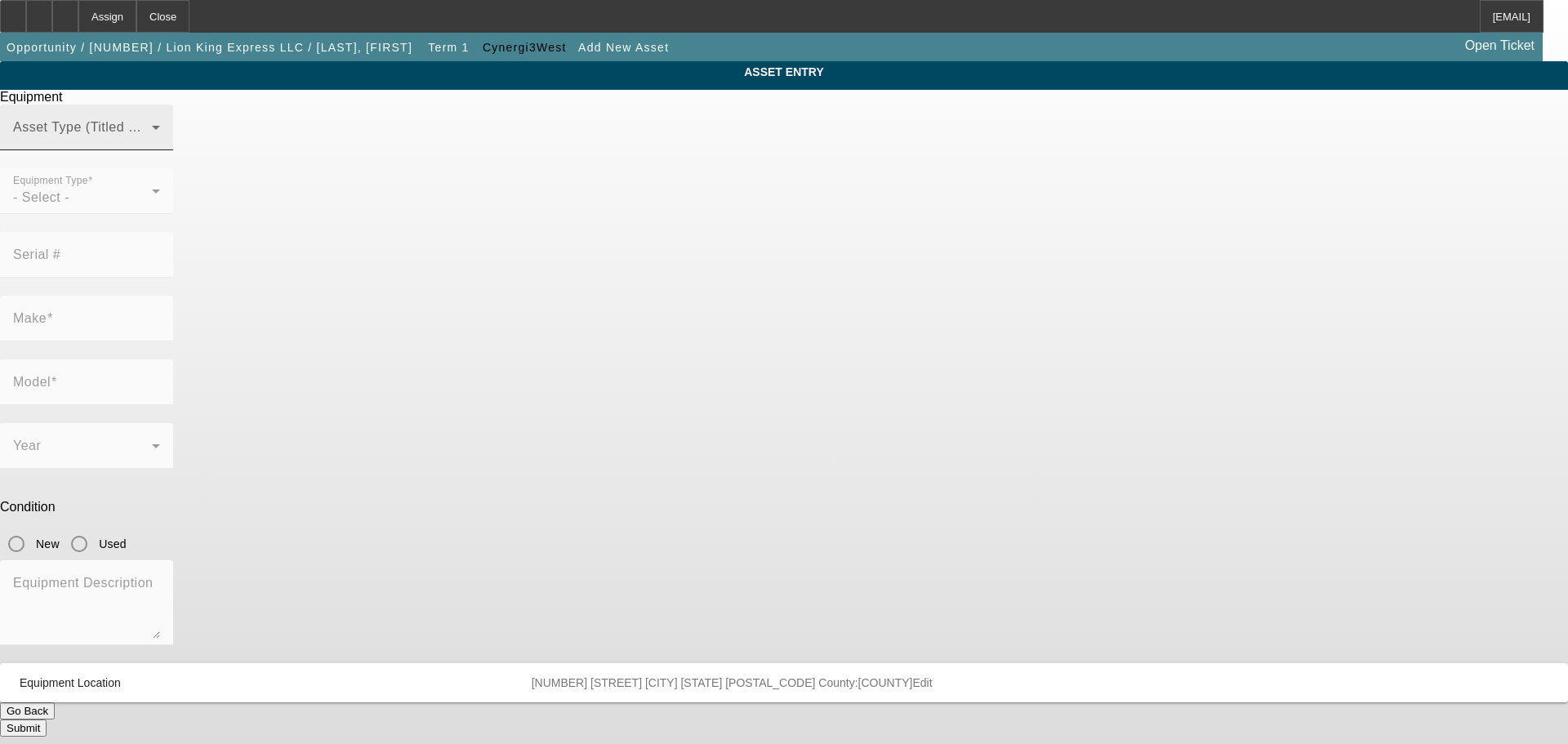 click on "Asset Type (Titled or Non-Titled)" at bounding box center (87, 127) 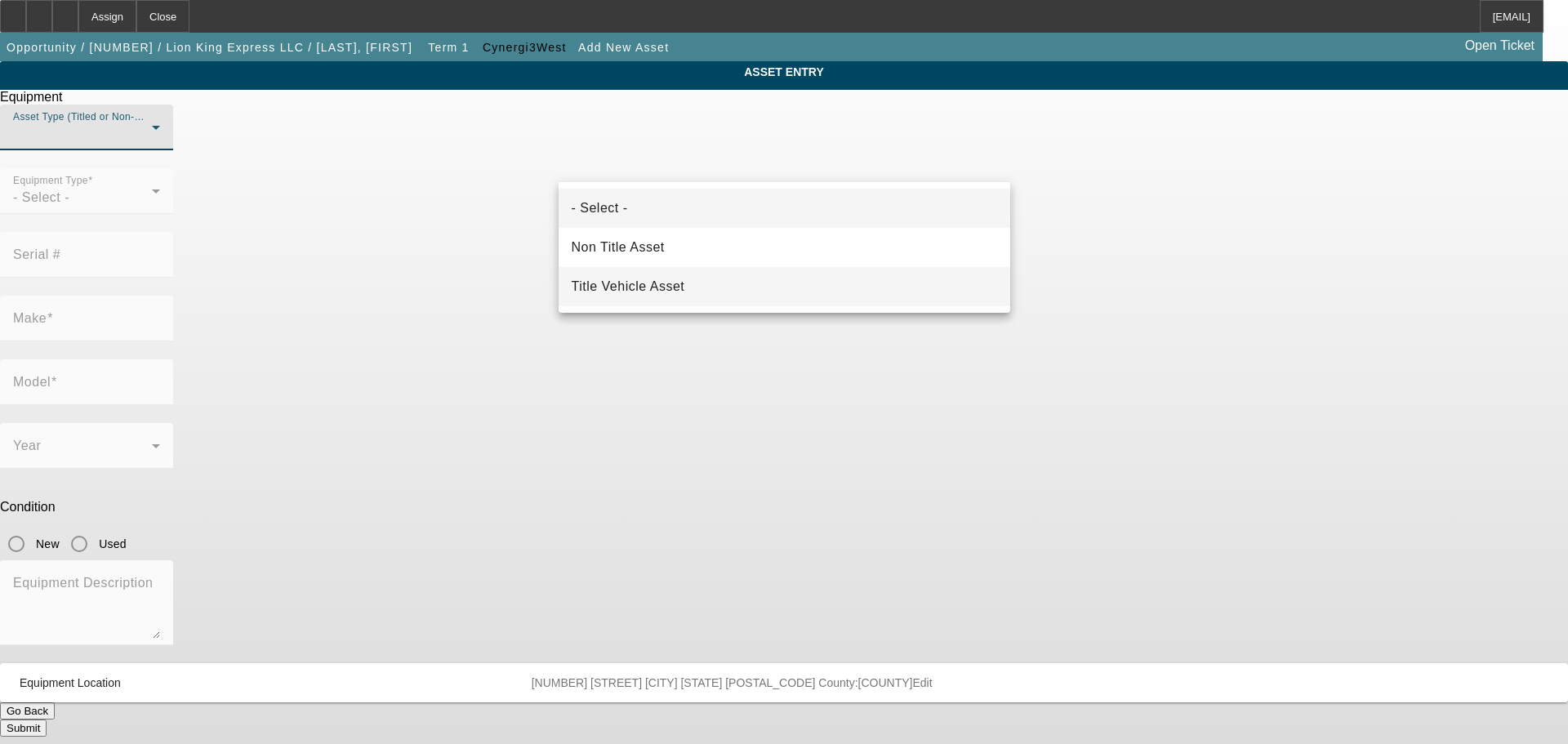 click on "Title Vehicle Asset" at bounding box center [628, 287] 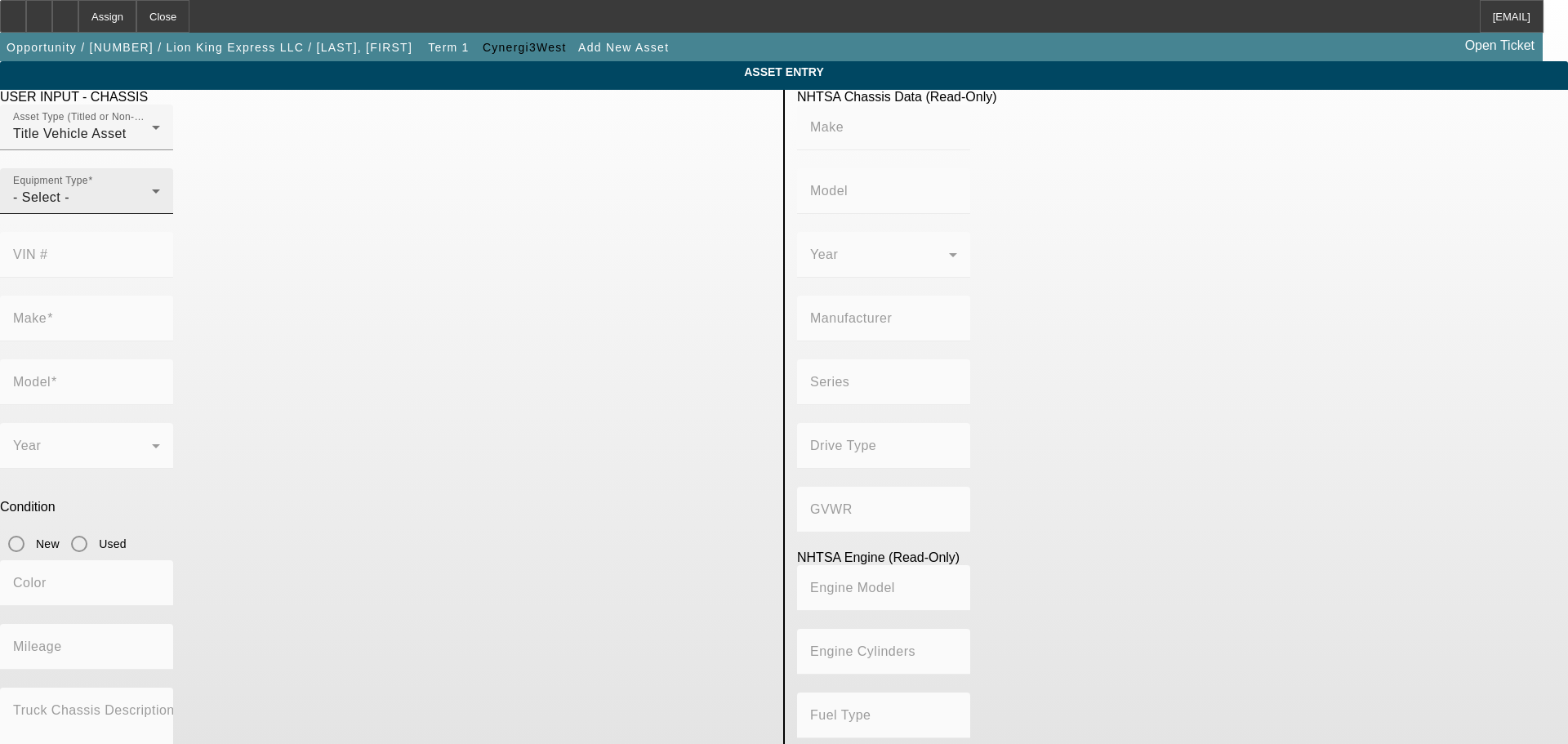 click on "Equipment Type
- Select -" at bounding box center [87, 191] 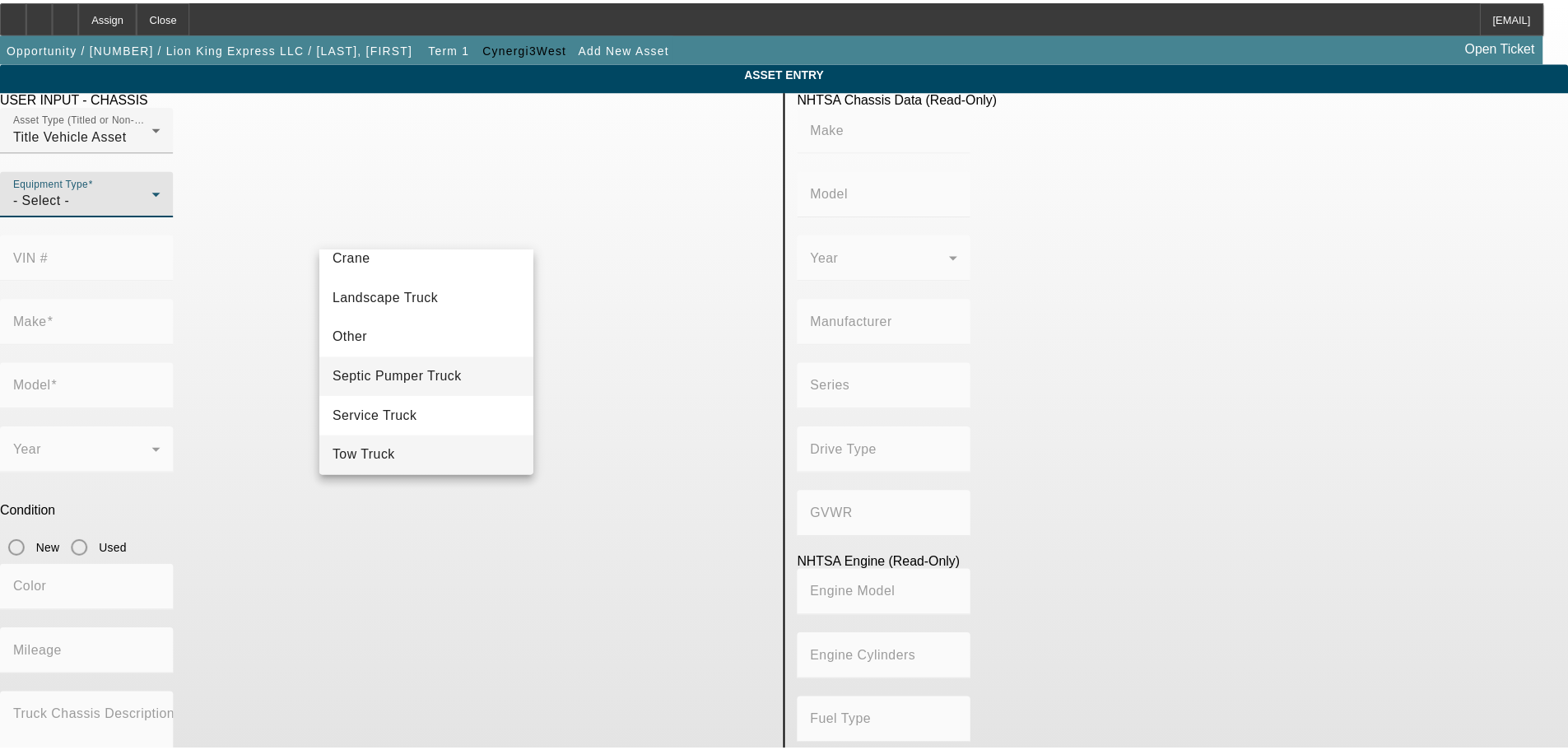 scroll, scrollTop: 258, scrollLeft: 0, axis: vertical 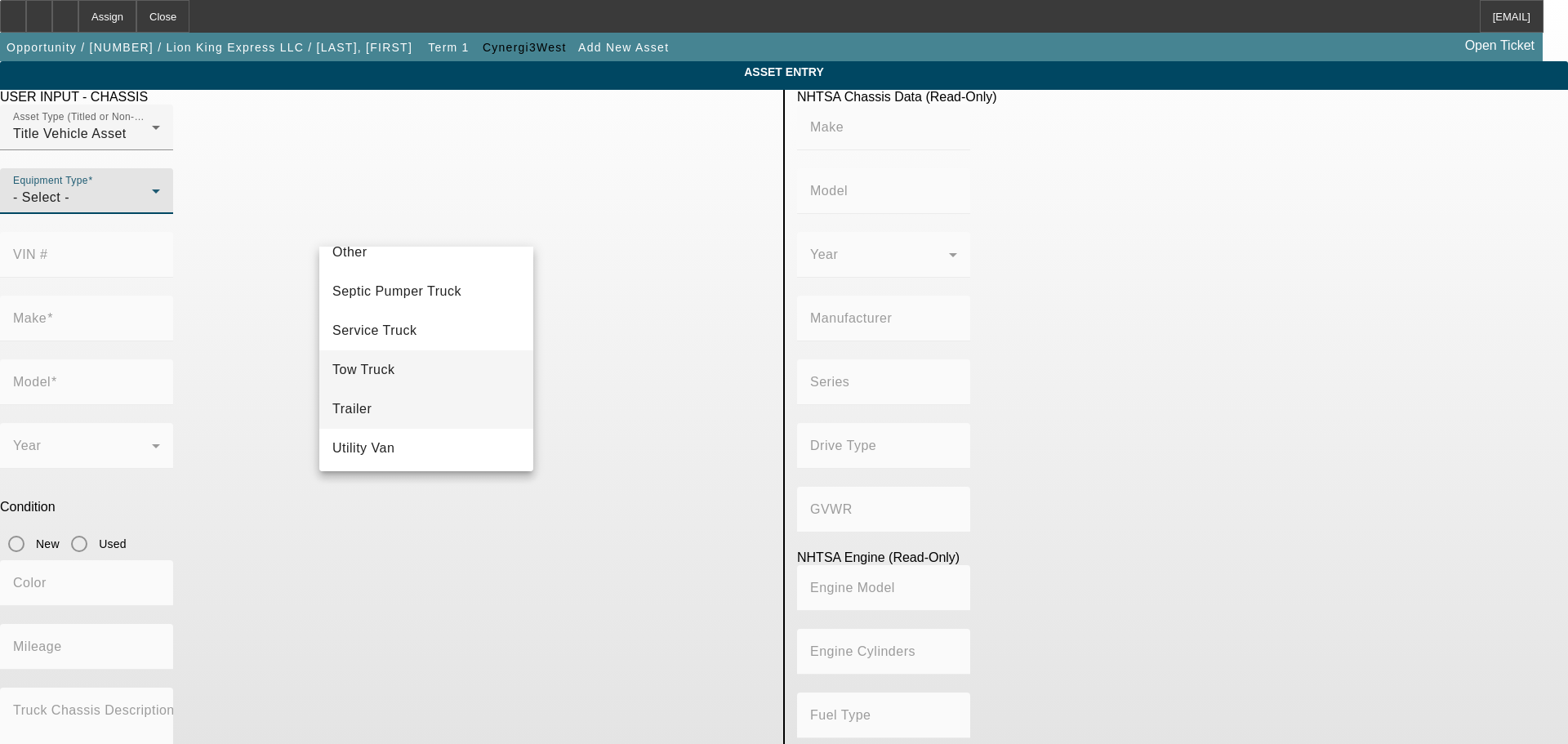 click on "Trailer" at bounding box center (426, 409) 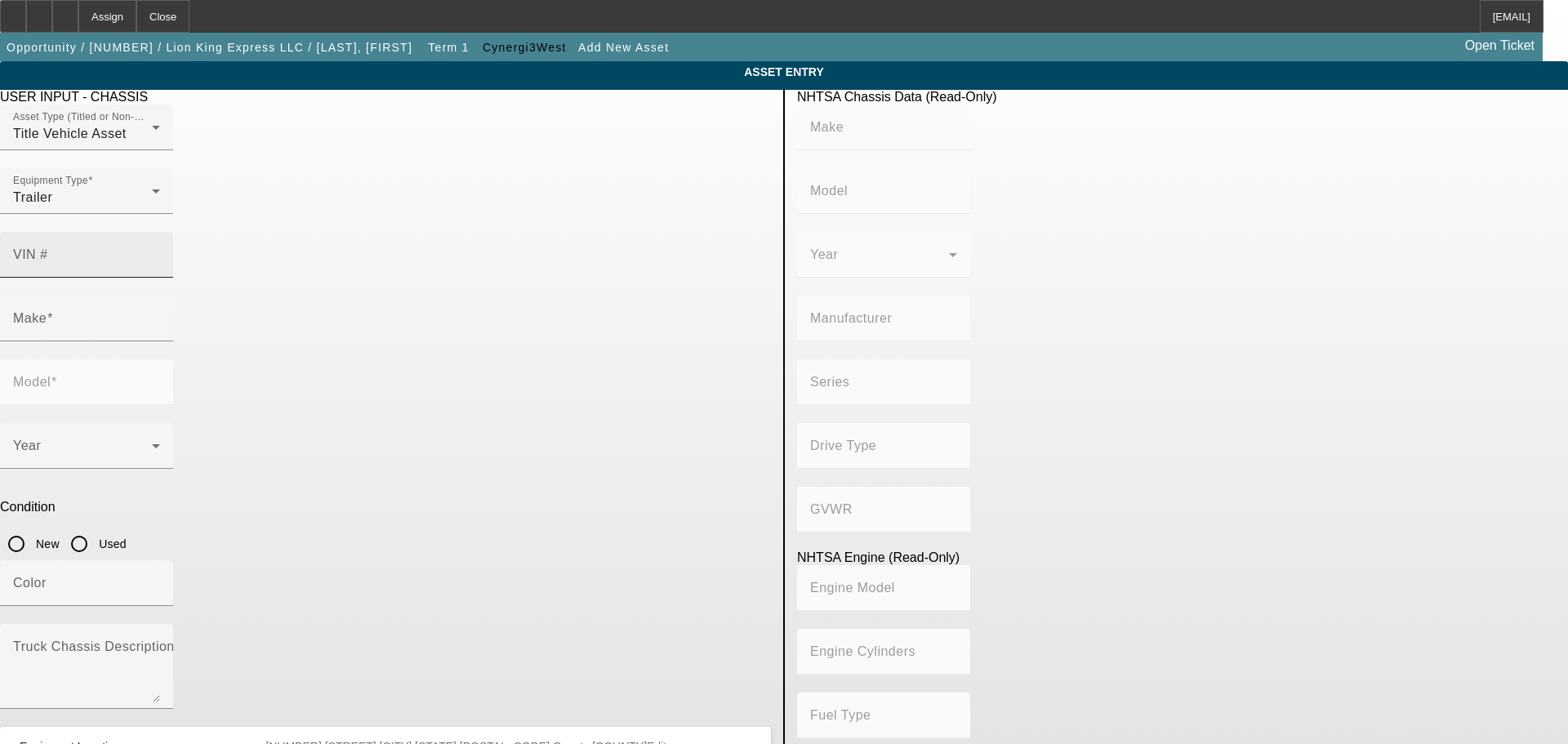 click on "VIN #" at bounding box center [87, 255] 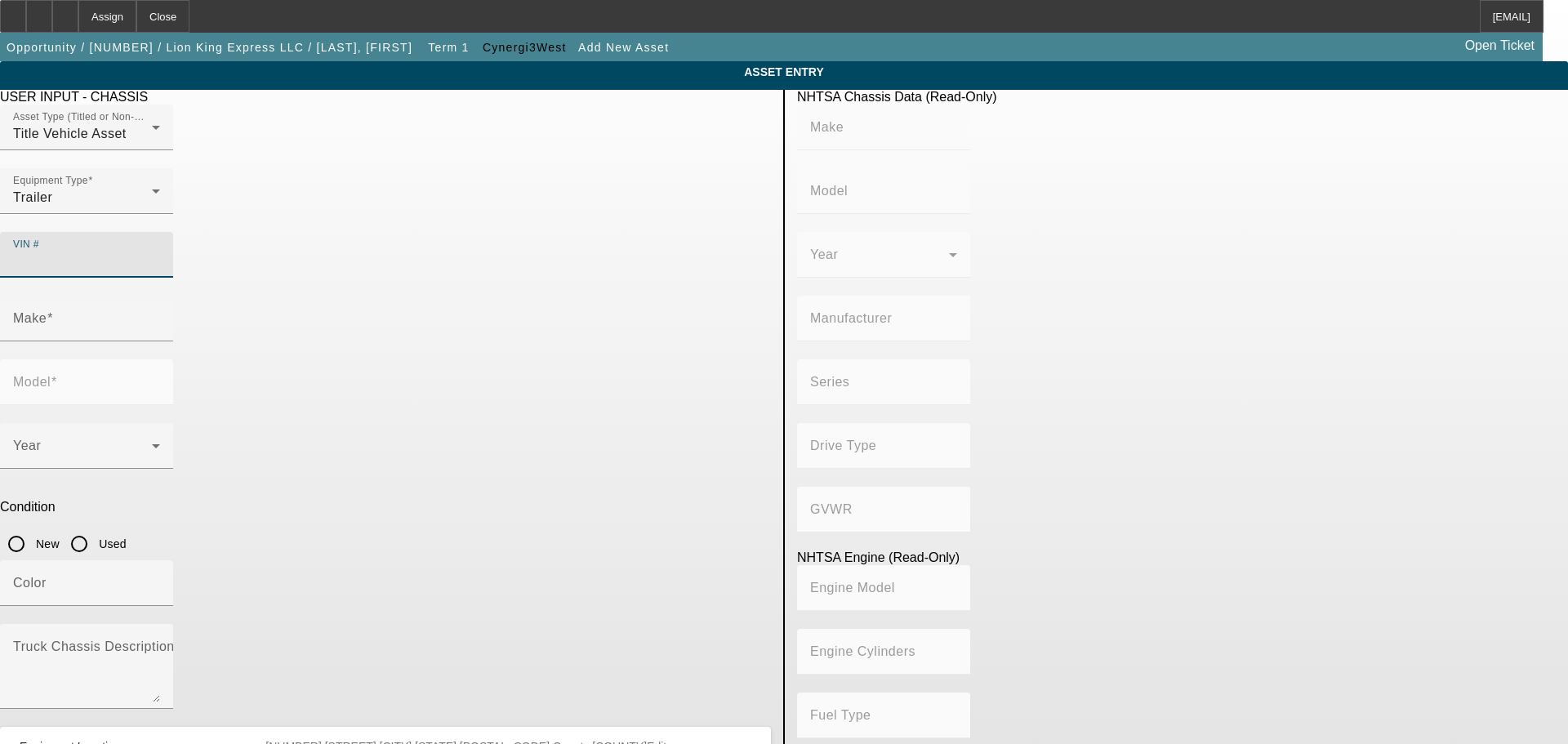 paste on "5856C5322SP028567" 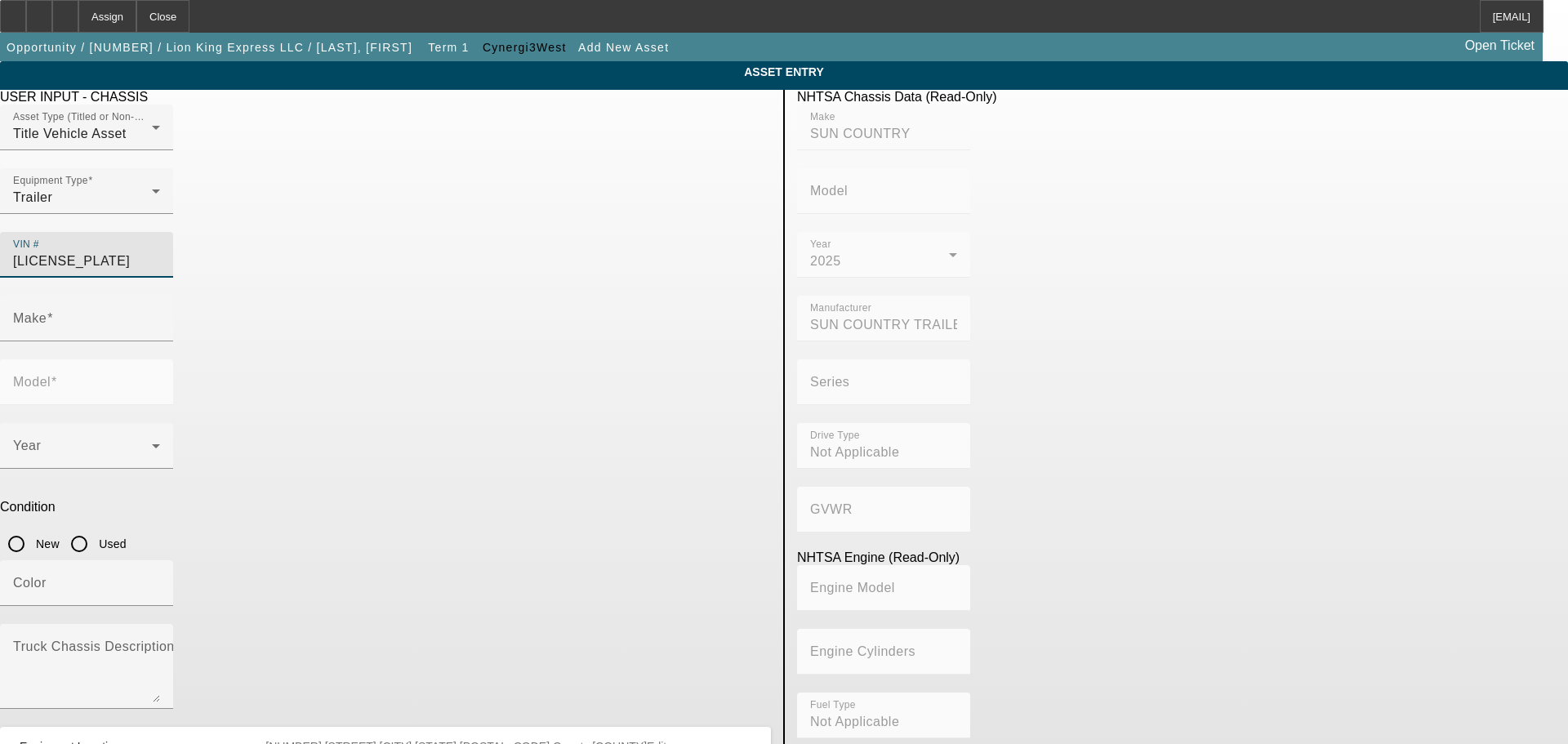 type on "5856C5322SP028567" 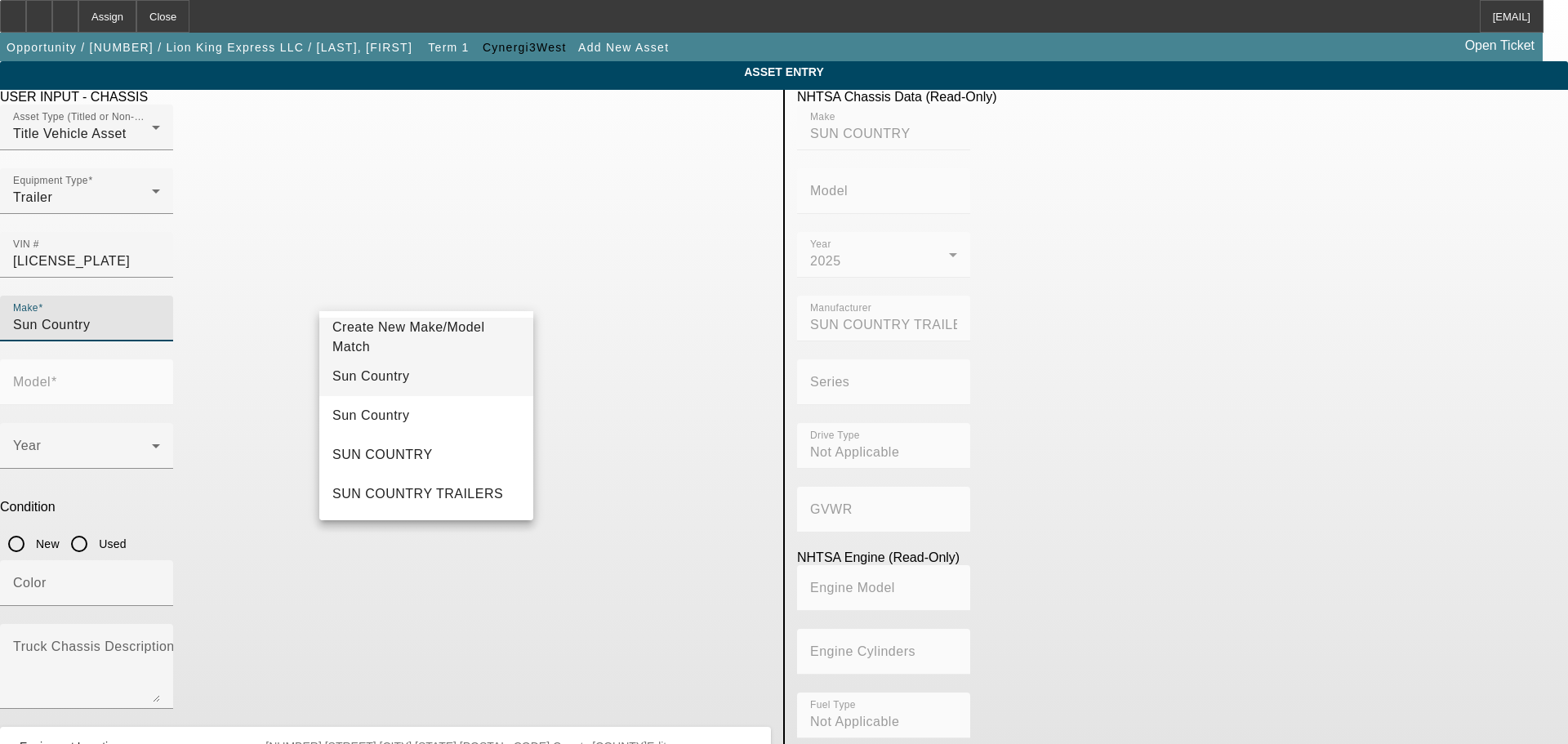 type on "Sun Country" 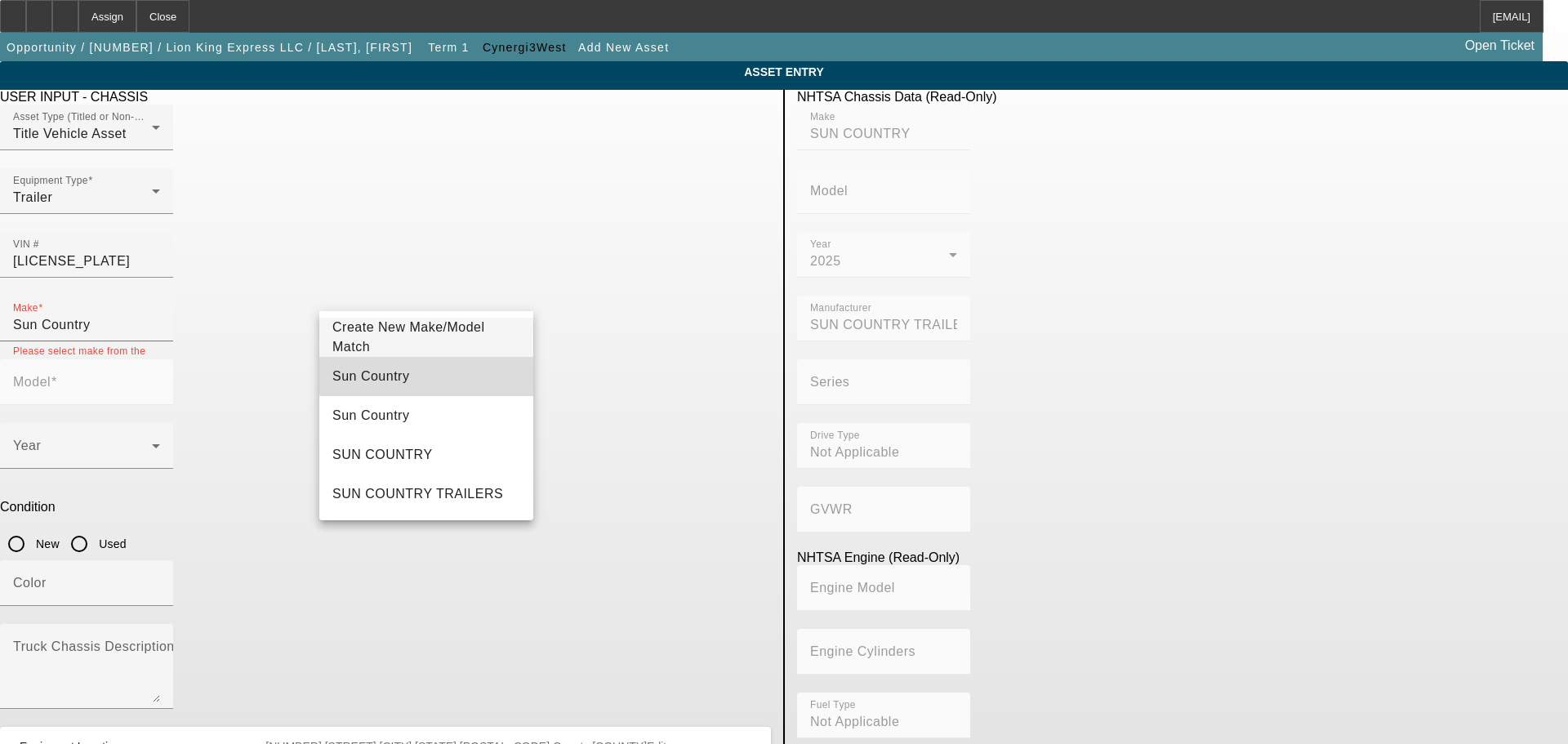 click on "Sun Country" at bounding box center [426, 376] 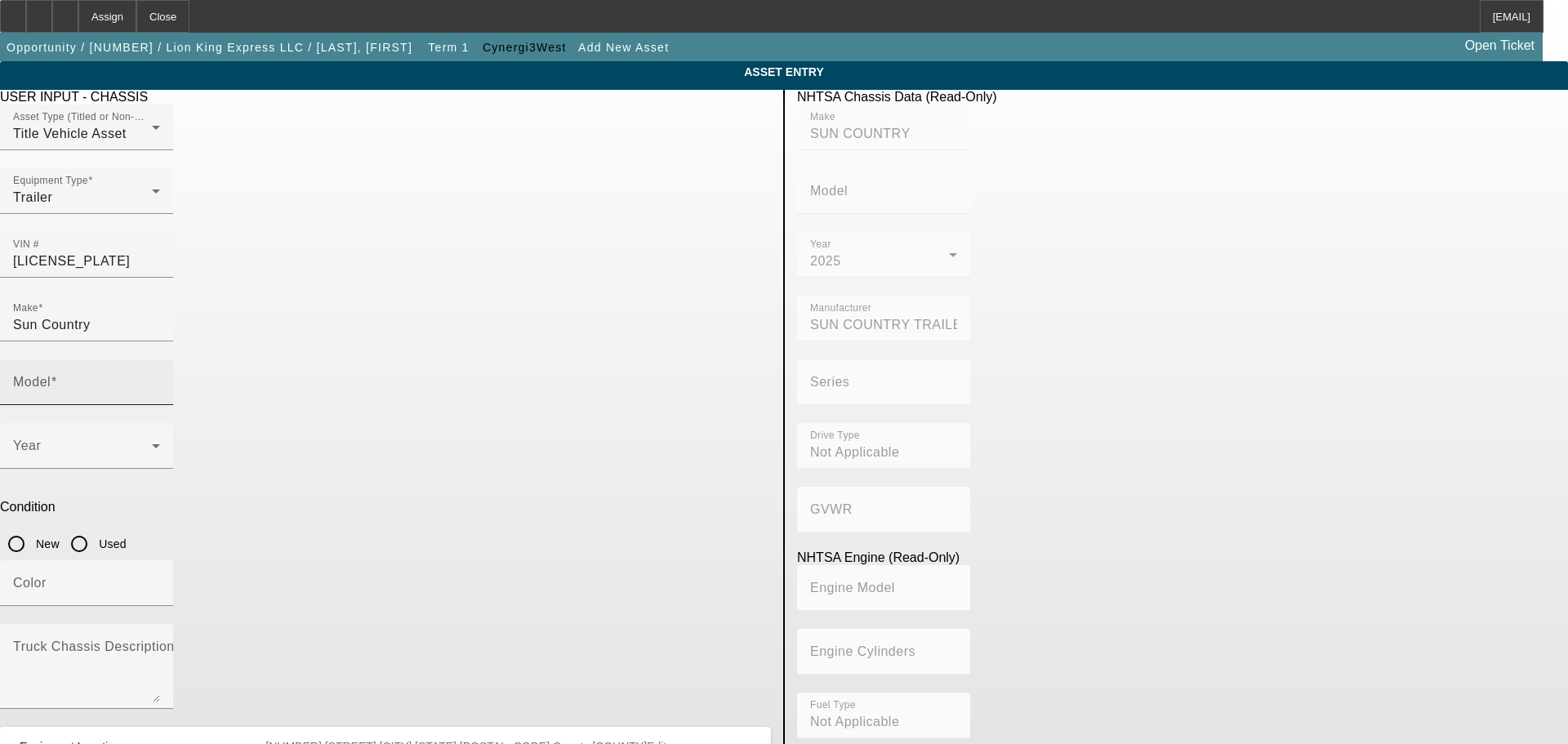 click on "Model" at bounding box center [35, 382] 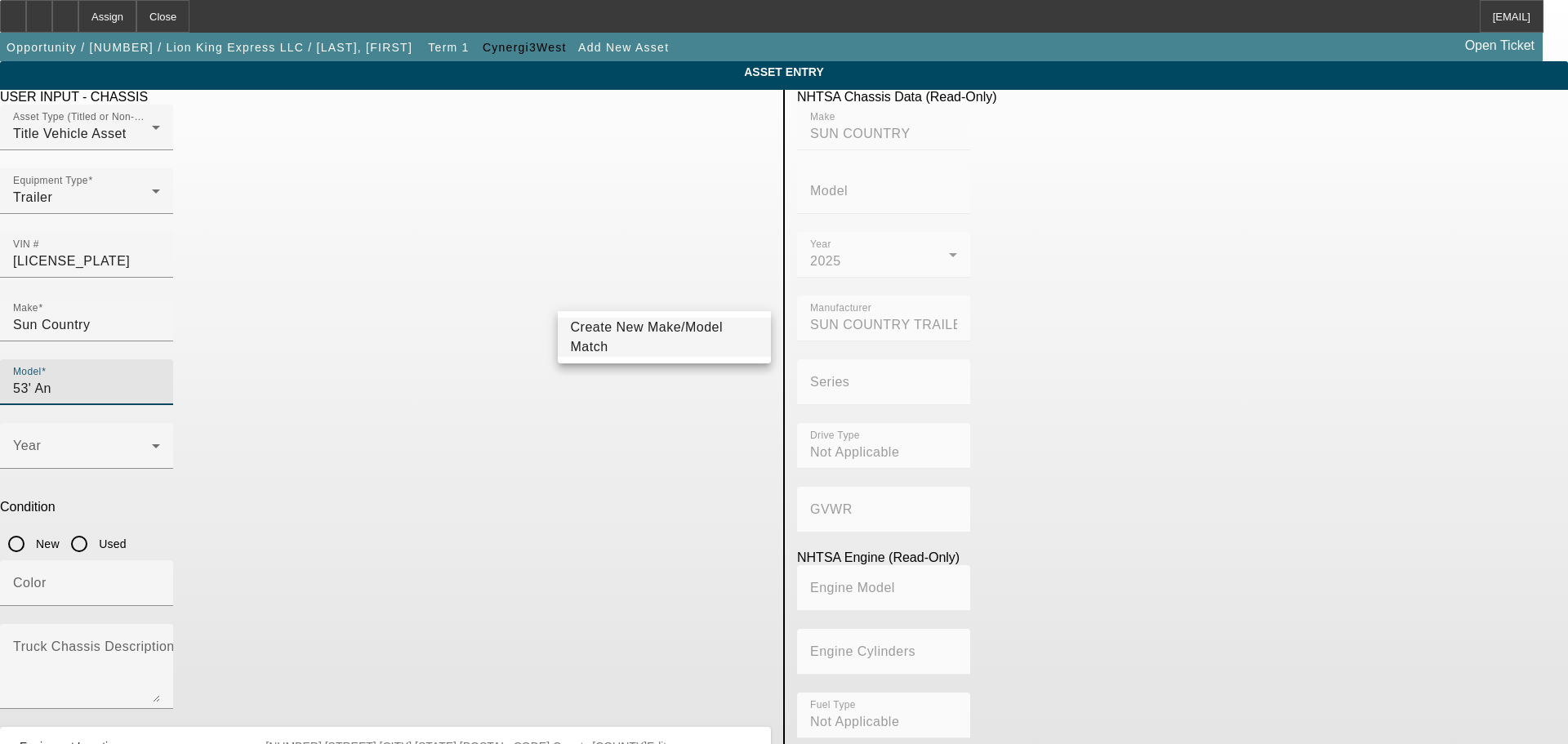 type on "53' An" 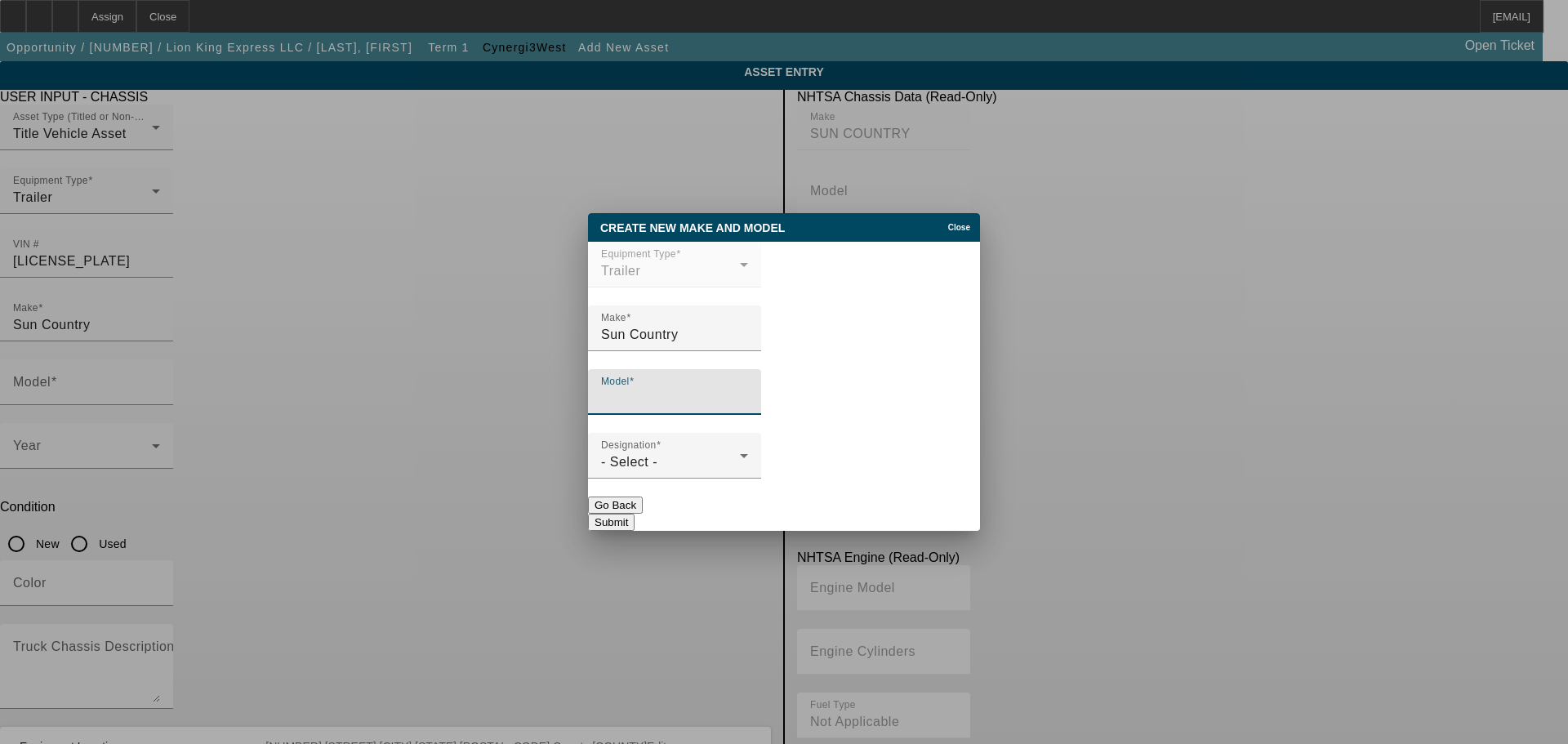 click on "Model" at bounding box center [675, 399] 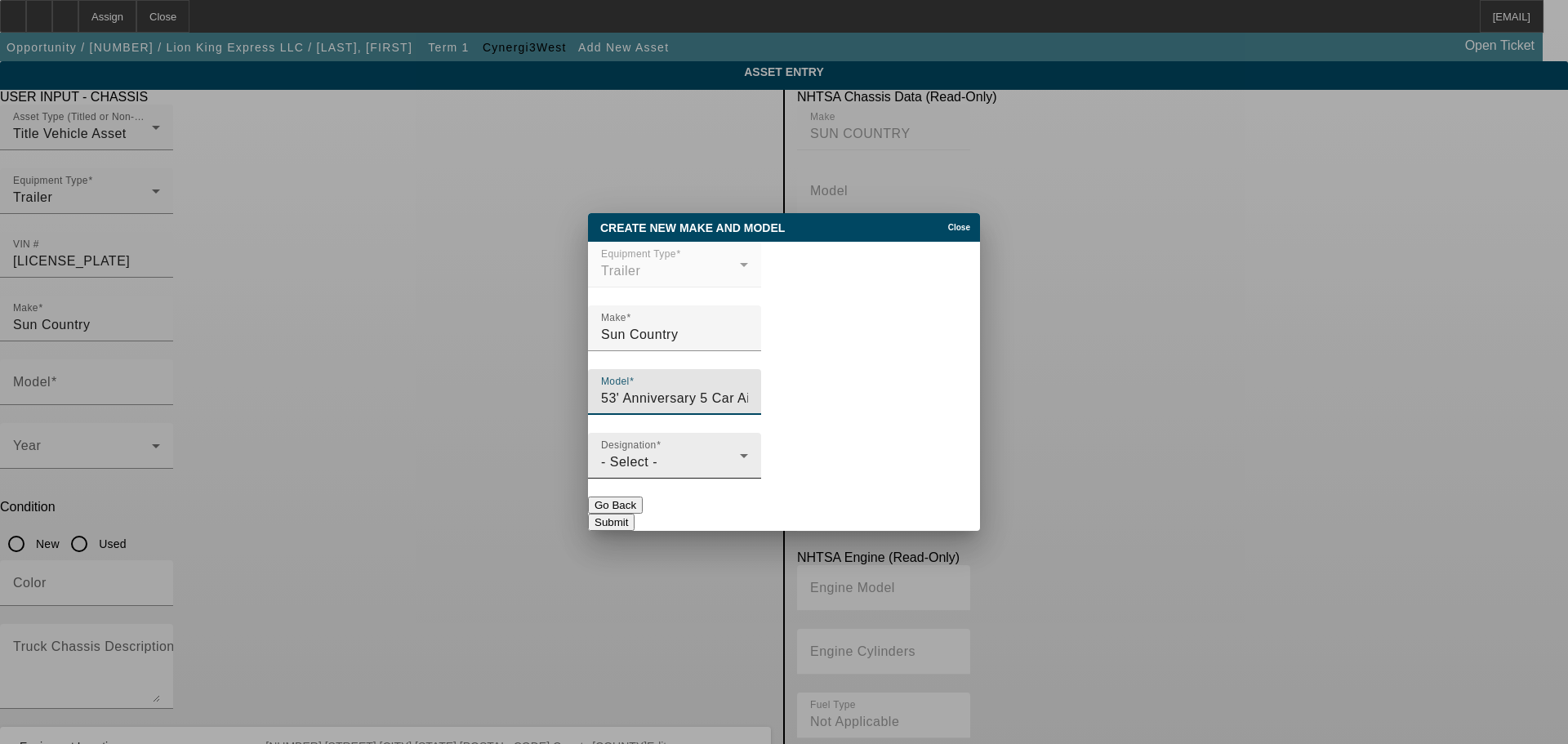 type on "53' Anniversary 5 Car Air Ride" 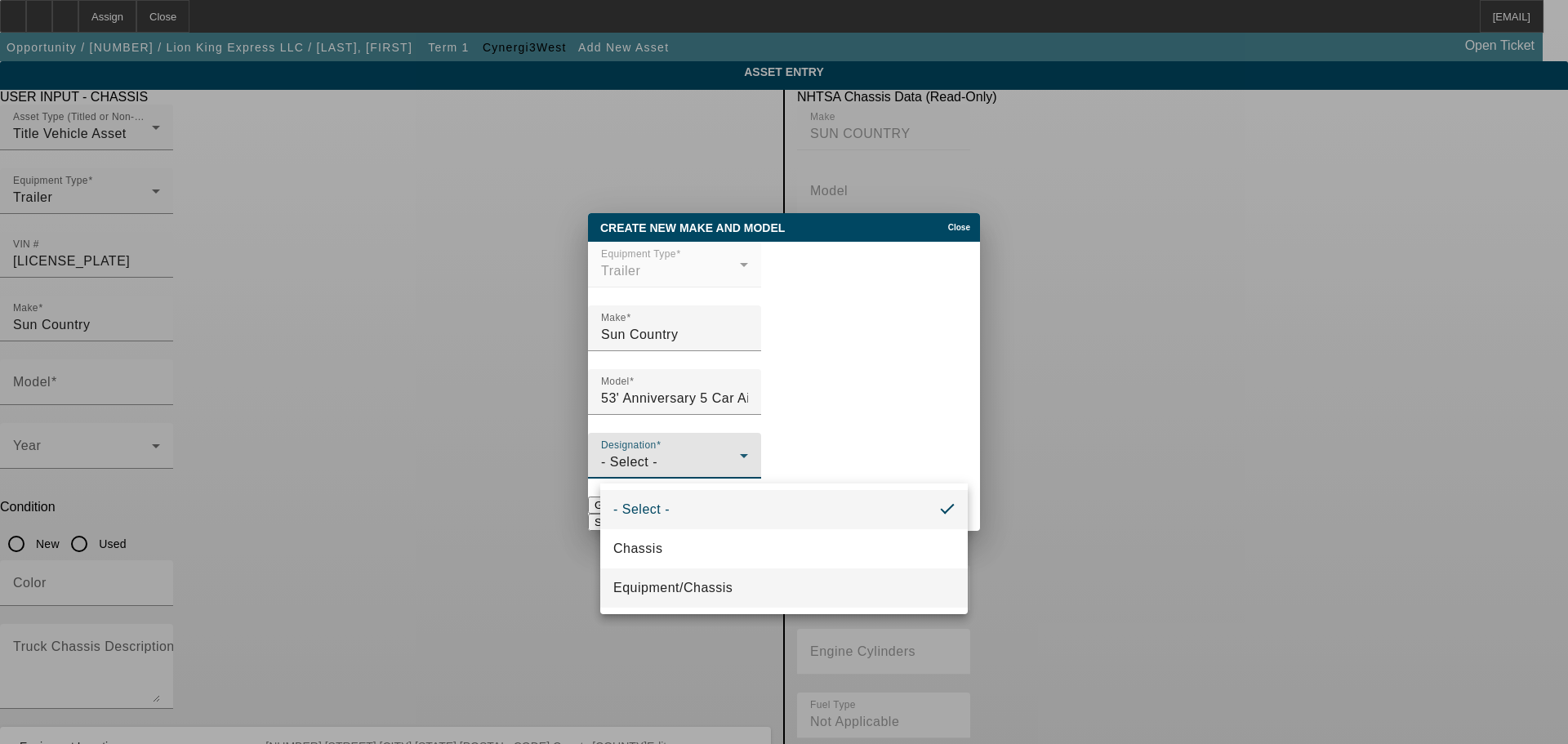 click on "Equipment/Chassis" at bounding box center (673, 588) 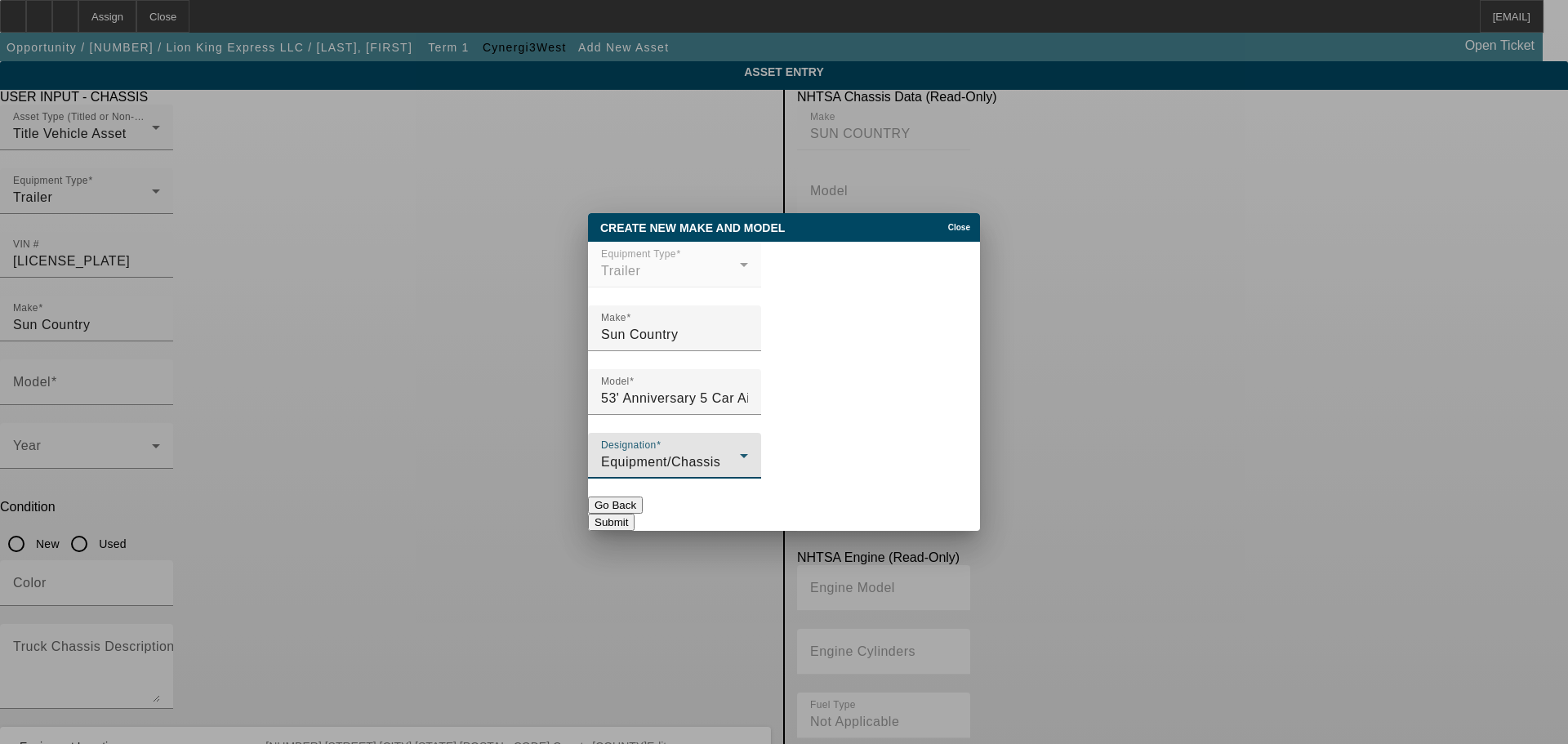 click on "Submit" at bounding box center [611, 522] 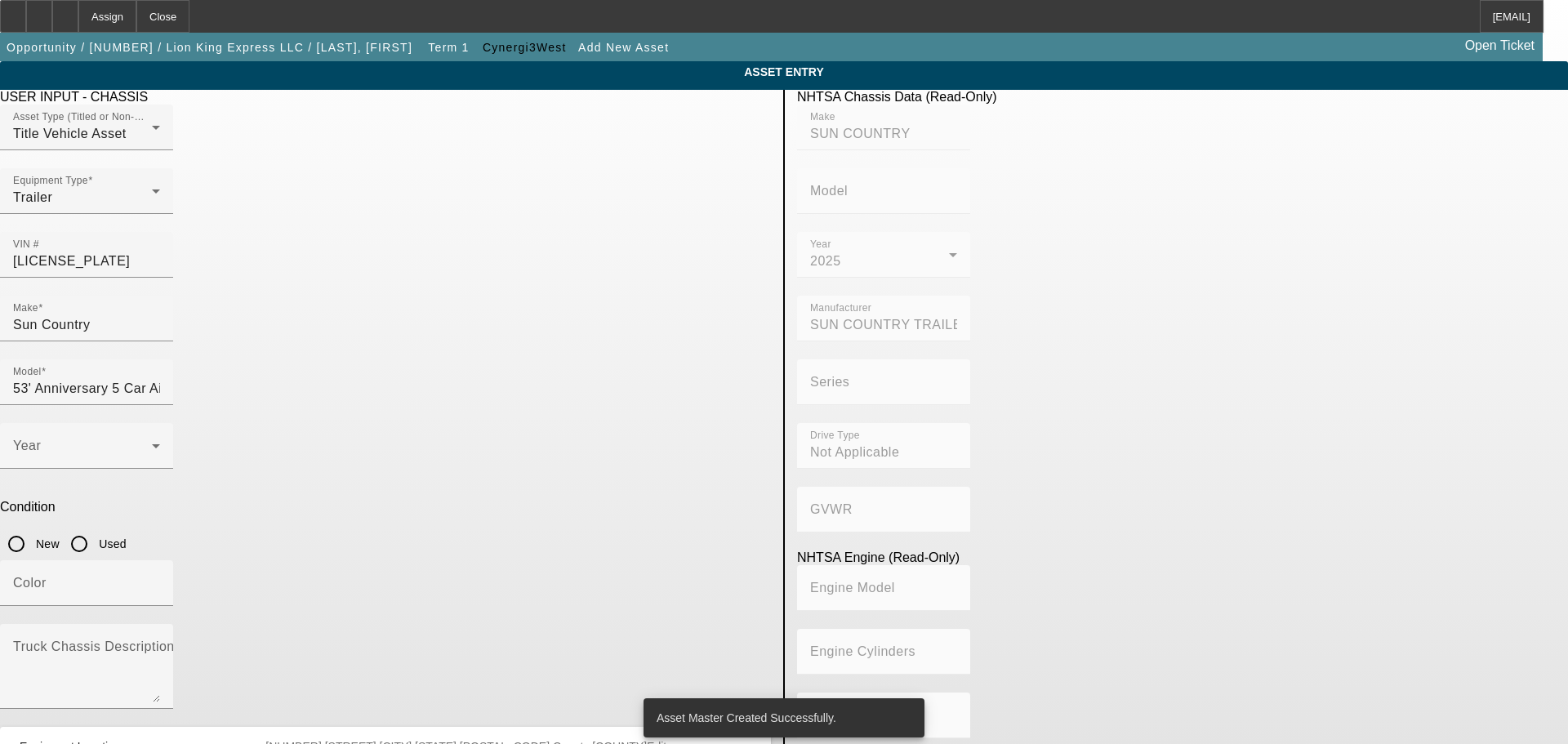 click on "New" at bounding box center [16, 544] 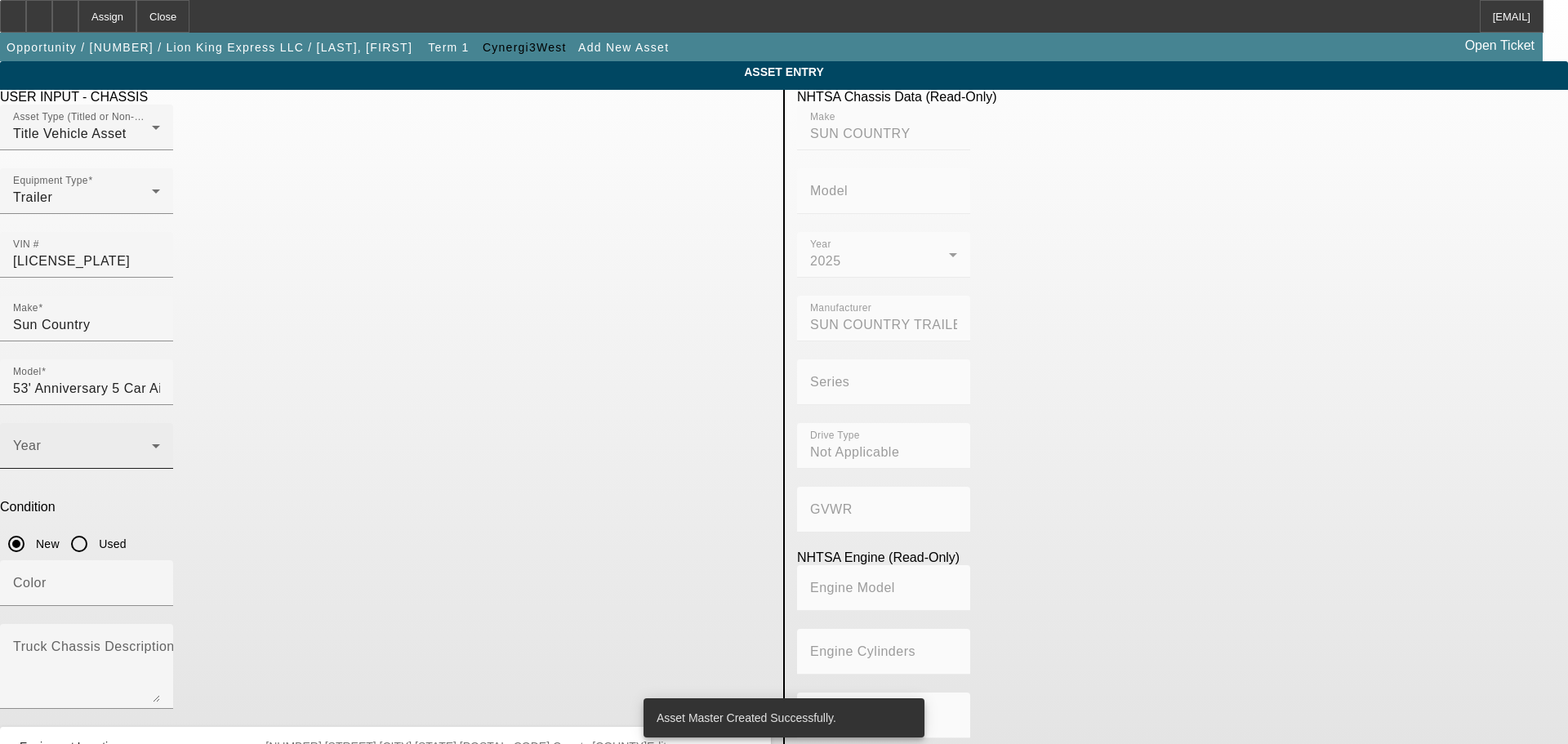 click on "Year" at bounding box center [87, 446] 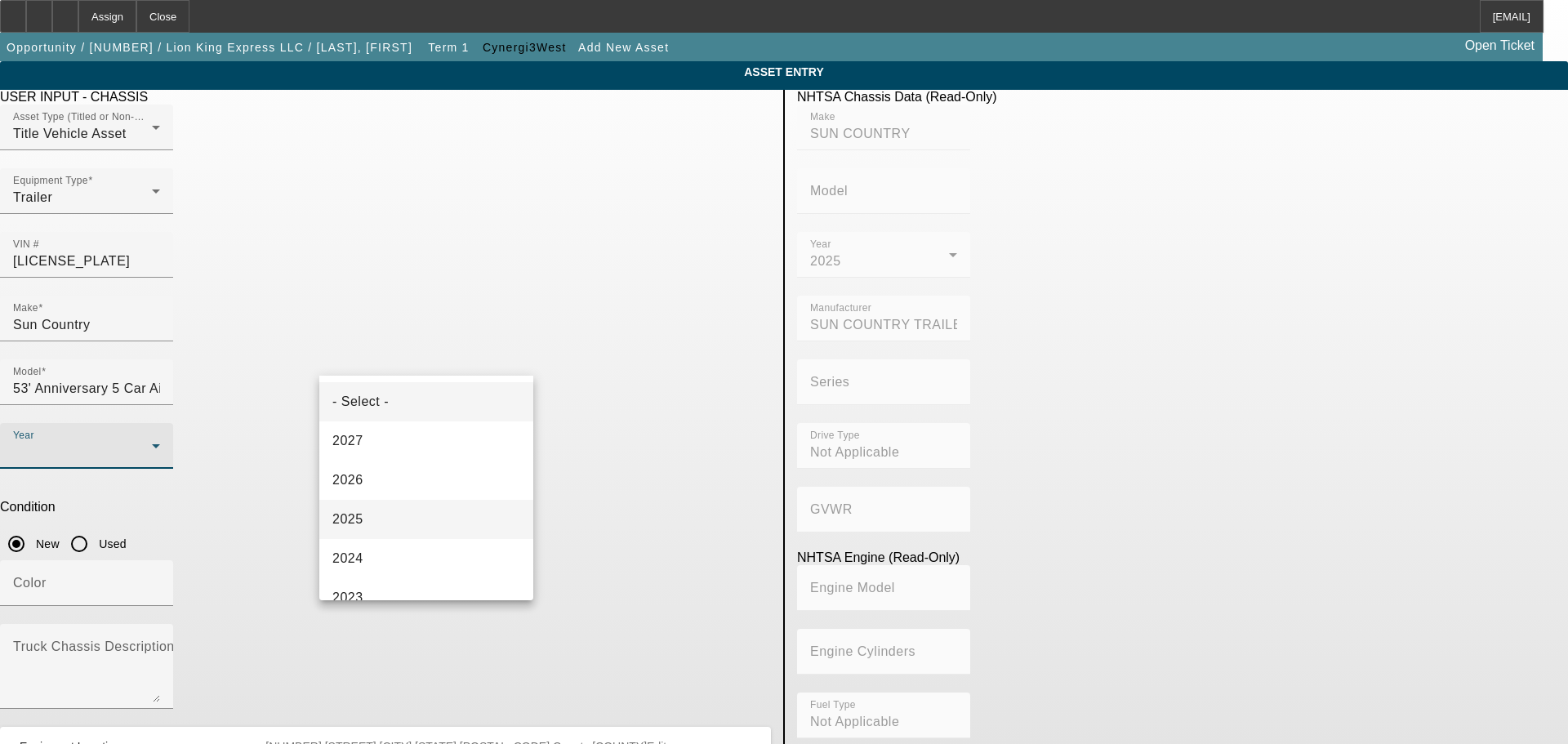 click on "2025" at bounding box center [426, 519] 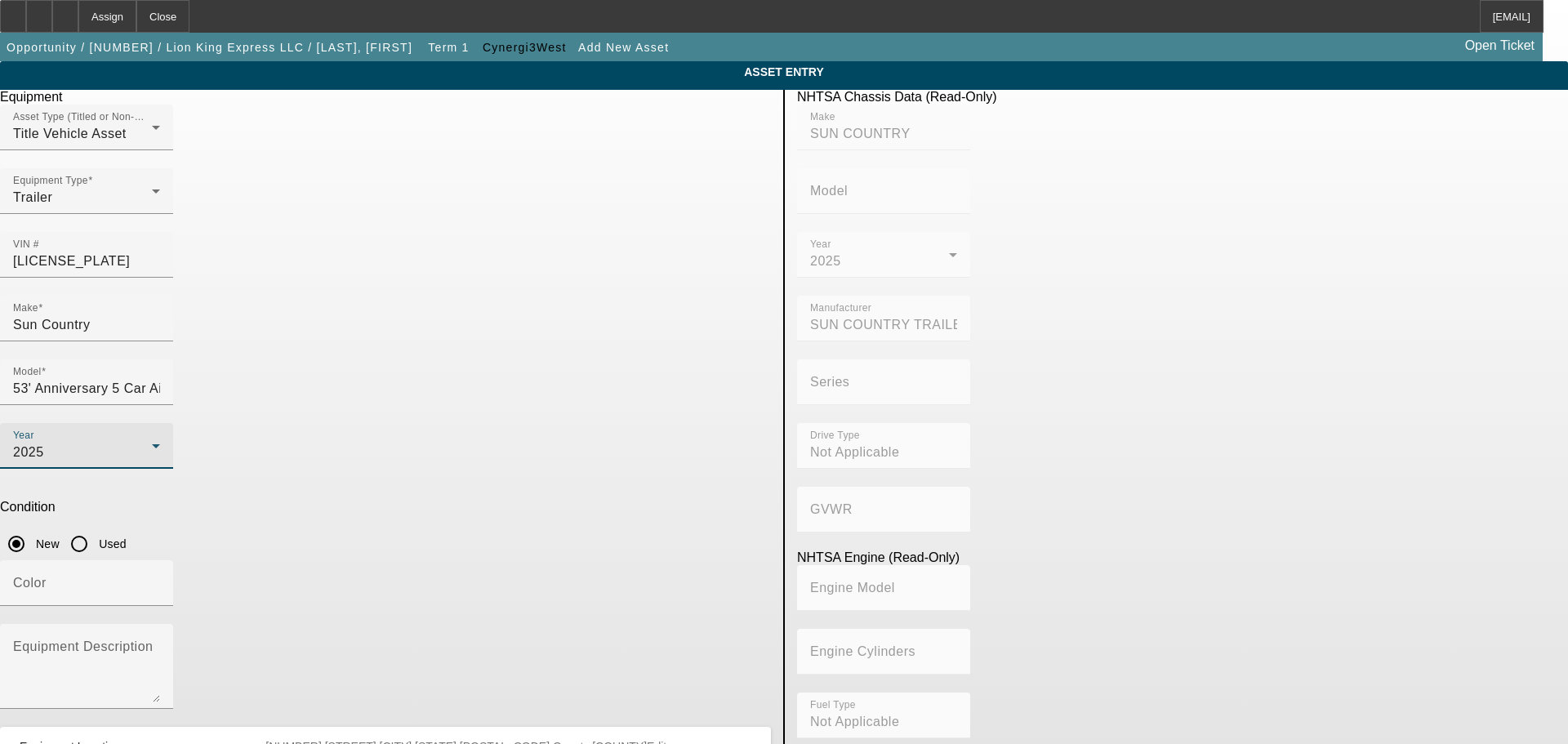 click on "Submit" at bounding box center (23, 791) 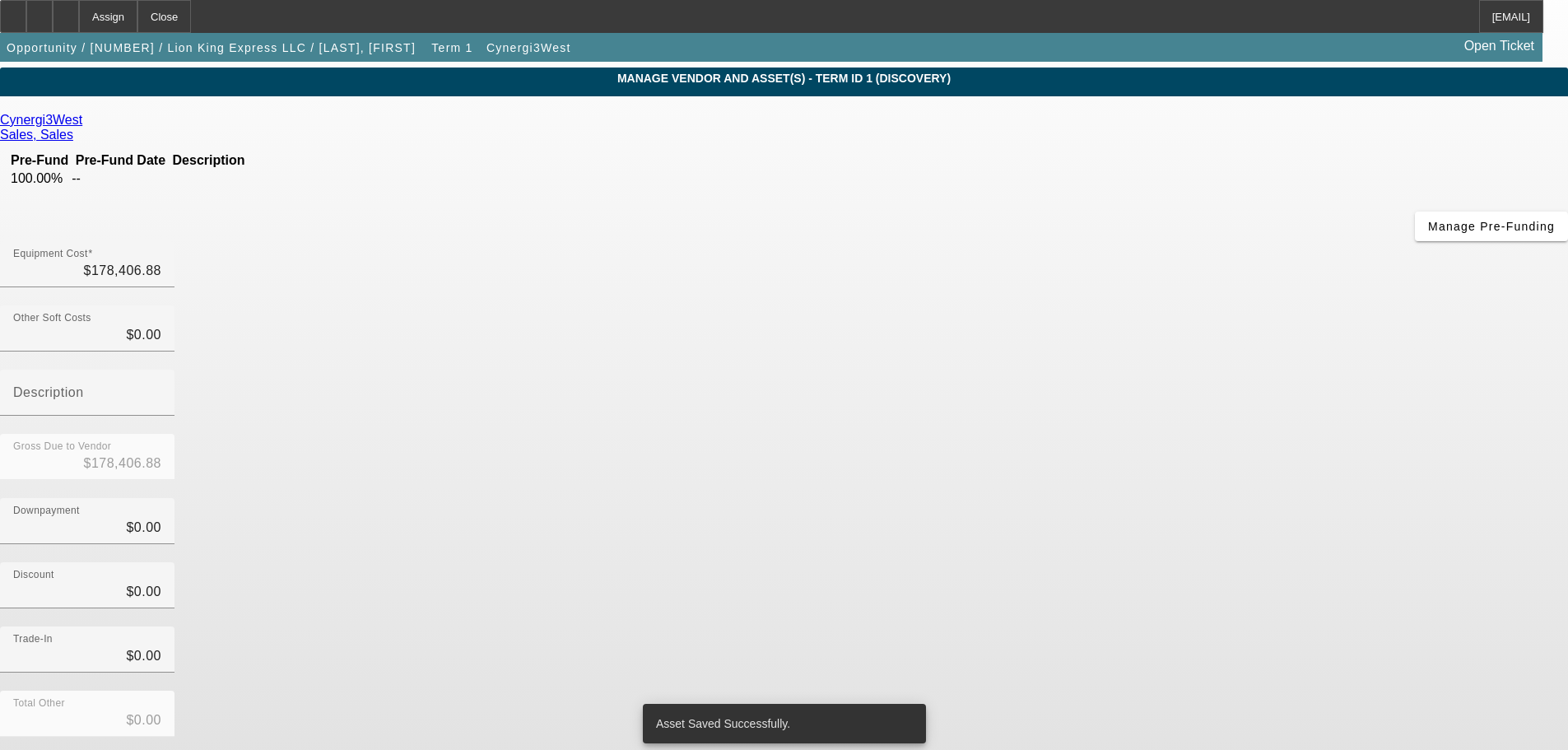scroll, scrollTop: 91, scrollLeft: 0, axis: vertical 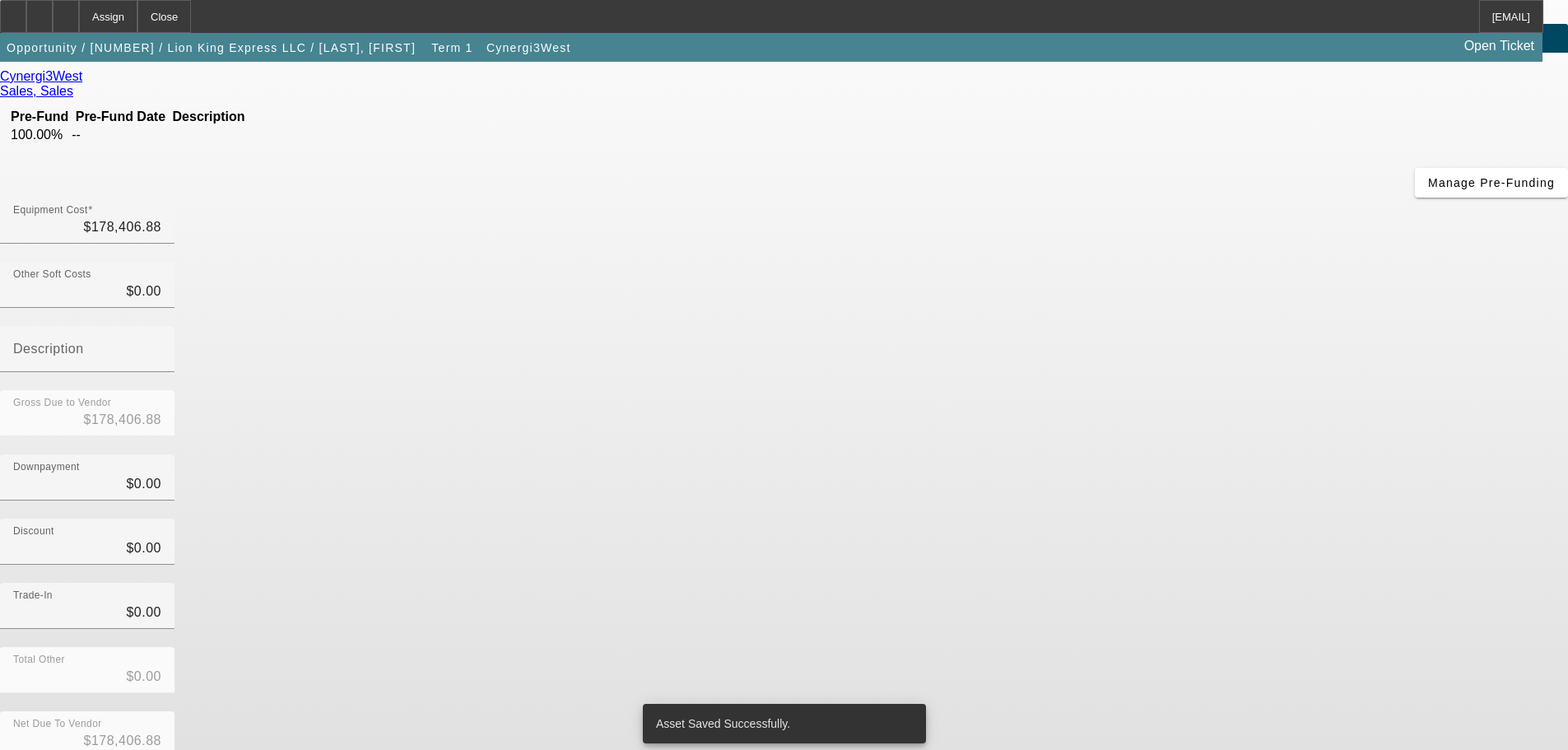 click on "Add Equipment" at bounding box center (1525, 822) 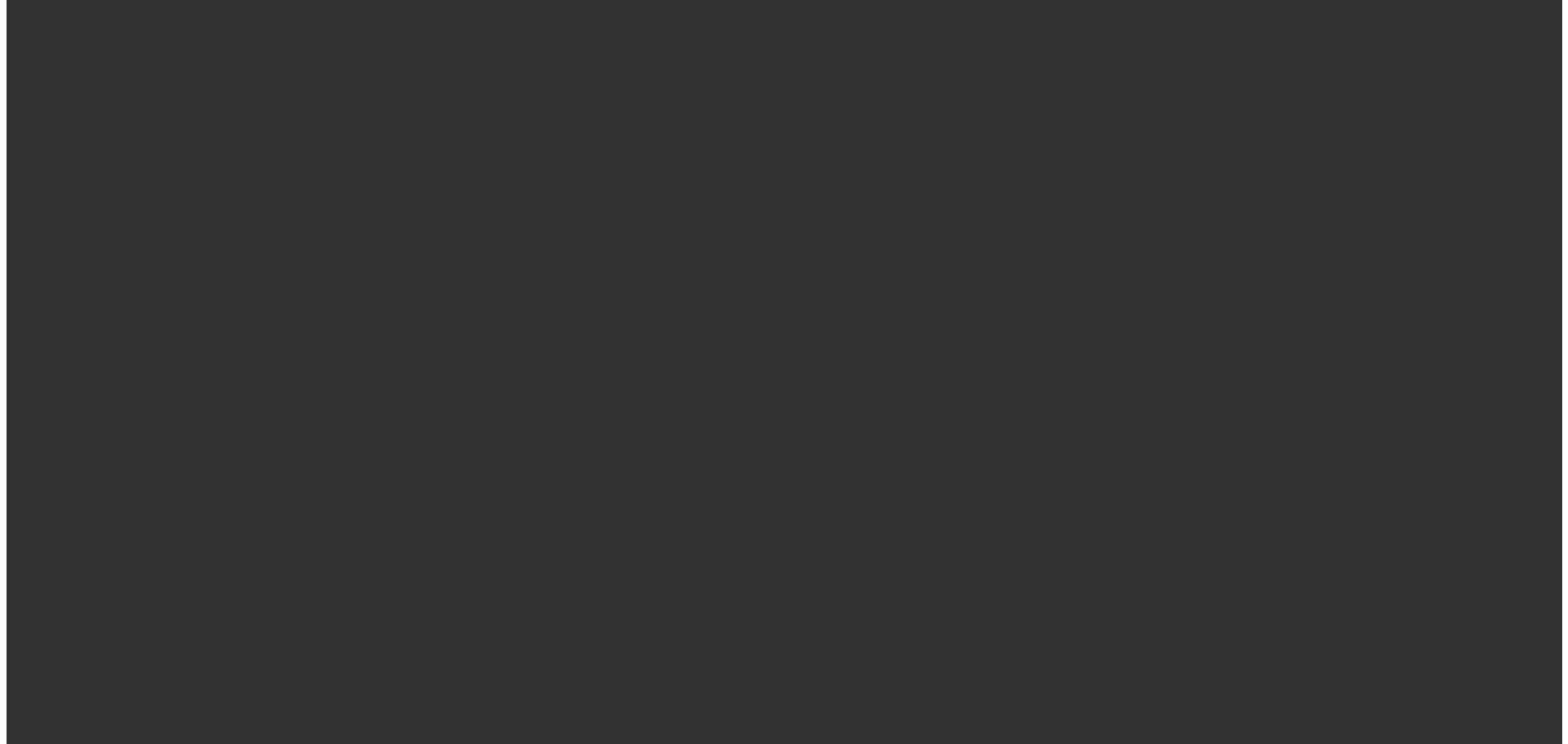 scroll, scrollTop: 0, scrollLeft: 0, axis: both 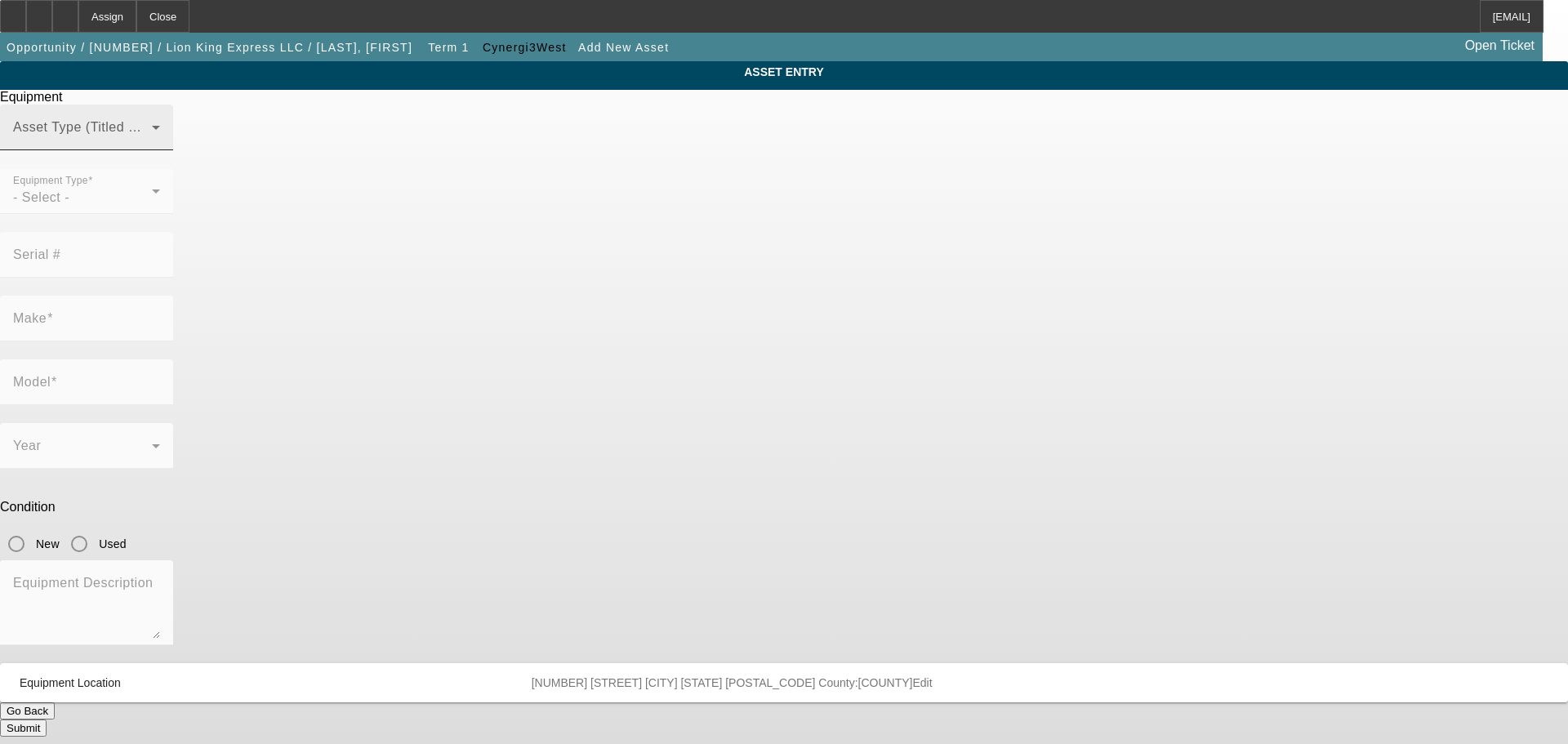 click at bounding box center (82, 134) 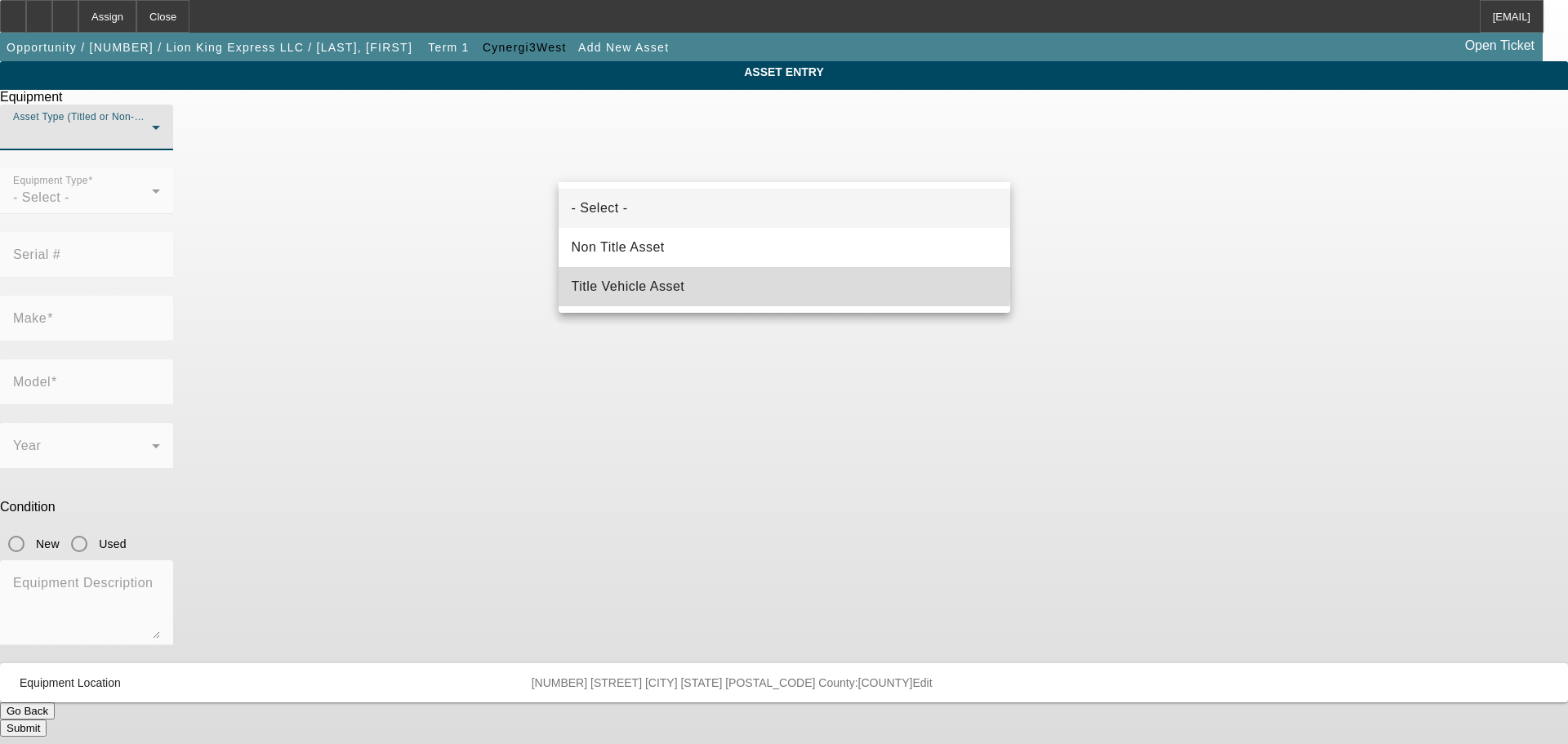 click on "Title Vehicle Asset" at bounding box center (784, 287) 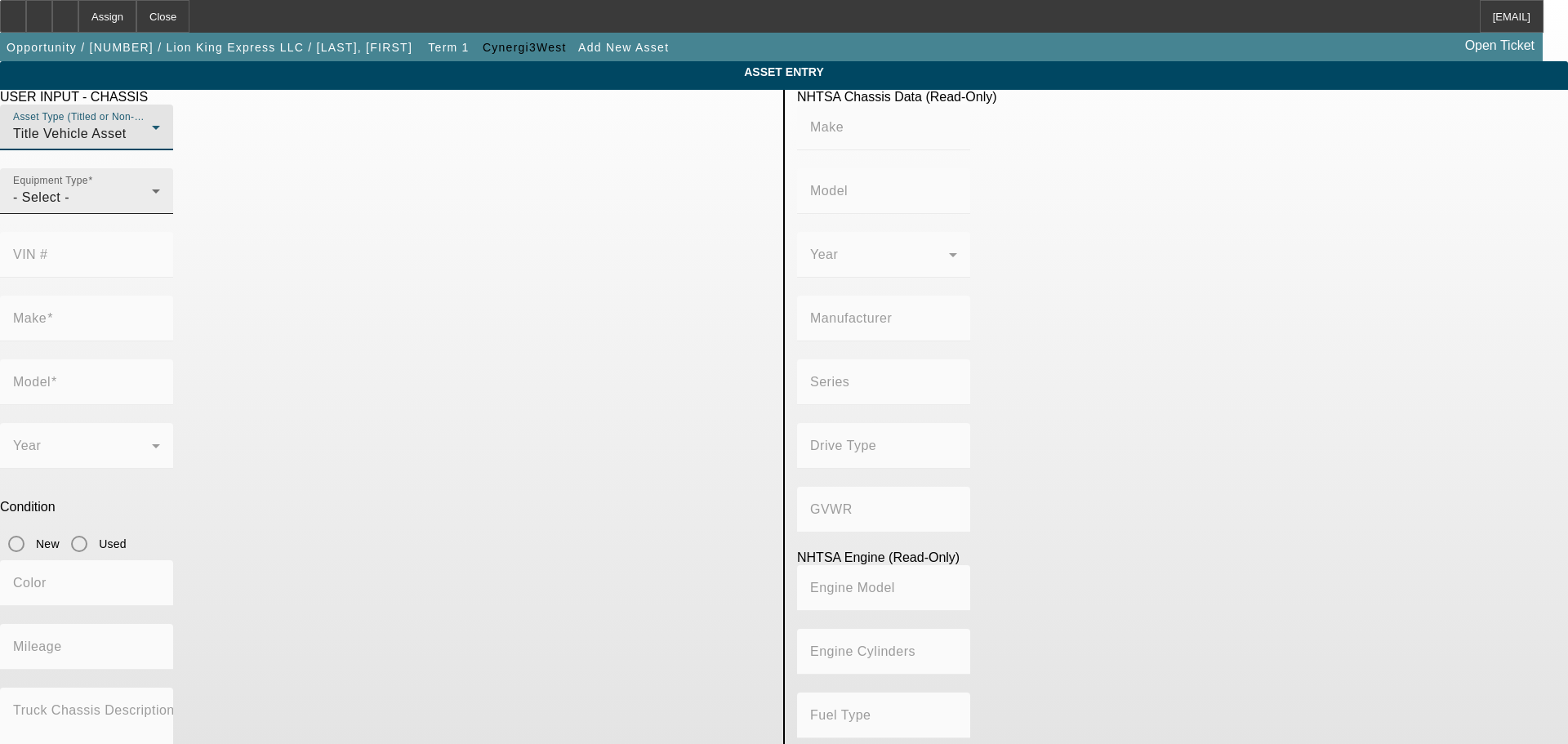 click on "- Select -" at bounding box center [82, 198] 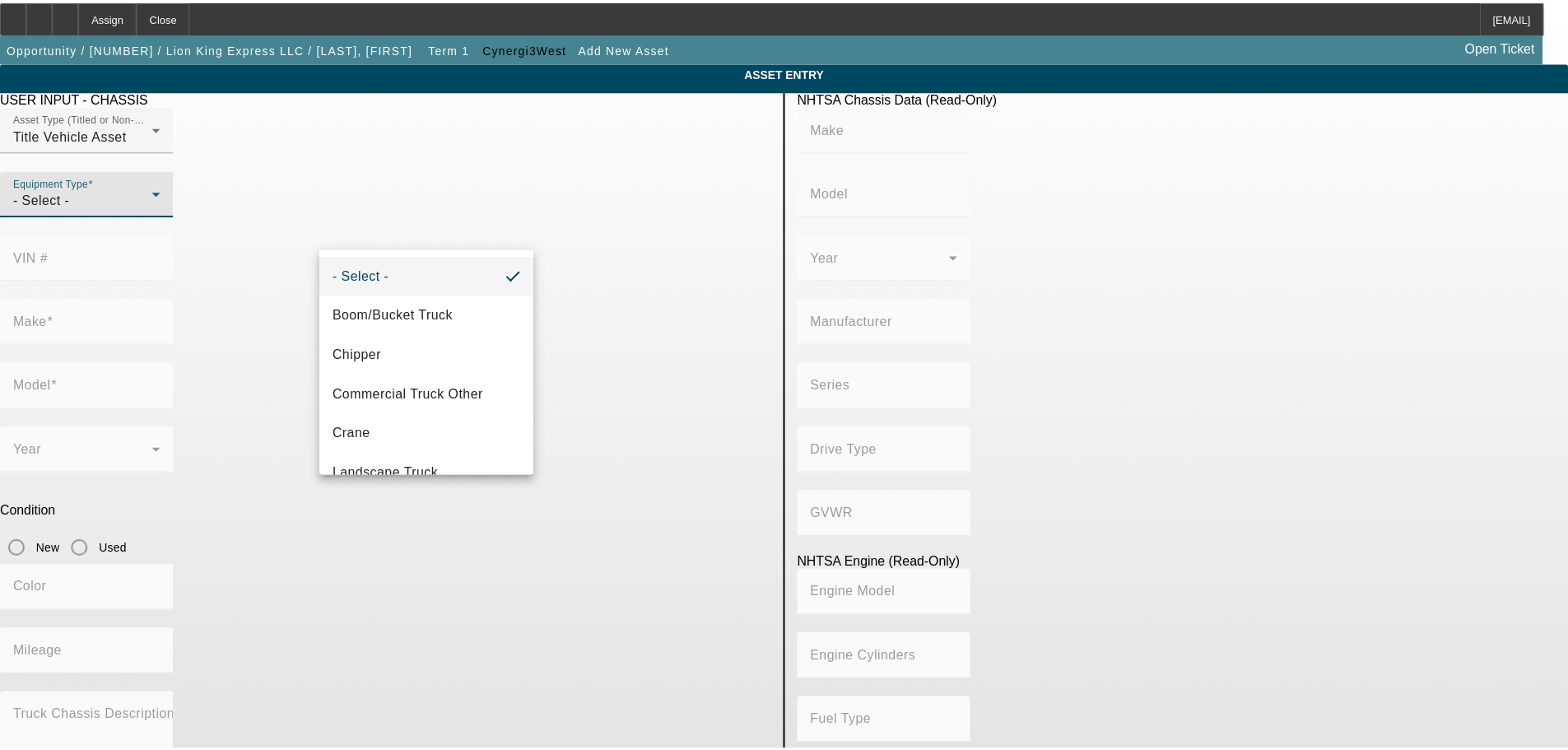 scroll, scrollTop: 215, scrollLeft: 0, axis: vertical 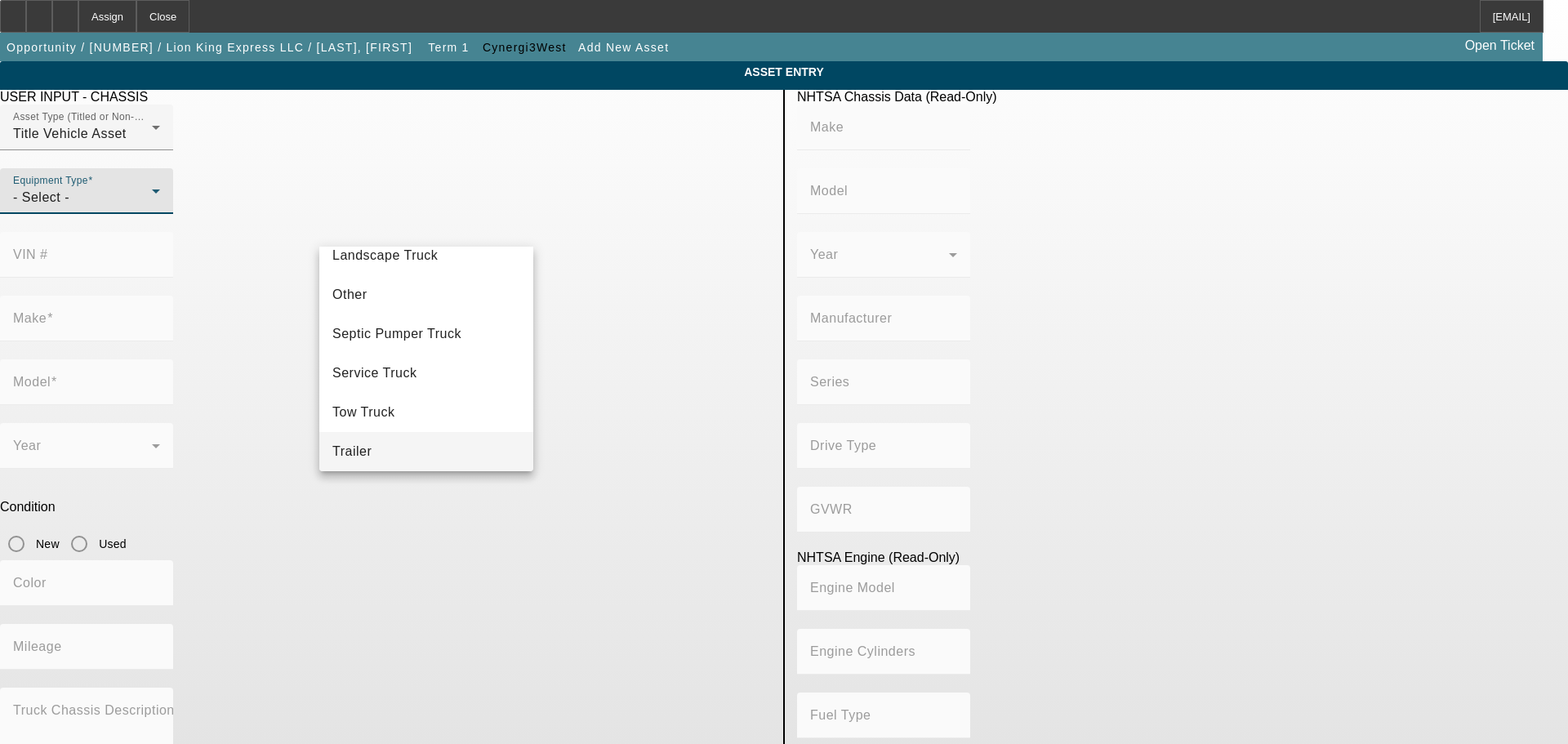 click on "Trailer" at bounding box center [352, 452] 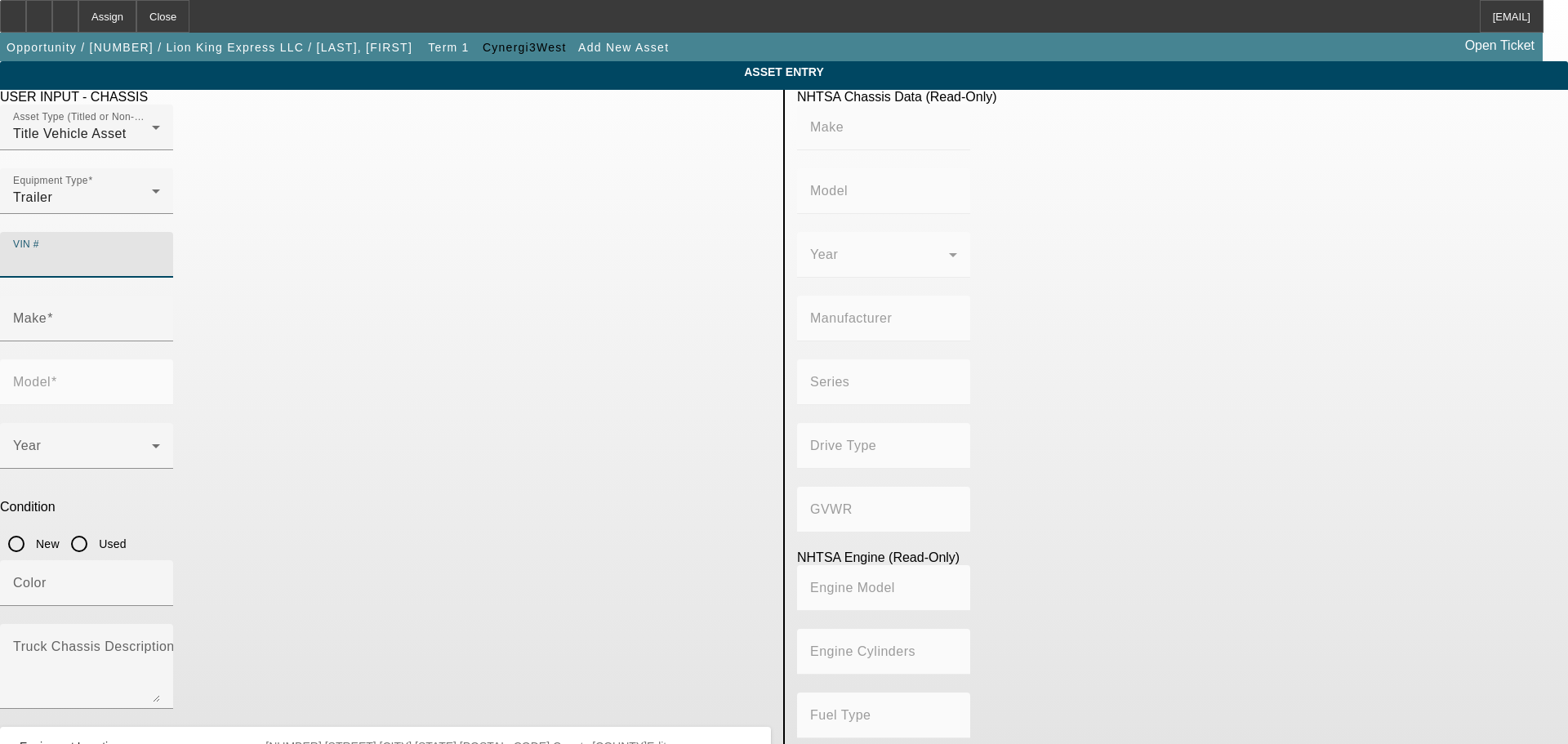 click on "VIN #" at bounding box center [87, 261] 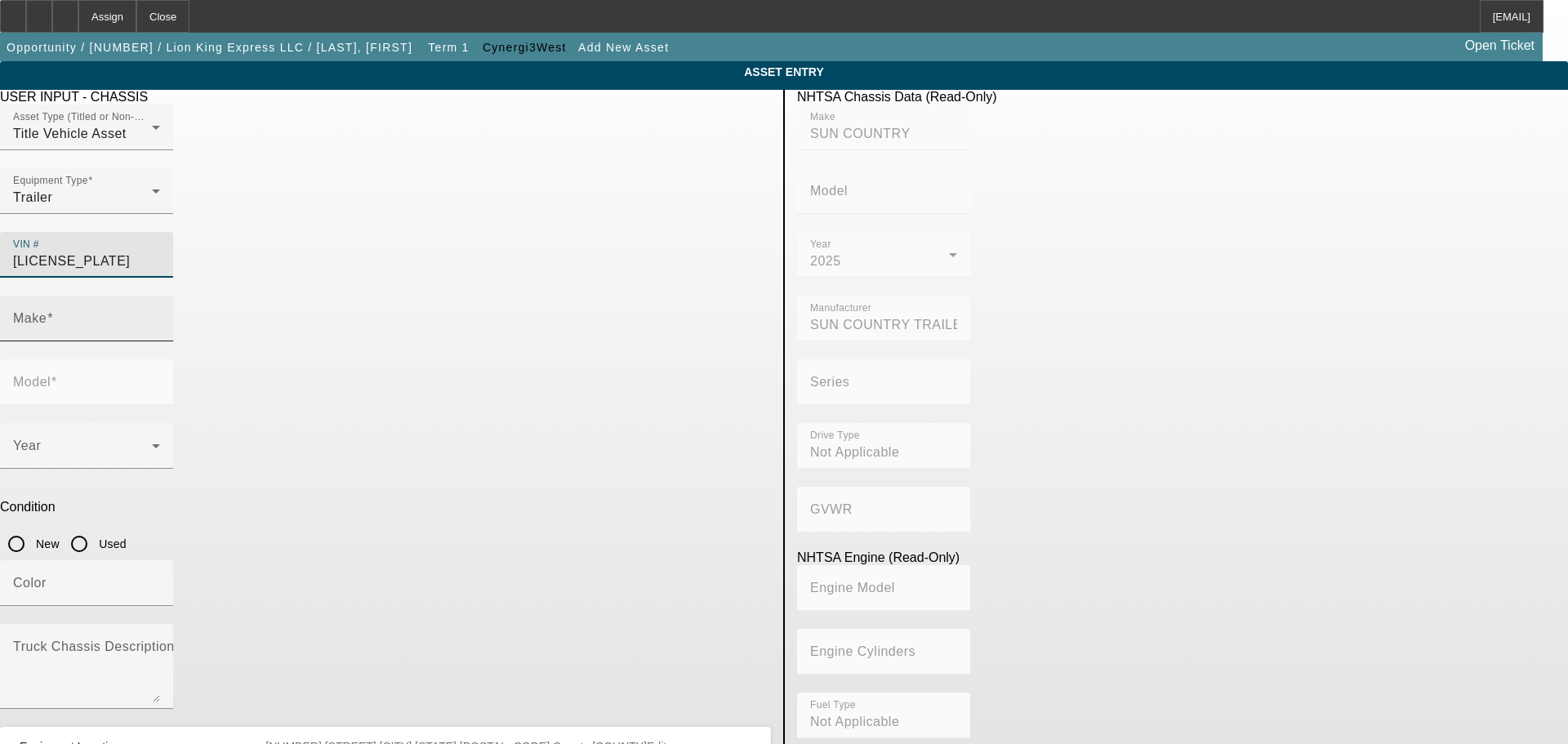type on "5856C5324SP028568" 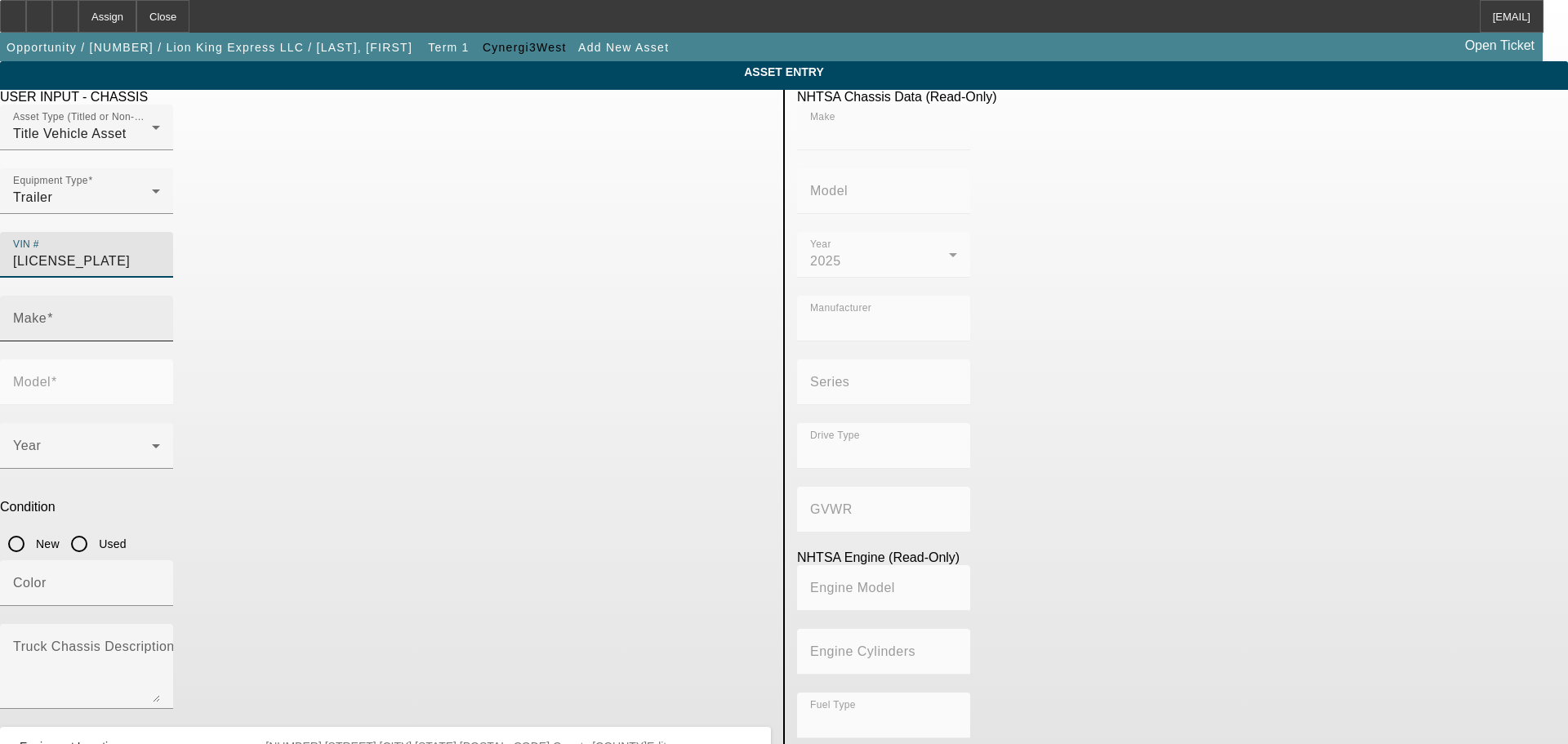 click on "Make" at bounding box center [87, 325] 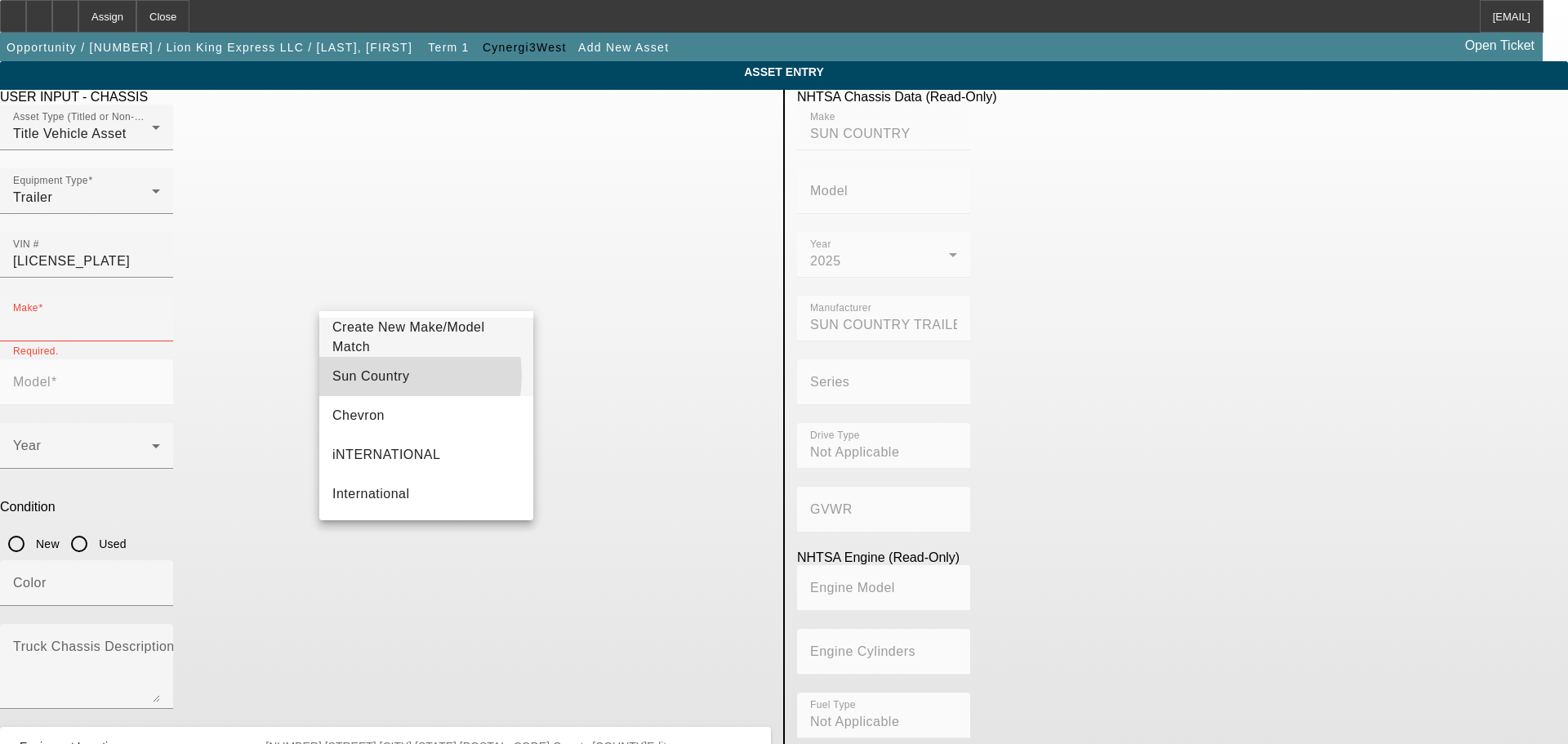 click on "Sun Country" at bounding box center (371, 376) 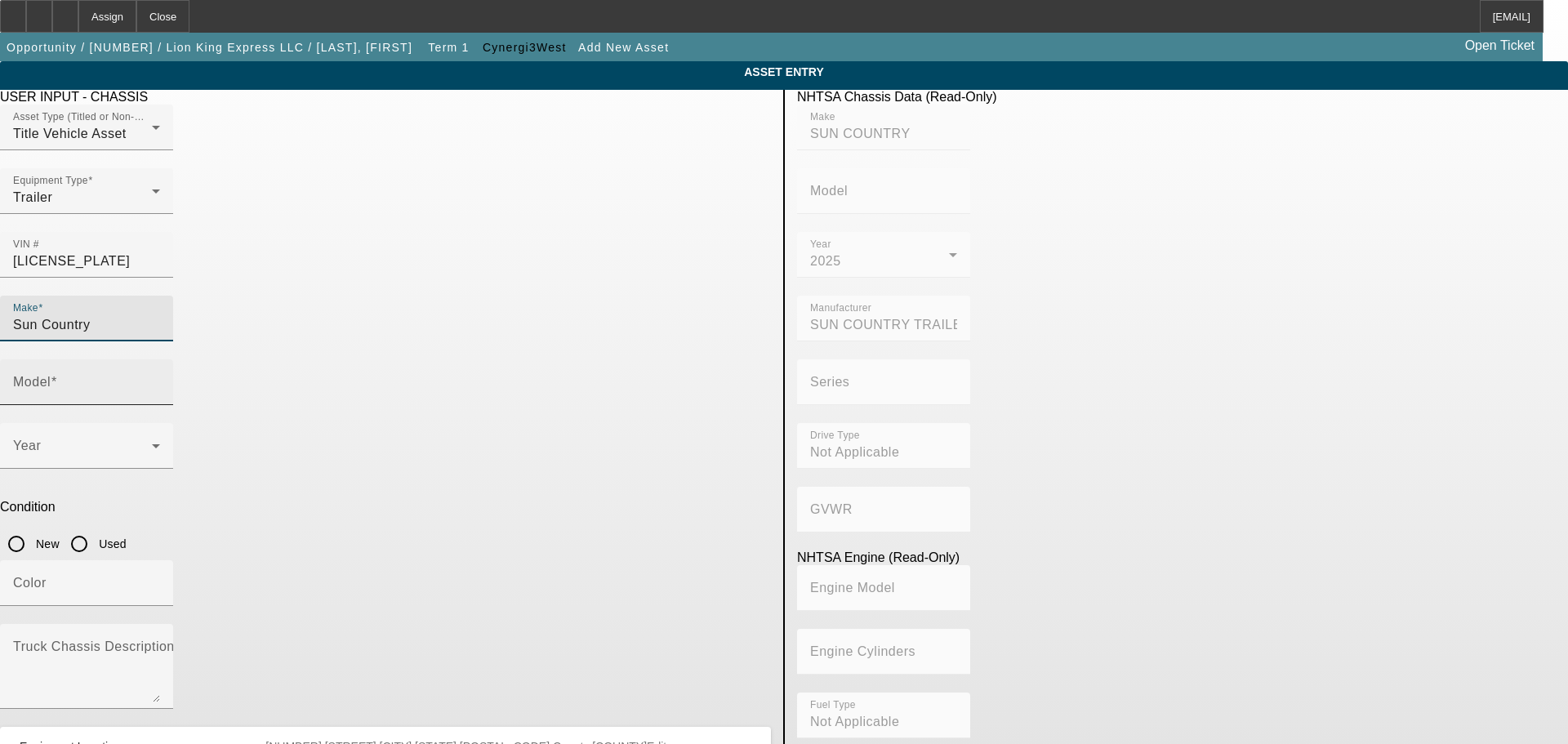 click at bounding box center (54, 381) 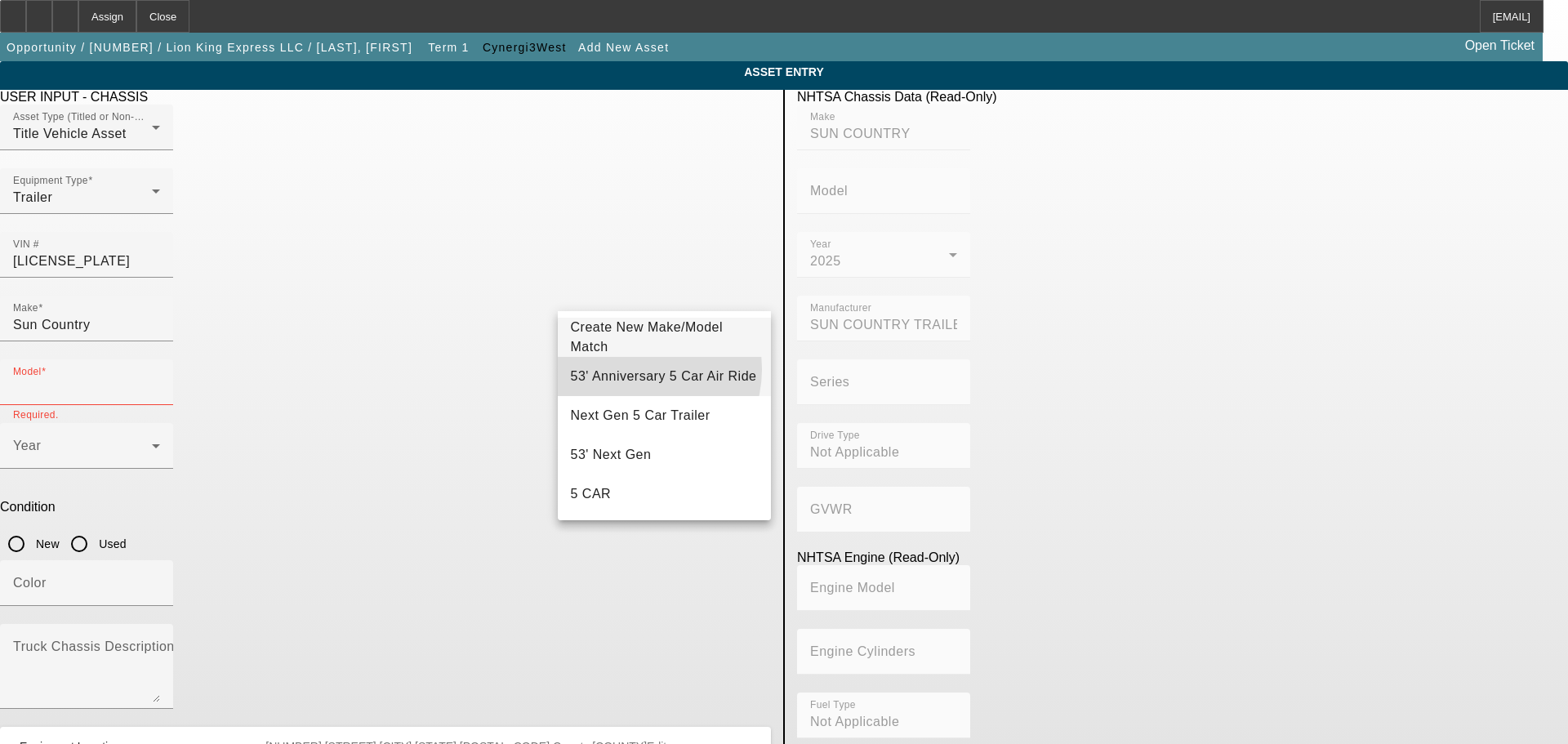 click on "53' Anniversary 5 Car Air Ride" at bounding box center [664, 376] 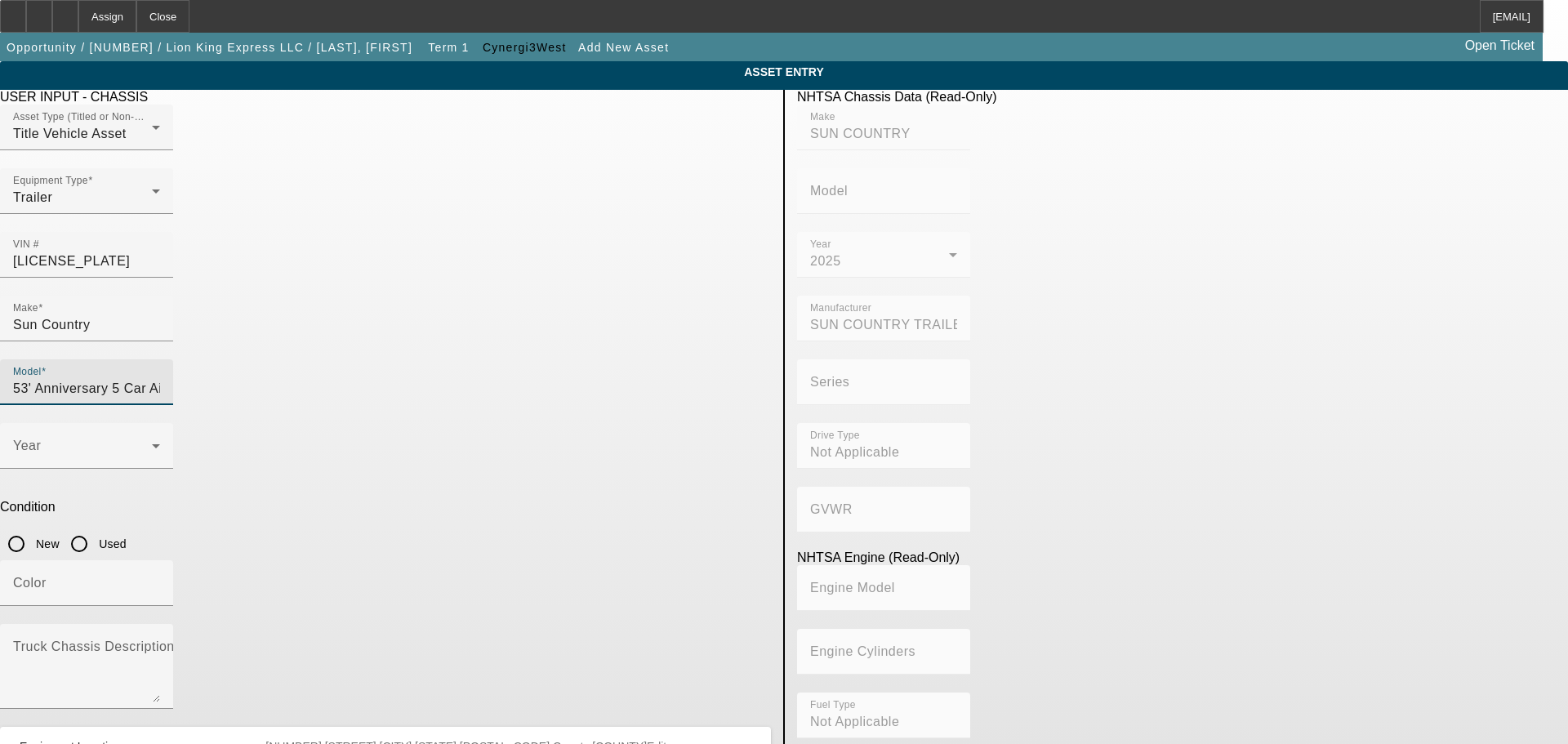 click on "New" at bounding box center [16, 544] 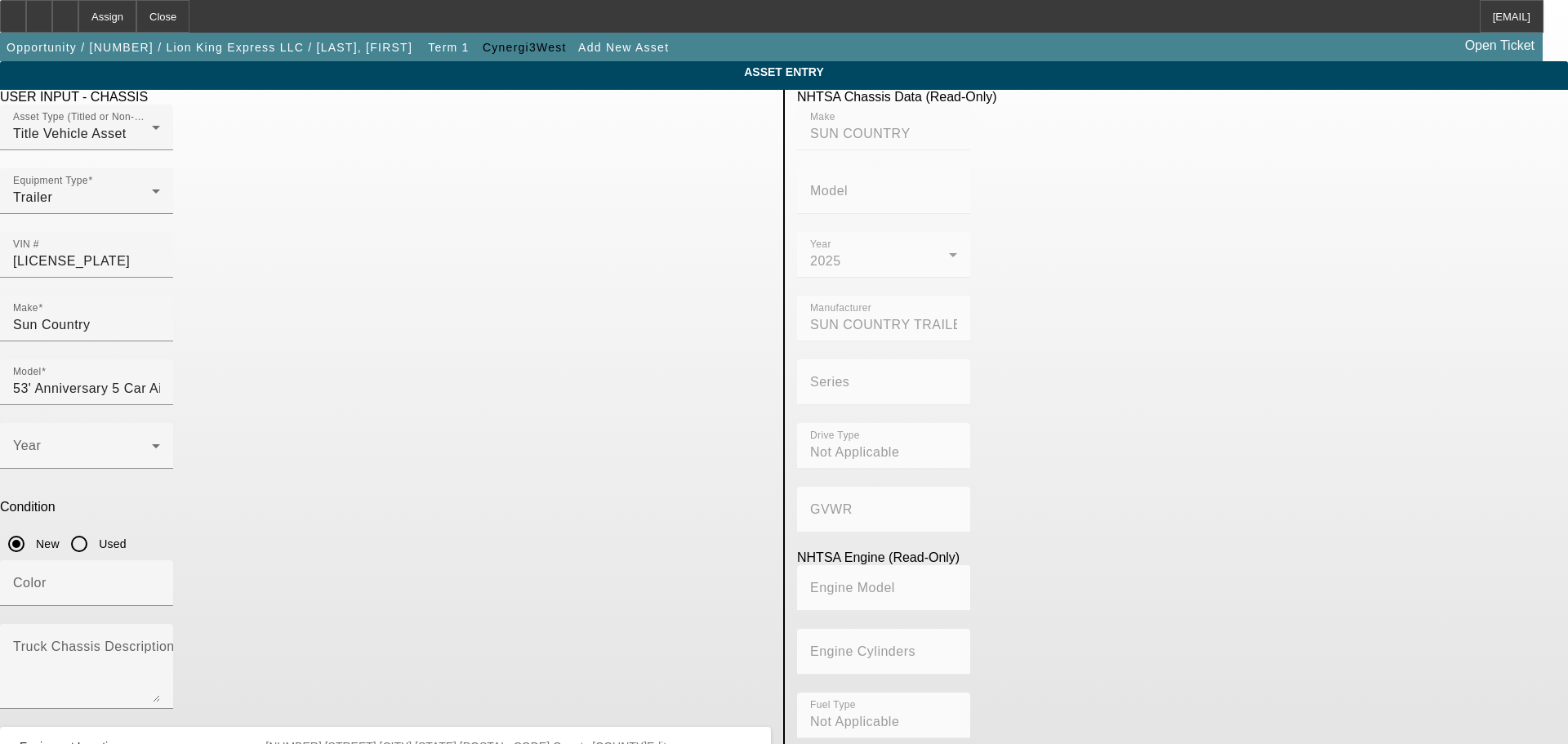 click at bounding box center (87, 287) 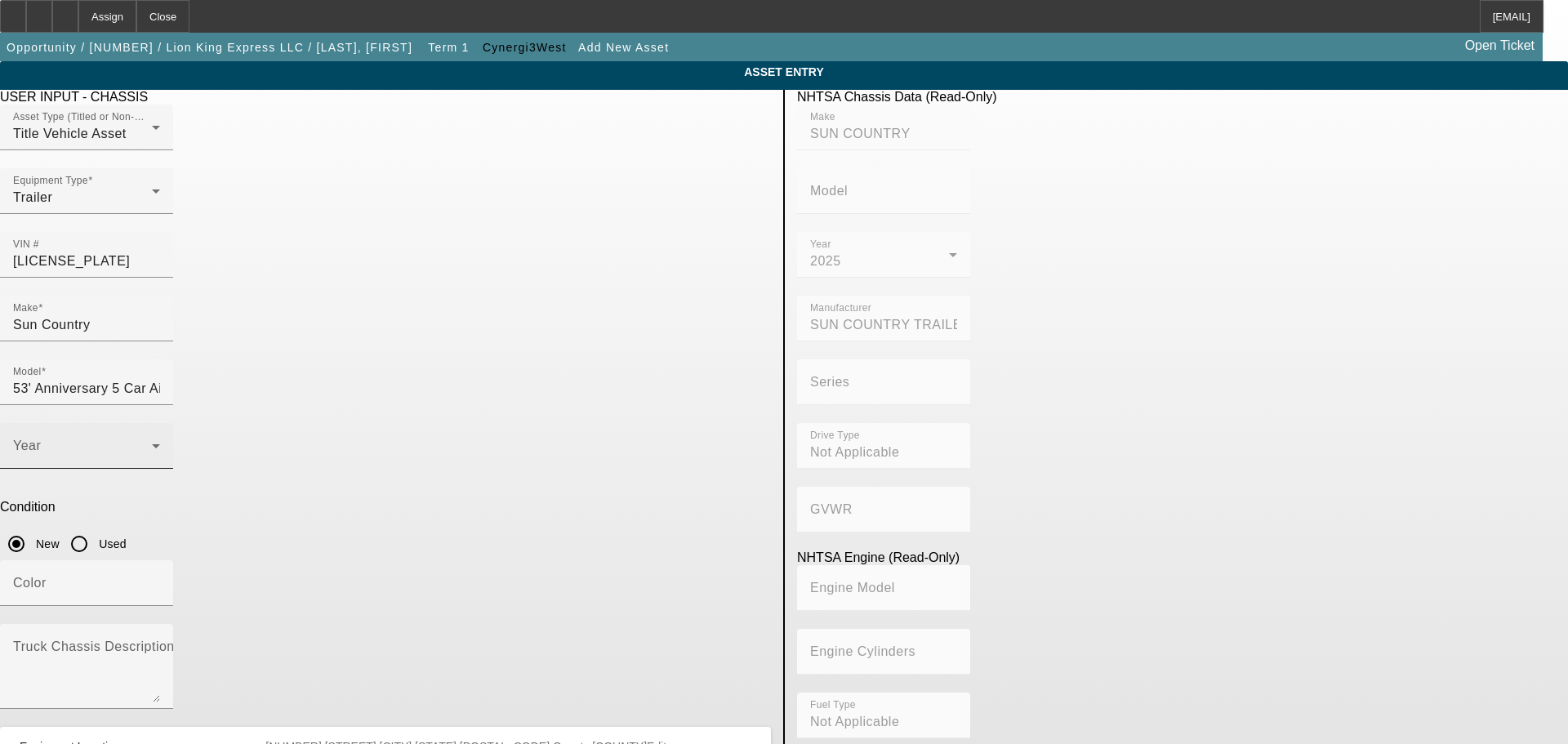 click on "Year" at bounding box center (87, 446) 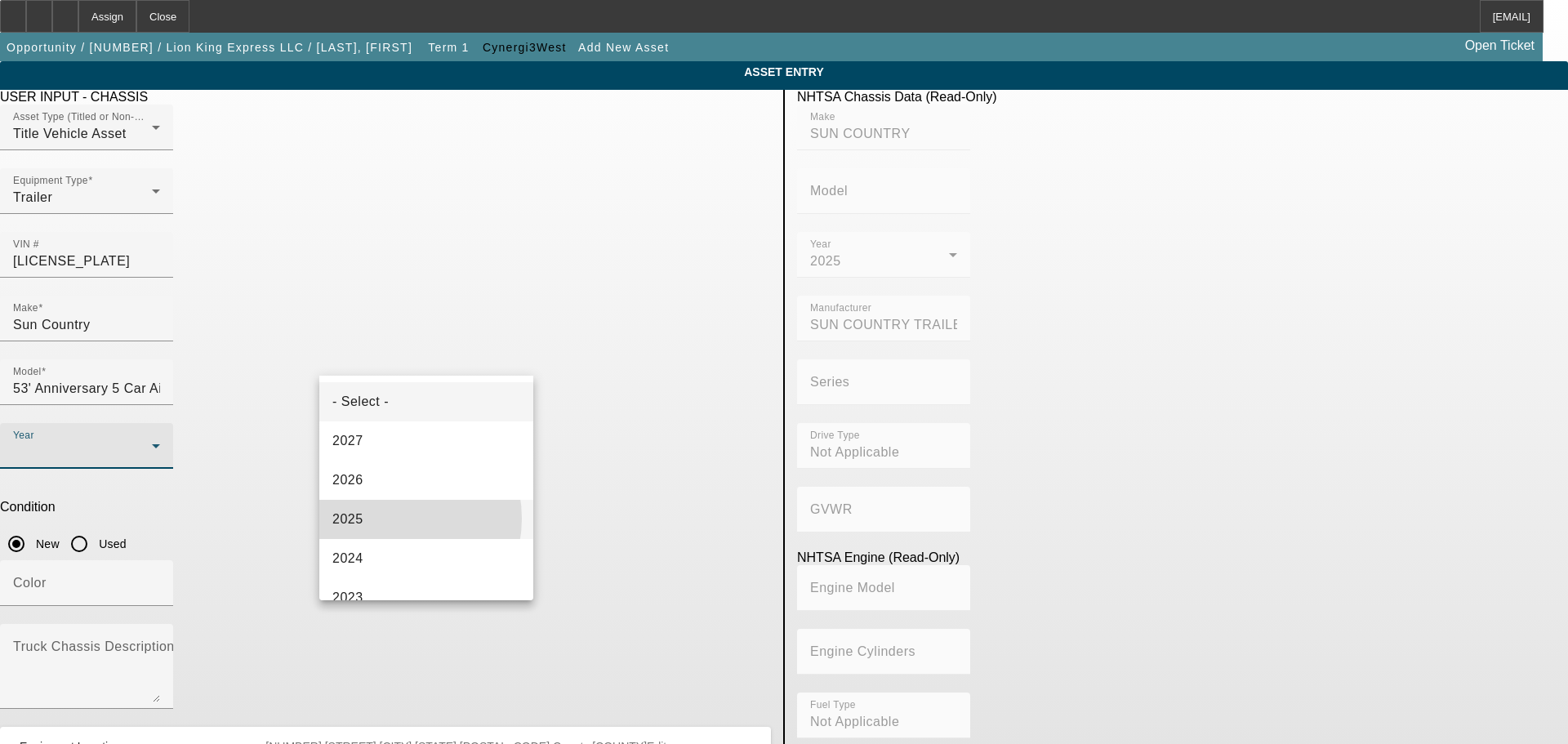 click on "2025" at bounding box center [426, 519] 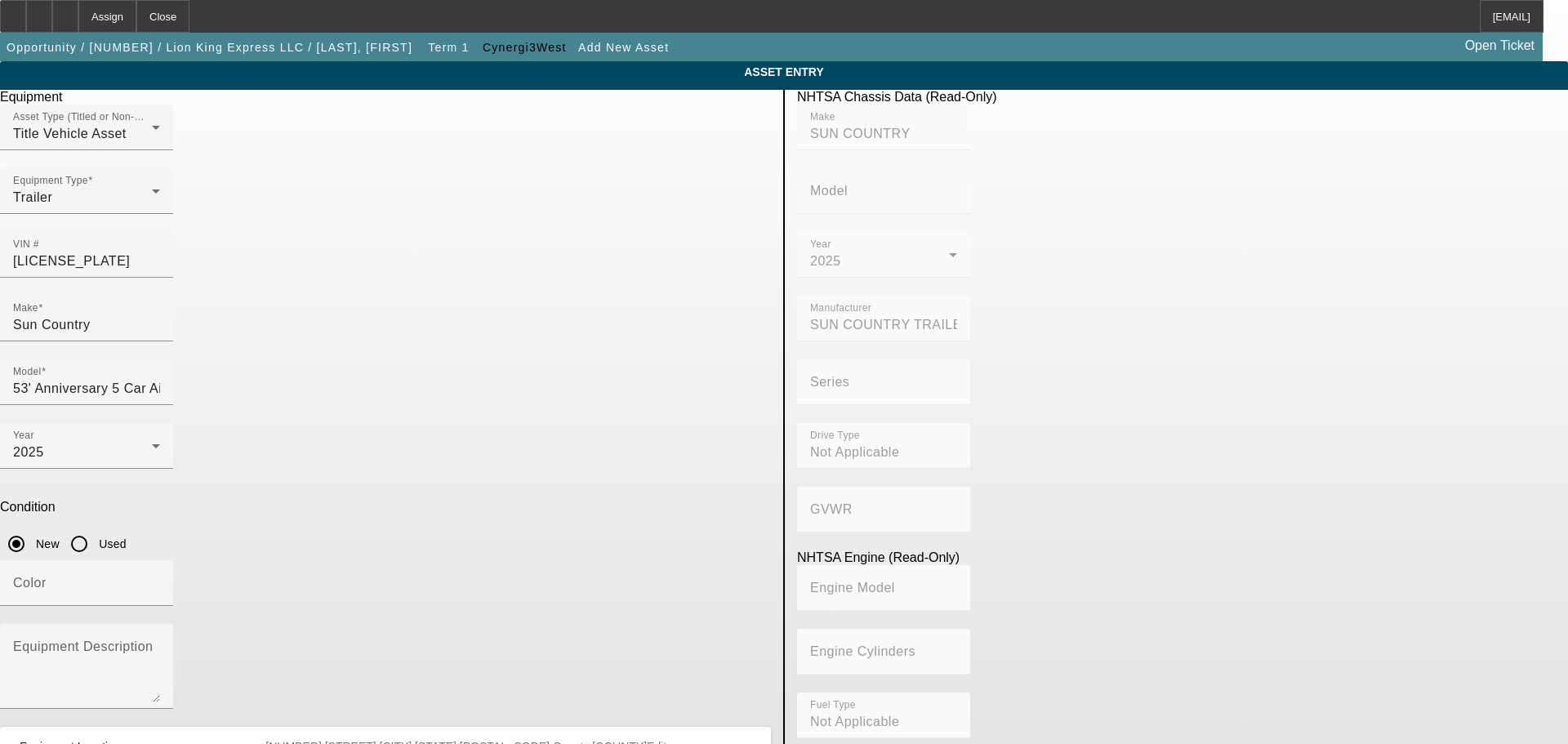 click on "Submit" at bounding box center [23, 791] 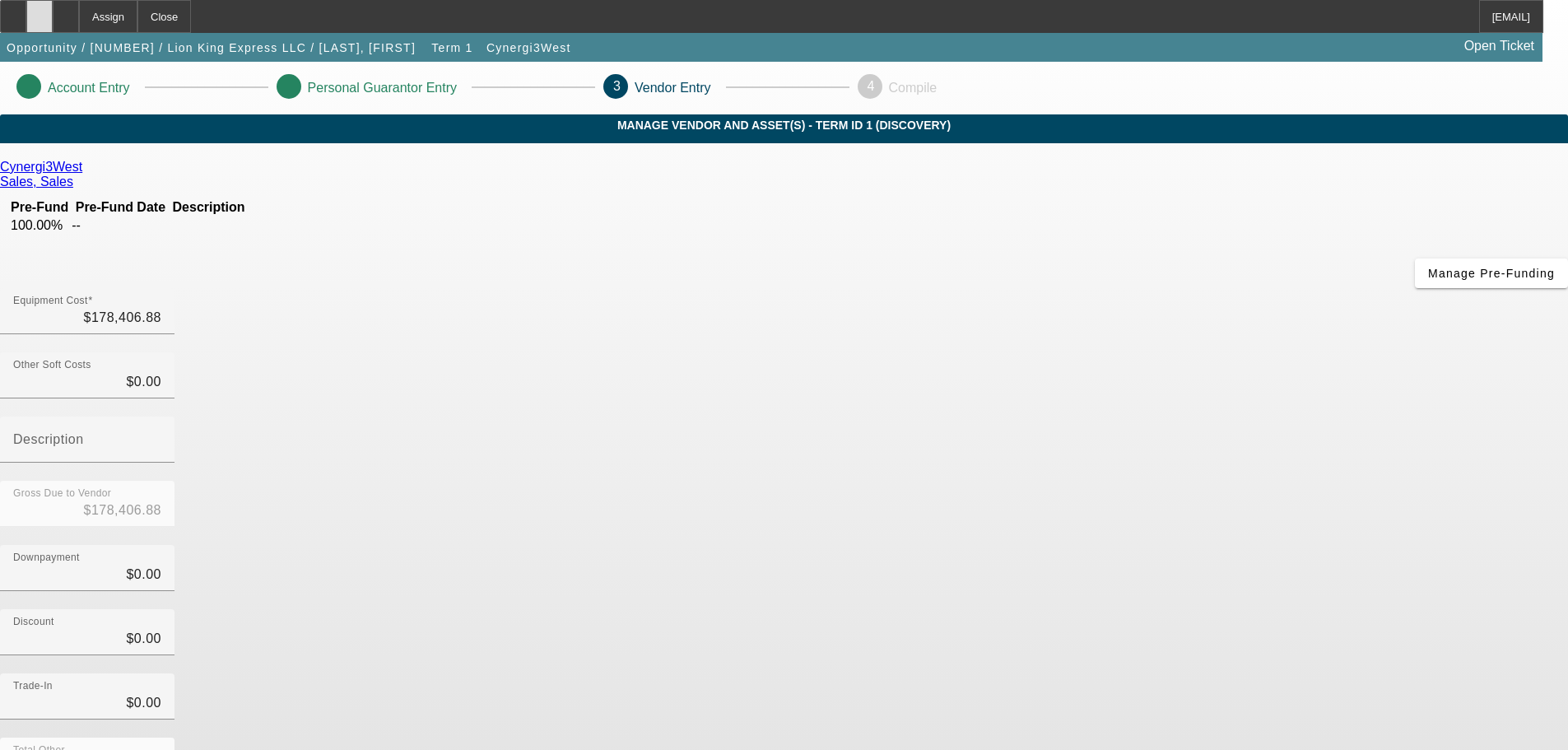 click at bounding box center [40, 16] 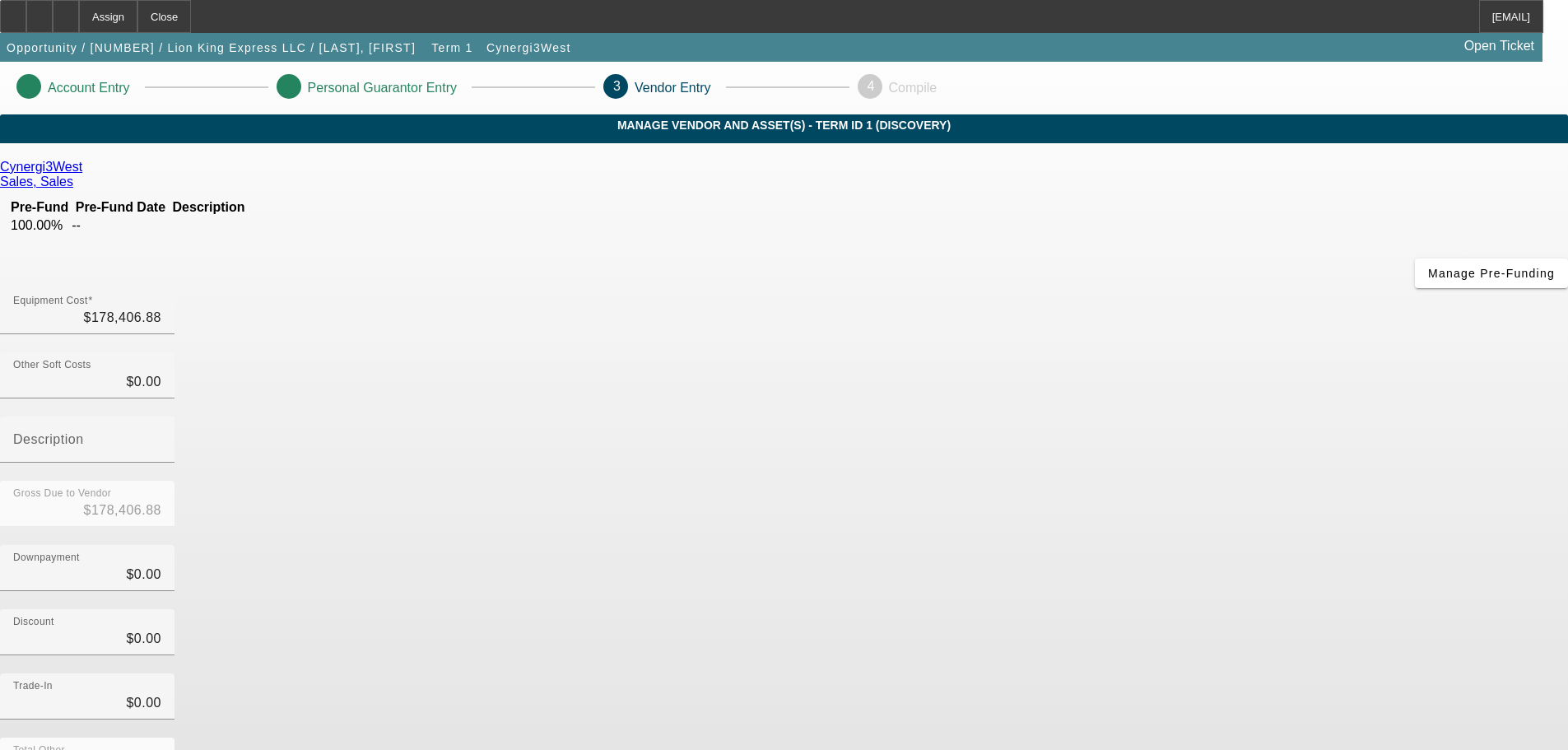 click on "Submit" at bounding box center (23, 874) 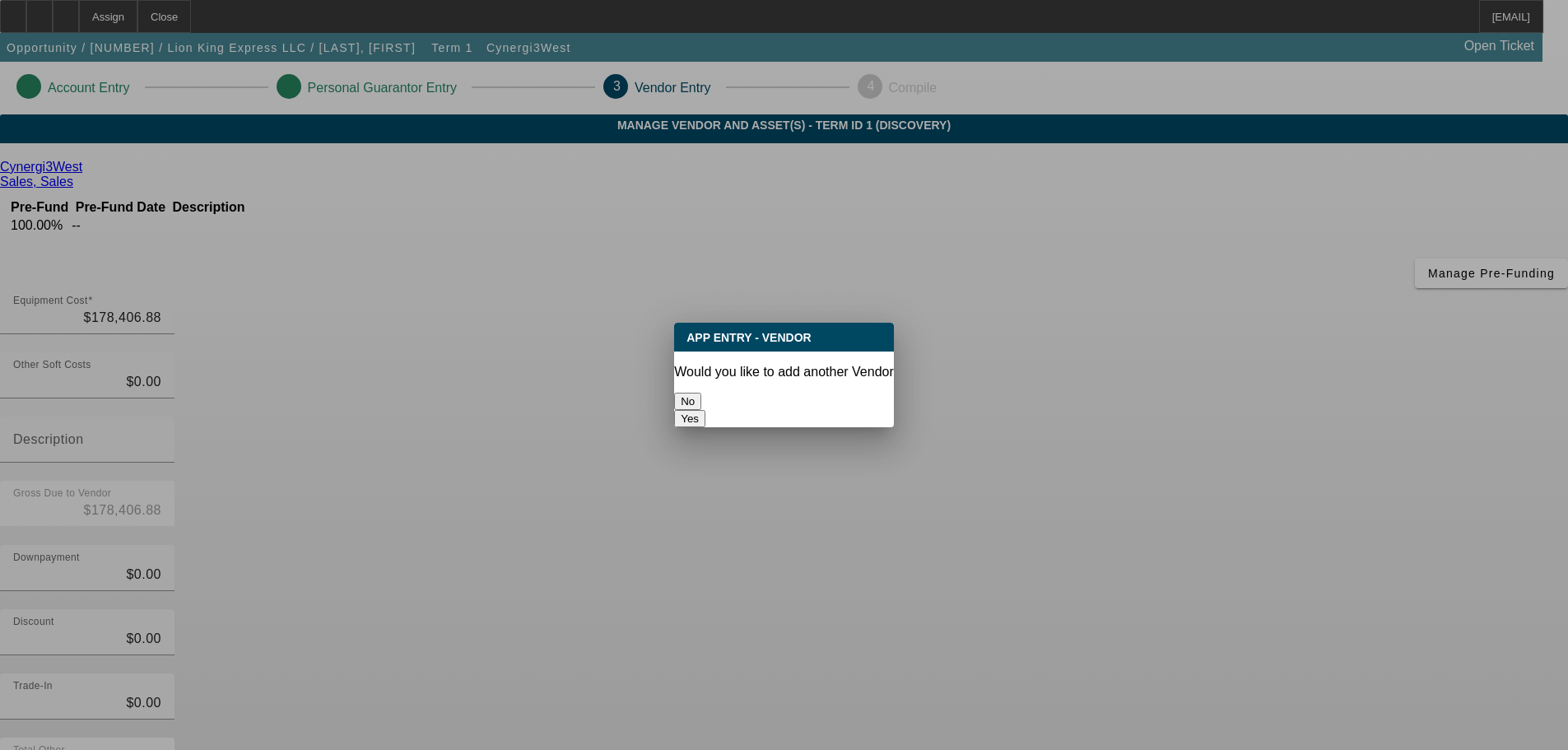 click on "No" at bounding box center (687, 401) 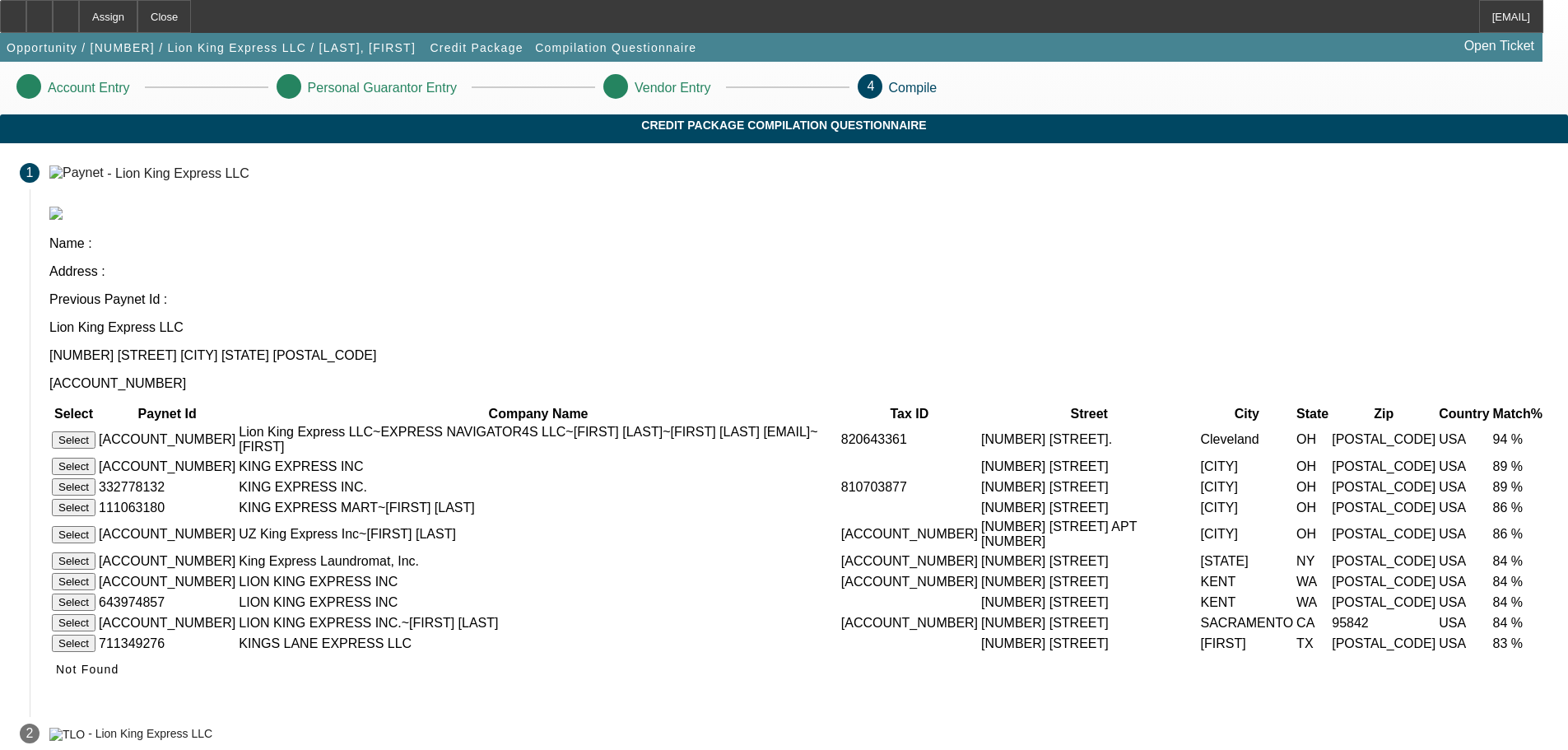 click on "Select" at bounding box center [73, 440] 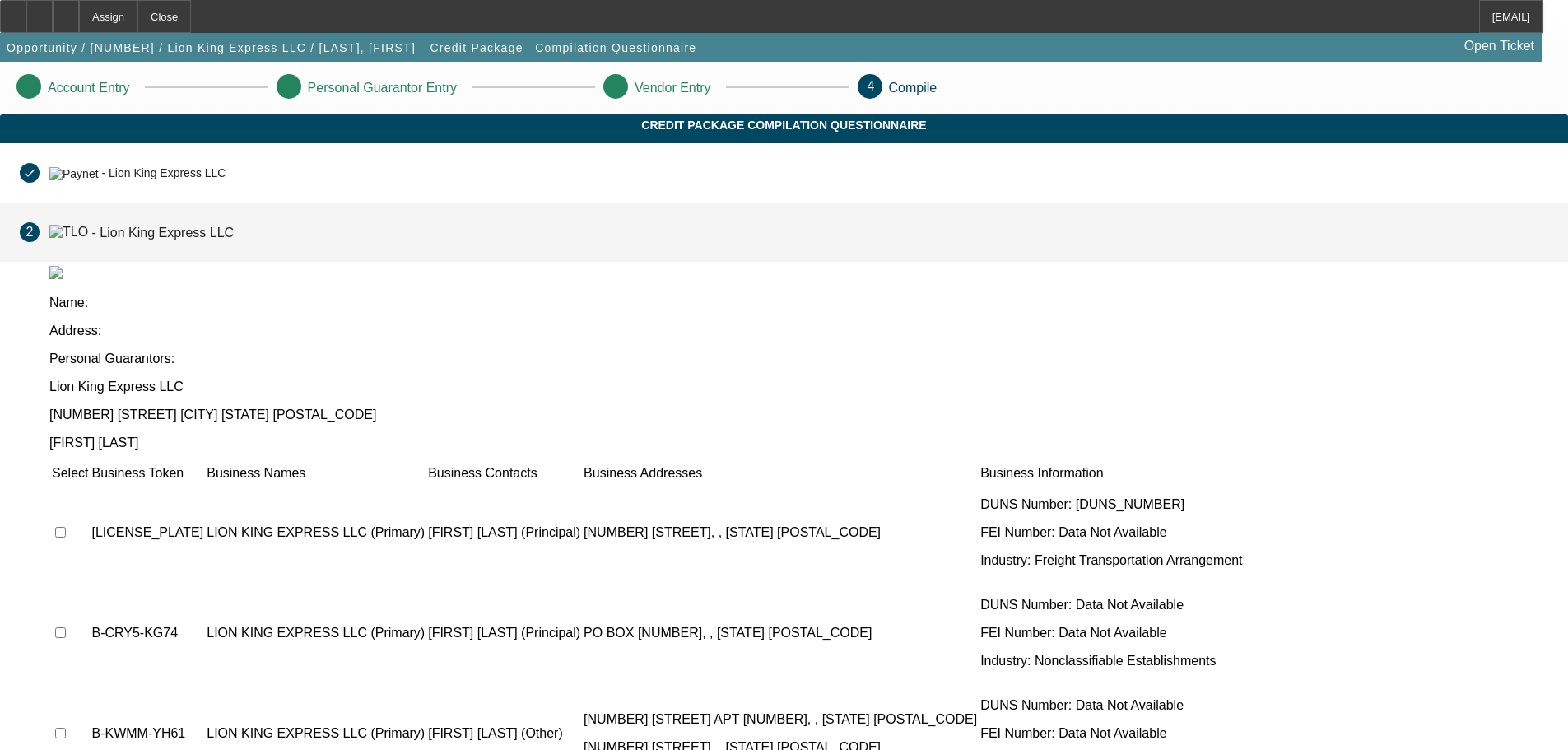 scroll, scrollTop: 28, scrollLeft: 0, axis: vertical 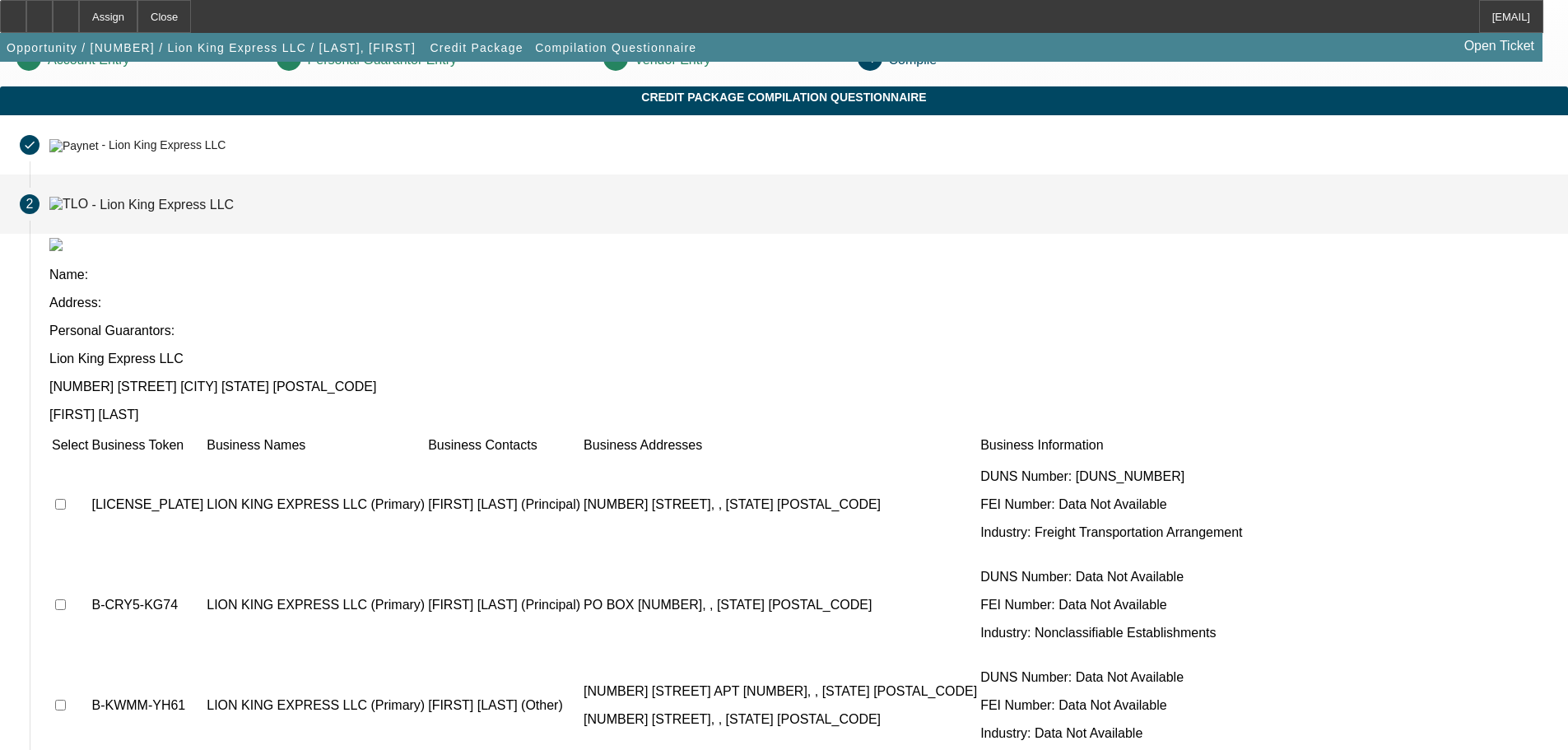 click at bounding box center (60, 504) 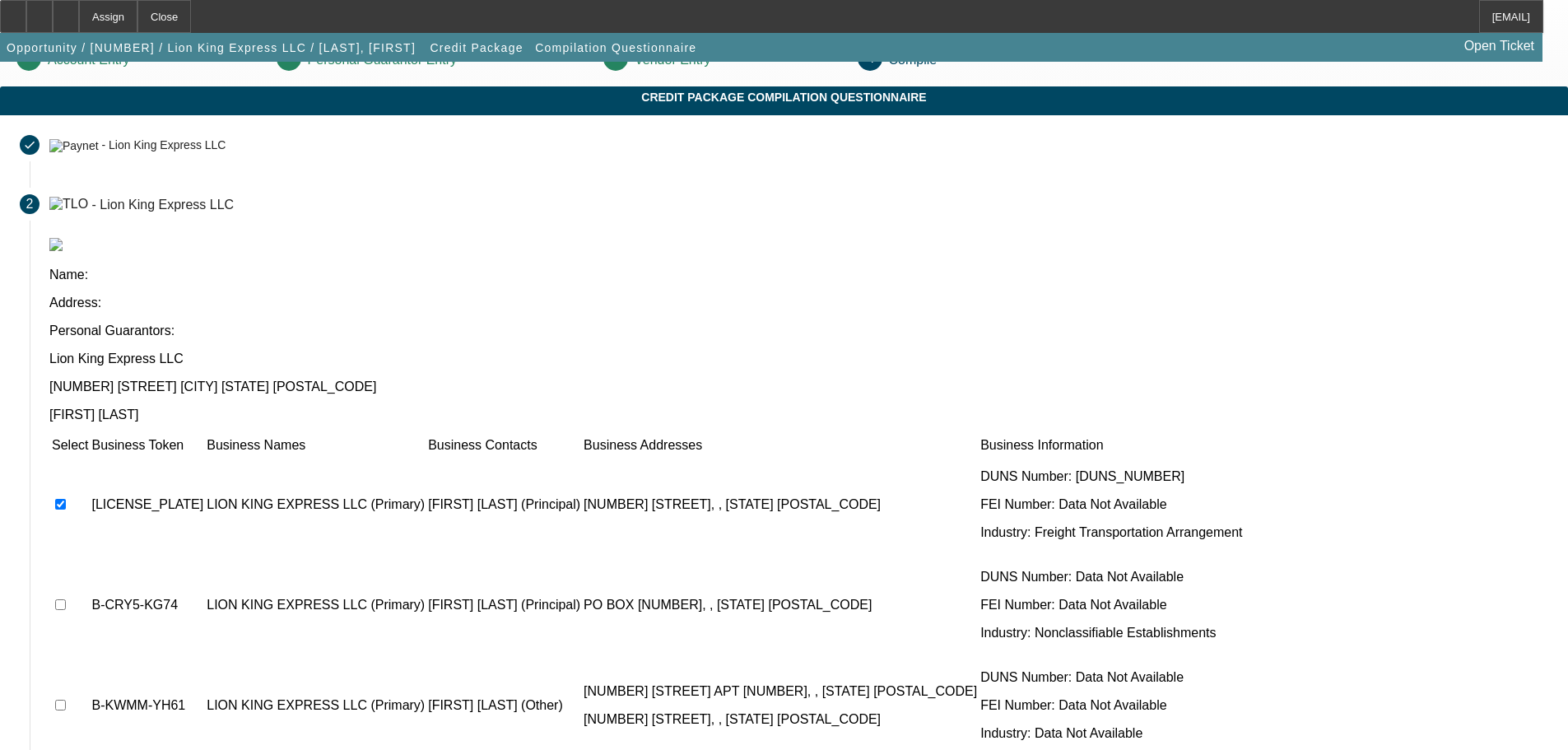 click at bounding box center (60, 504) 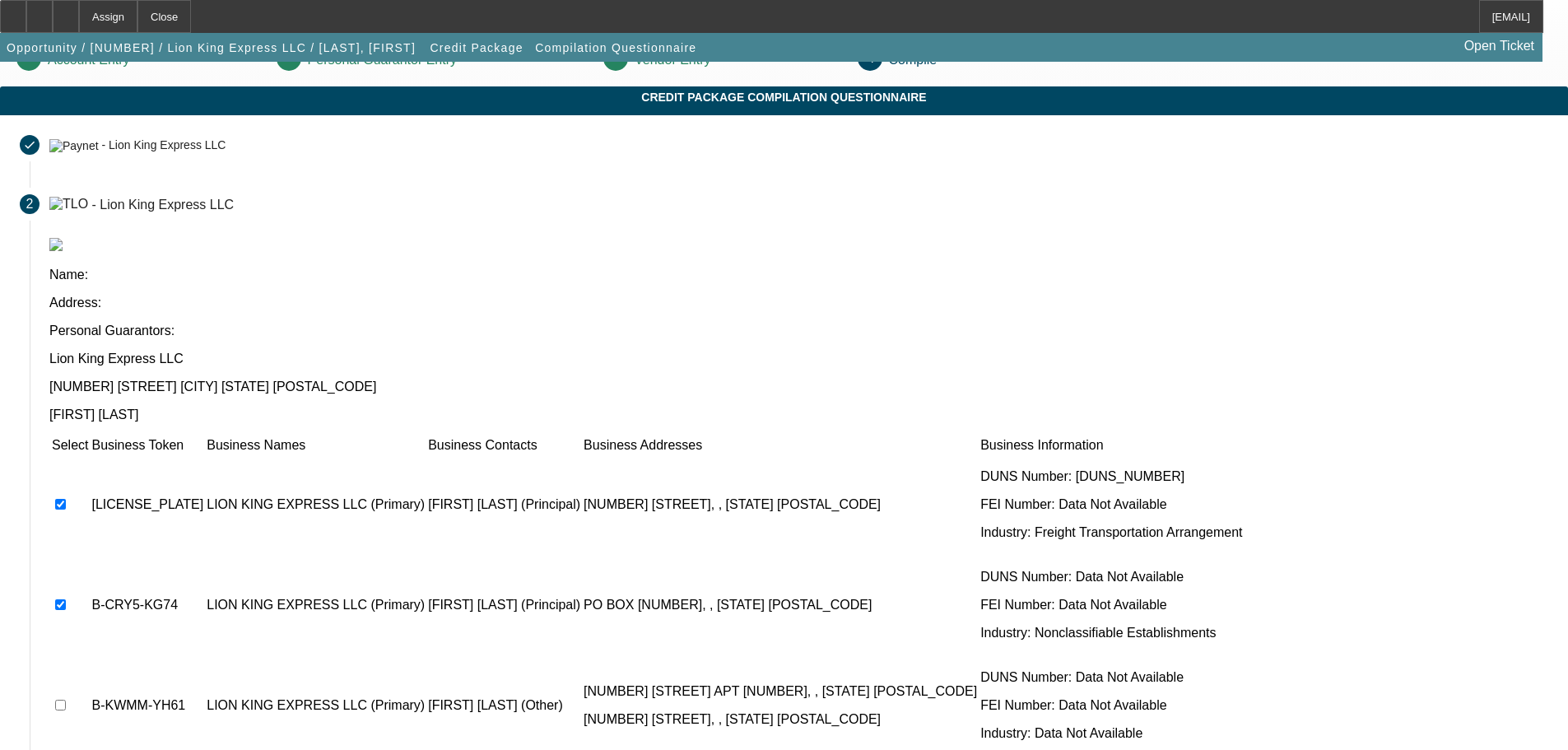 click at bounding box center (60, 504) 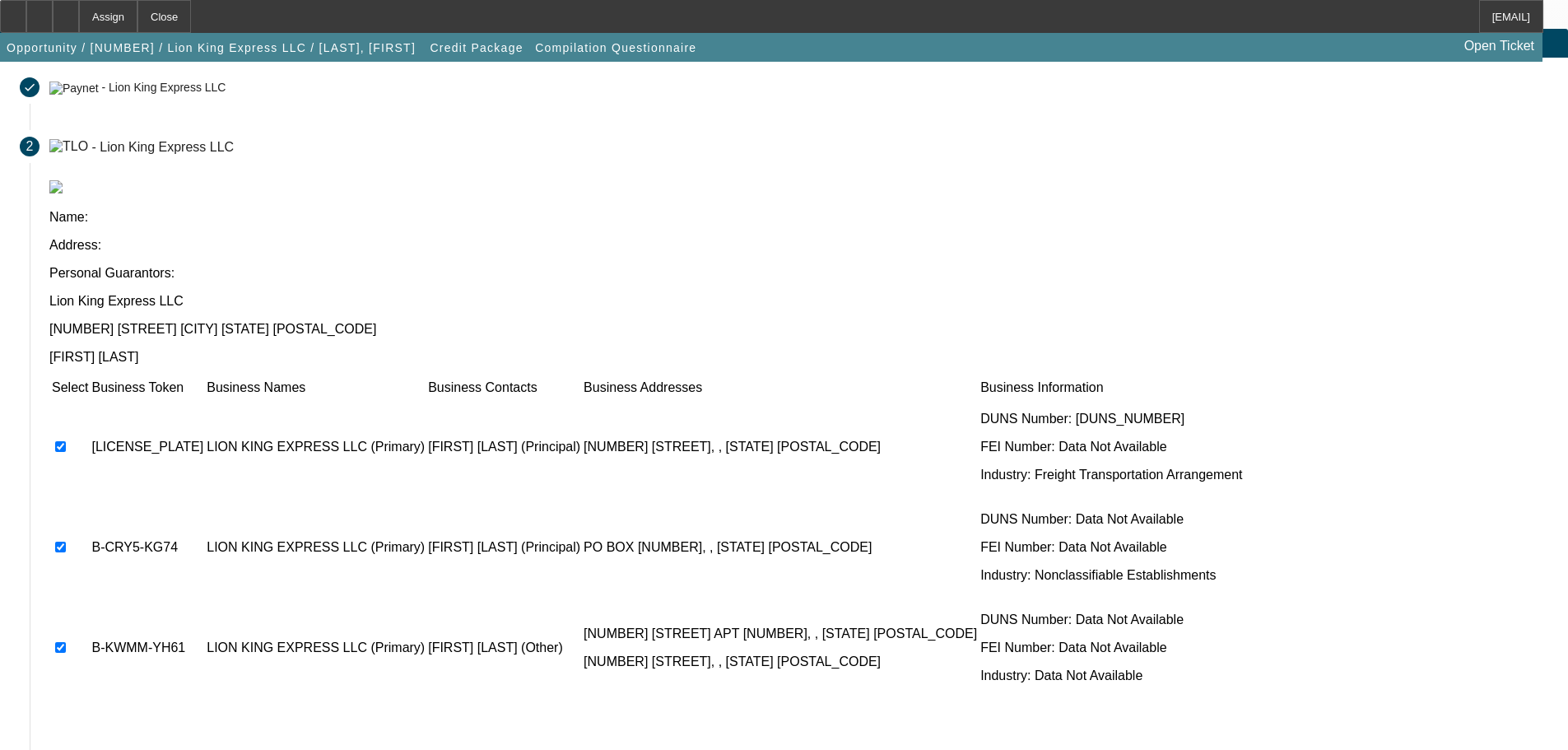 scroll, scrollTop: 161, scrollLeft: 0, axis: vertical 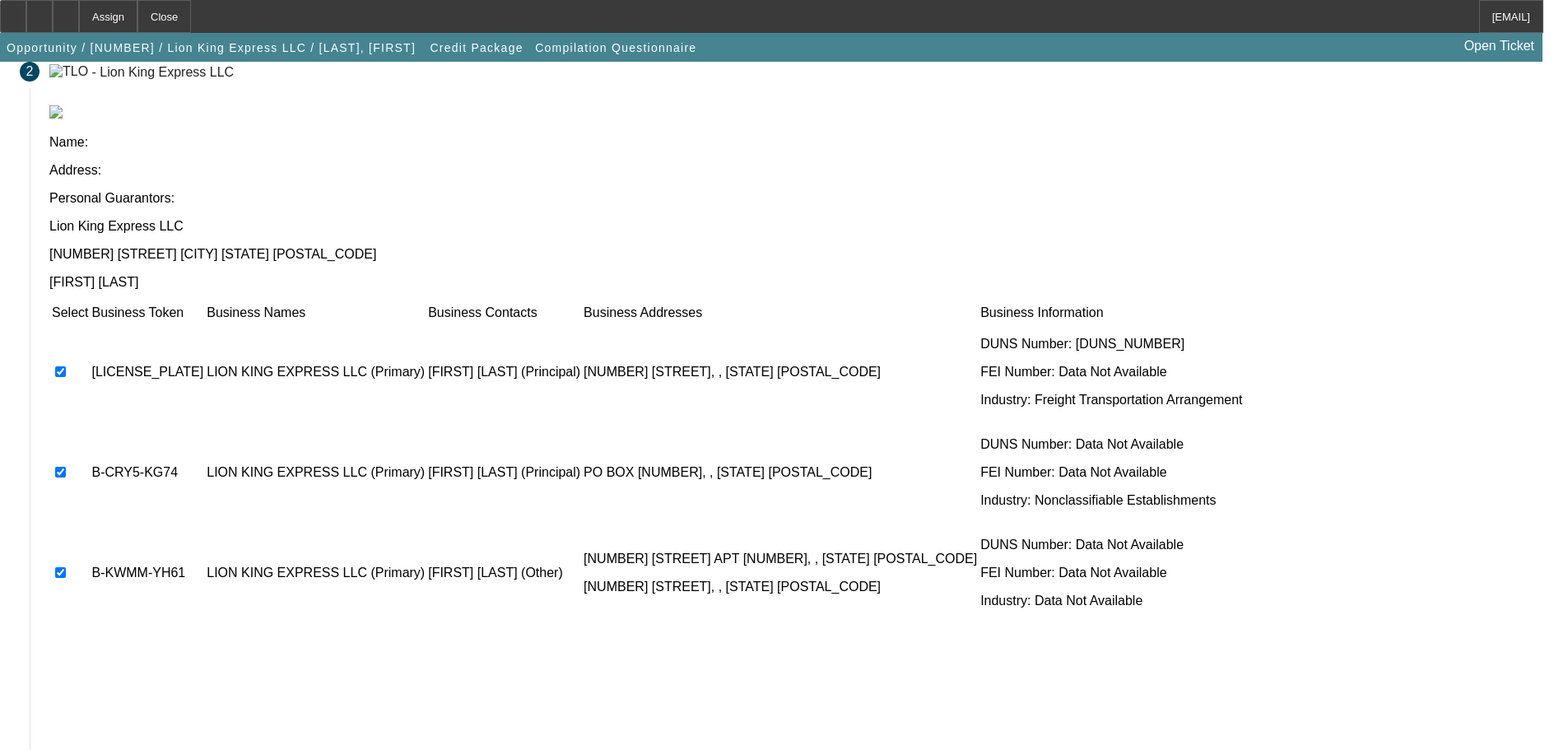 click on "Submit" at bounding box center [77, 771] 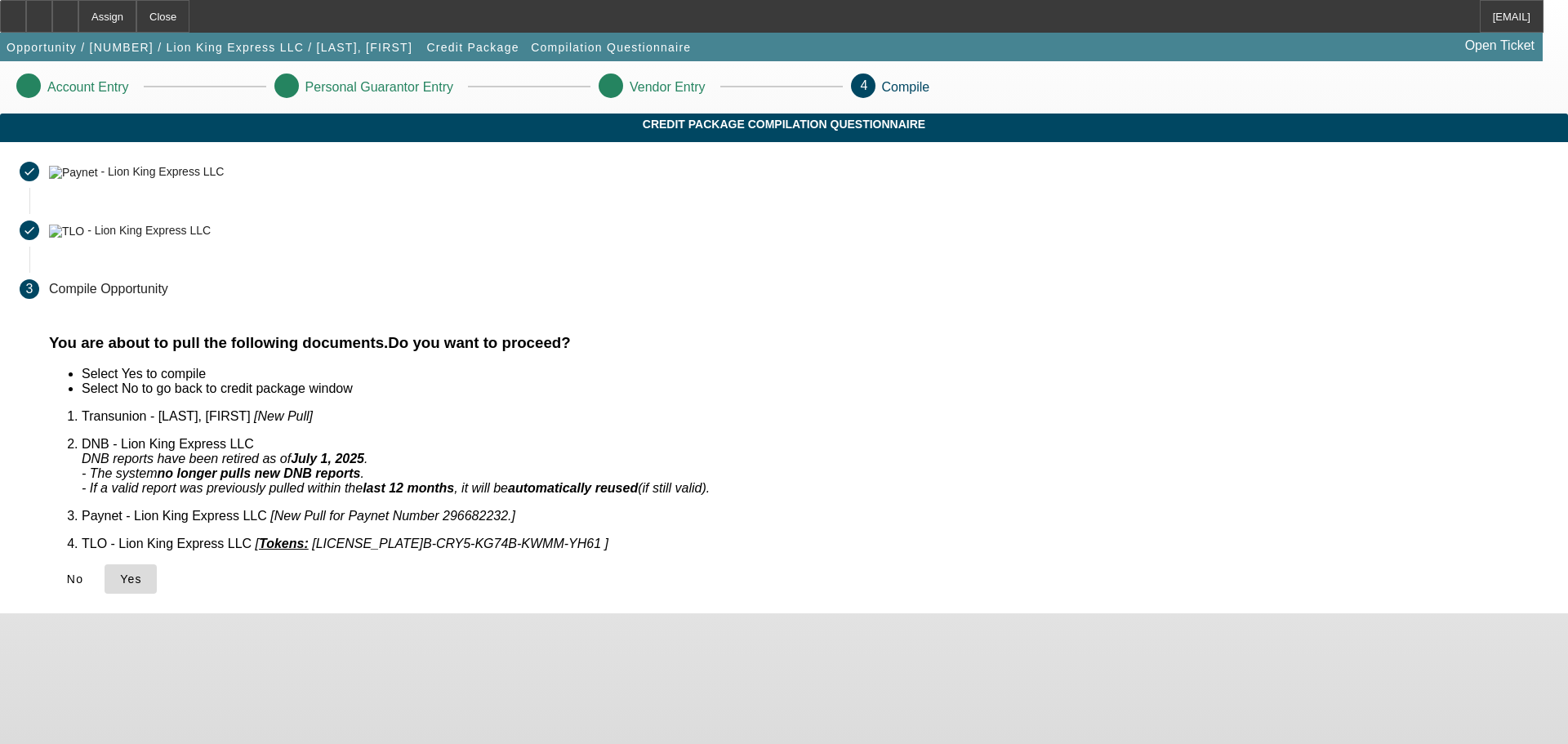 click on "Yes" at bounding box center [131, 579] 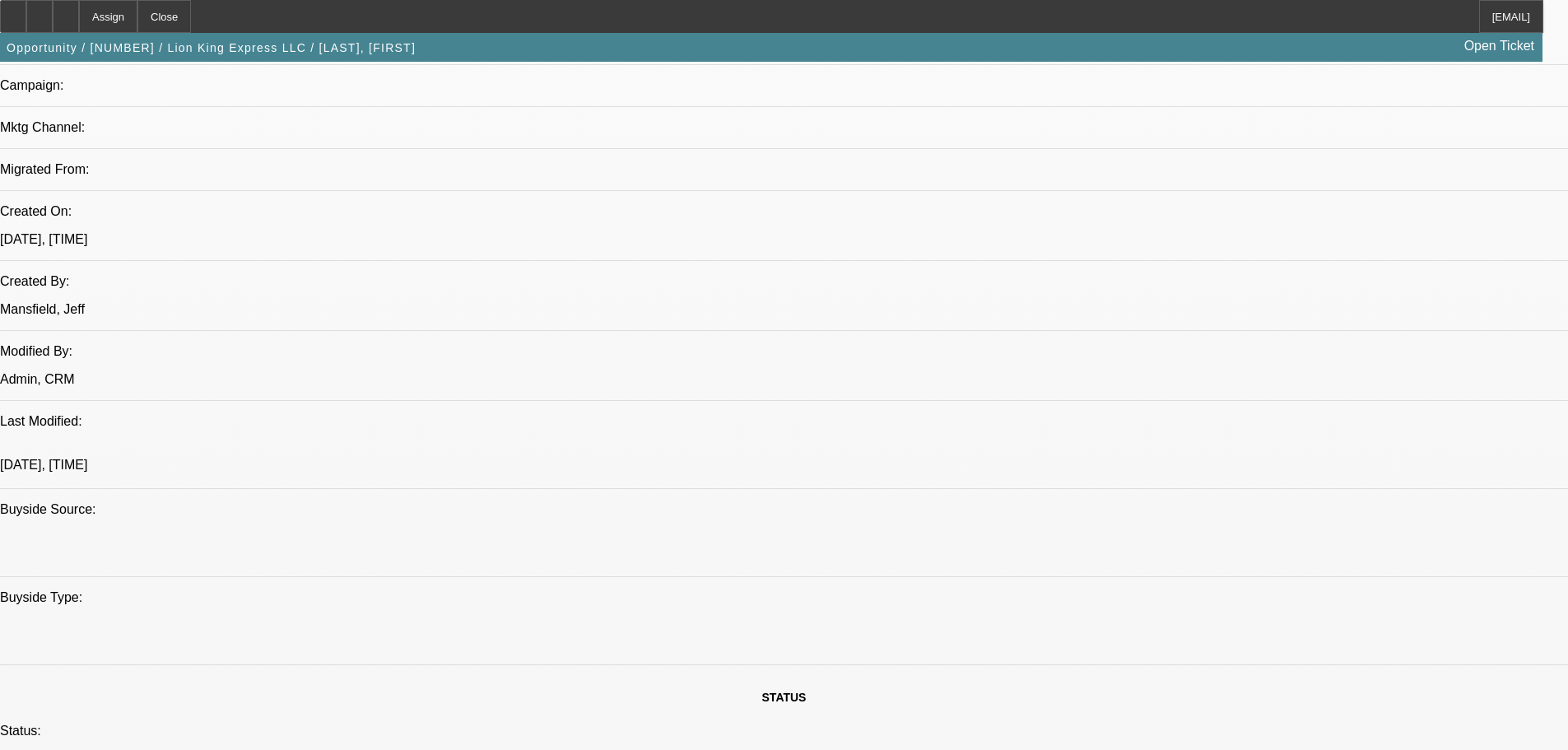scroll, scrollTop: 1021, scrollLeft: 0, axis: vertical 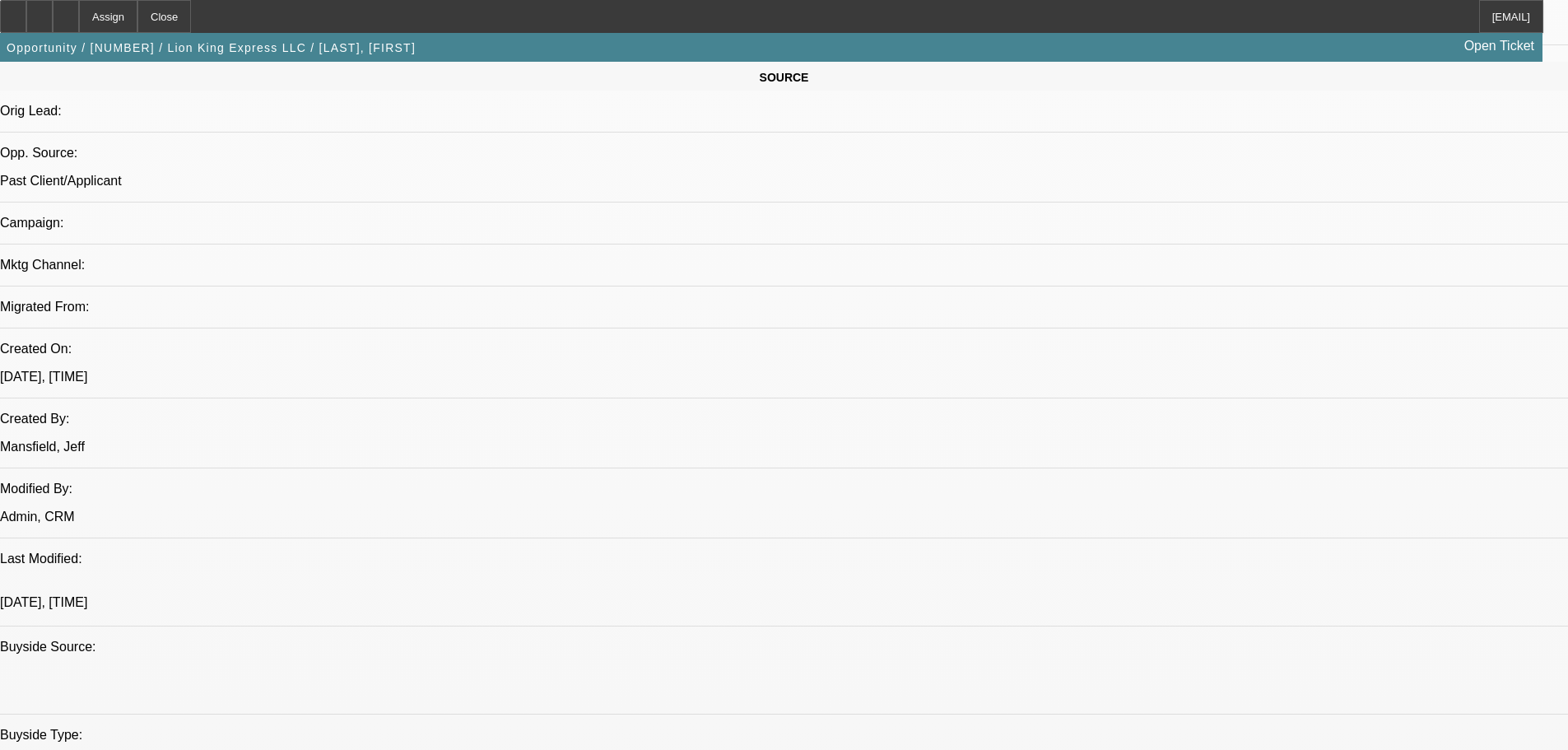 click on "[NUMBER] / $[AMOUNT] / Ram  4500 / Pre-approval / Lion King Express LLC / [LAST], [FIRST]" at bounding box center (275, 2108) 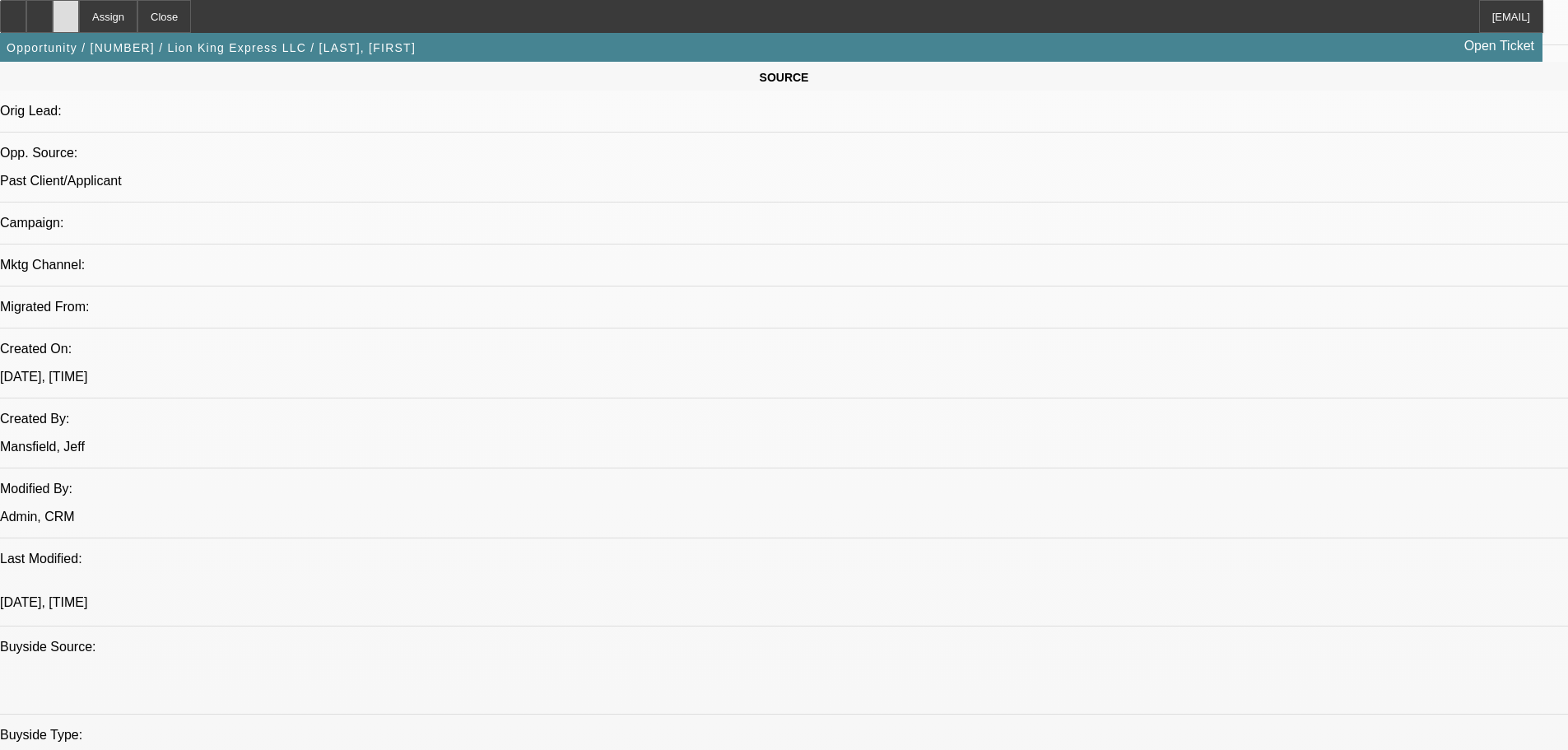 click at bounding box center [66, 11] 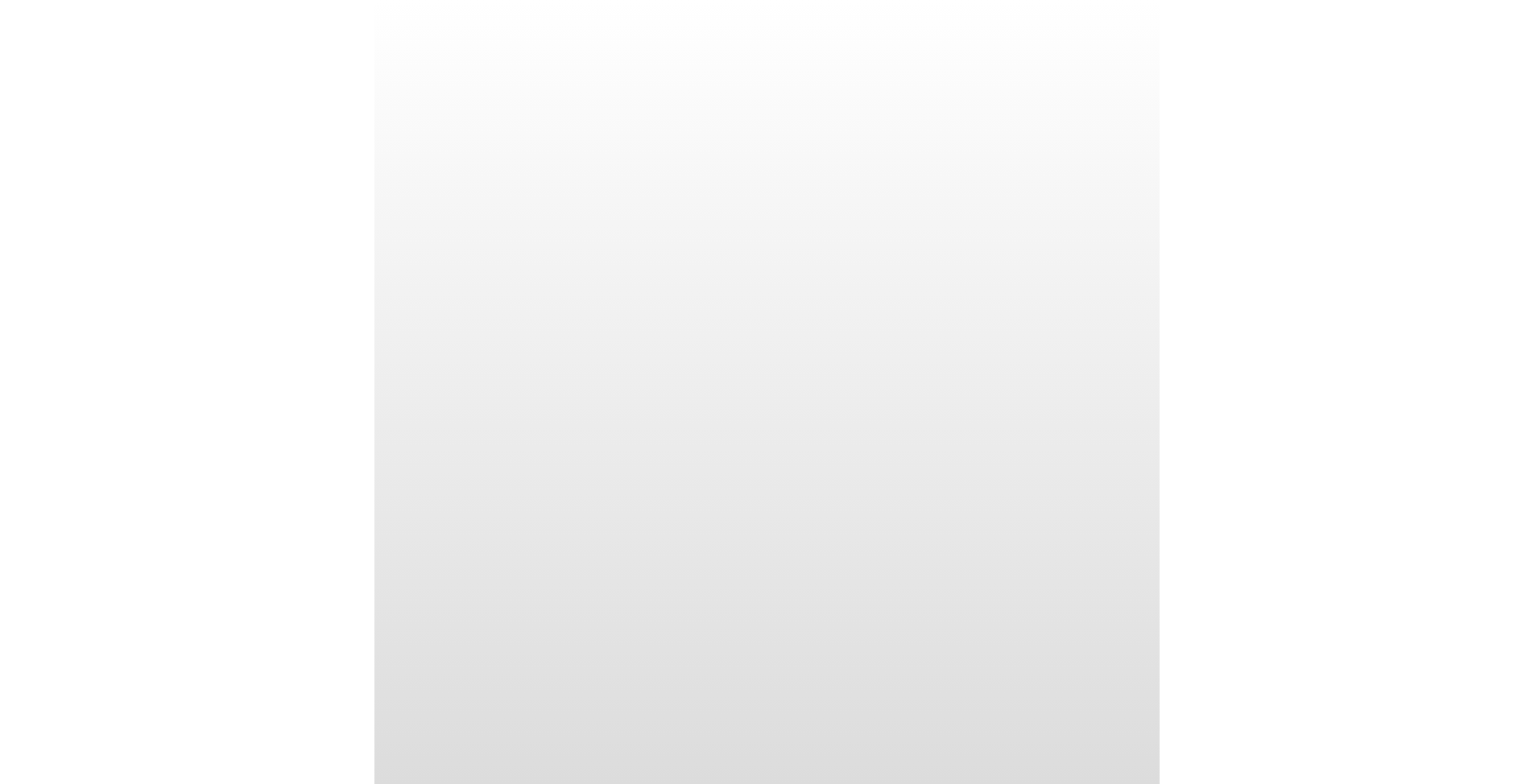 scroll, scrollTop: 0, scrollLeft: 0, axis: both 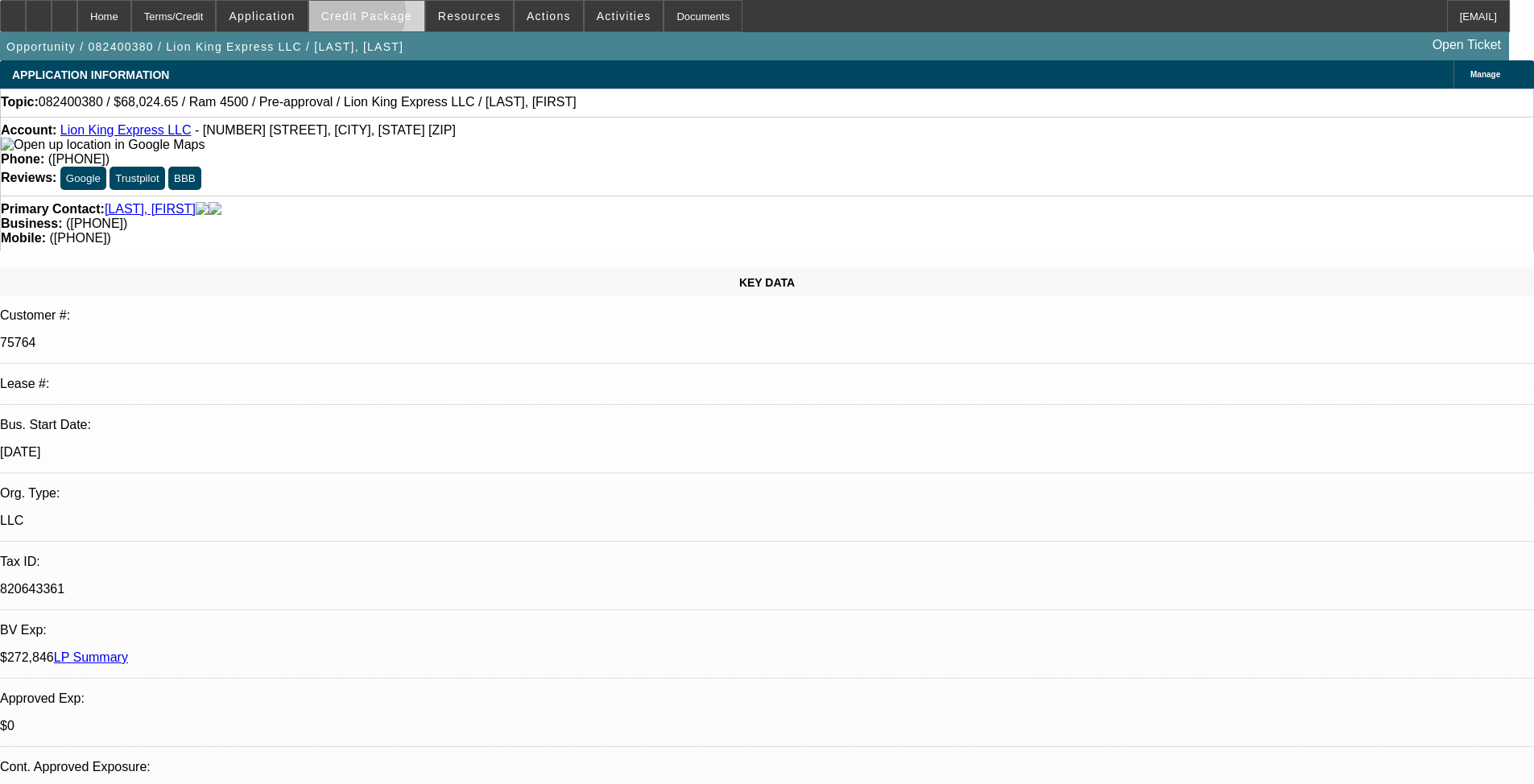 click on "Credit Package" at bounding box center (366, 16) 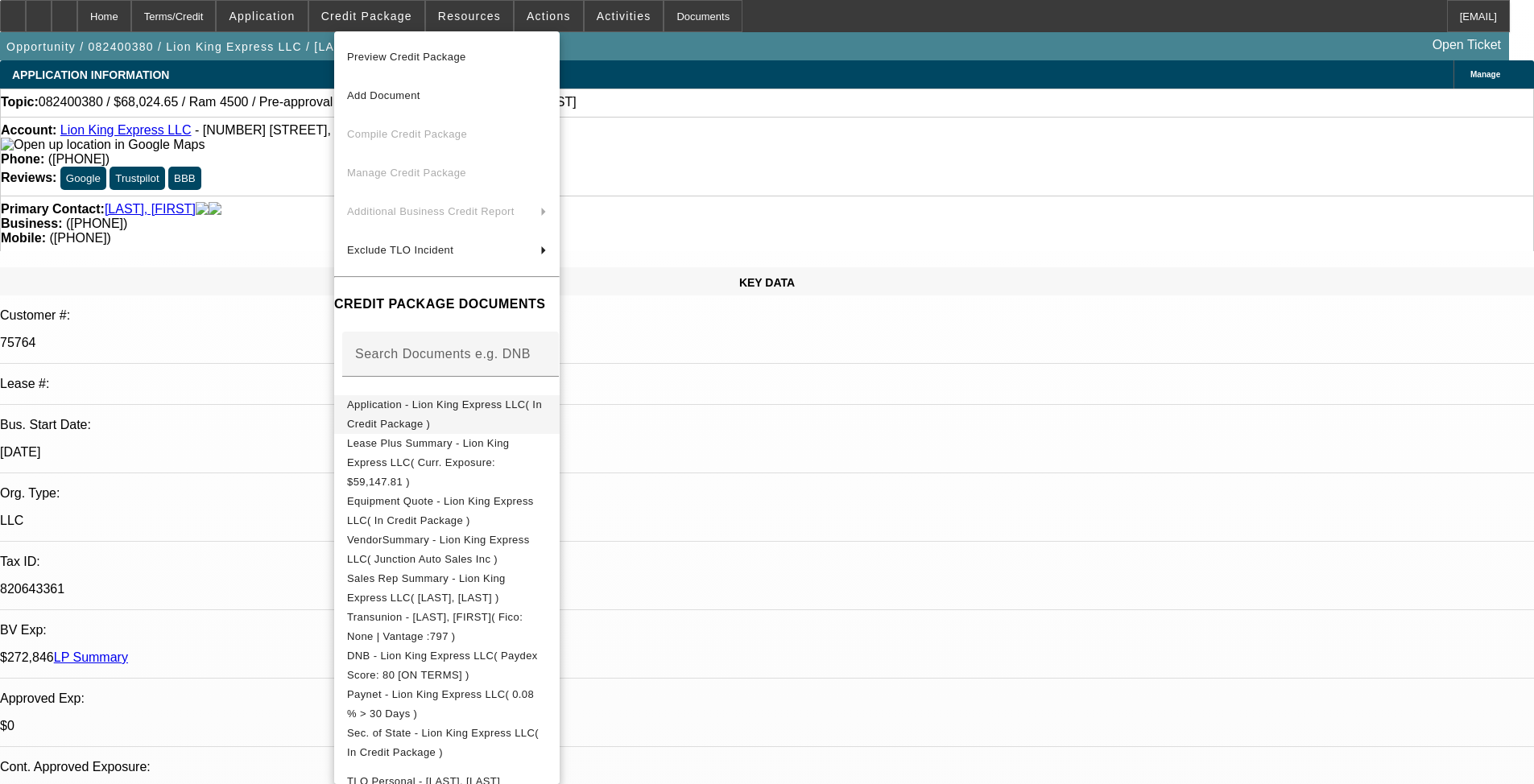 click on "Application - Lion King Express LLC( In Credit Package )" at bounding box center [447, 415] 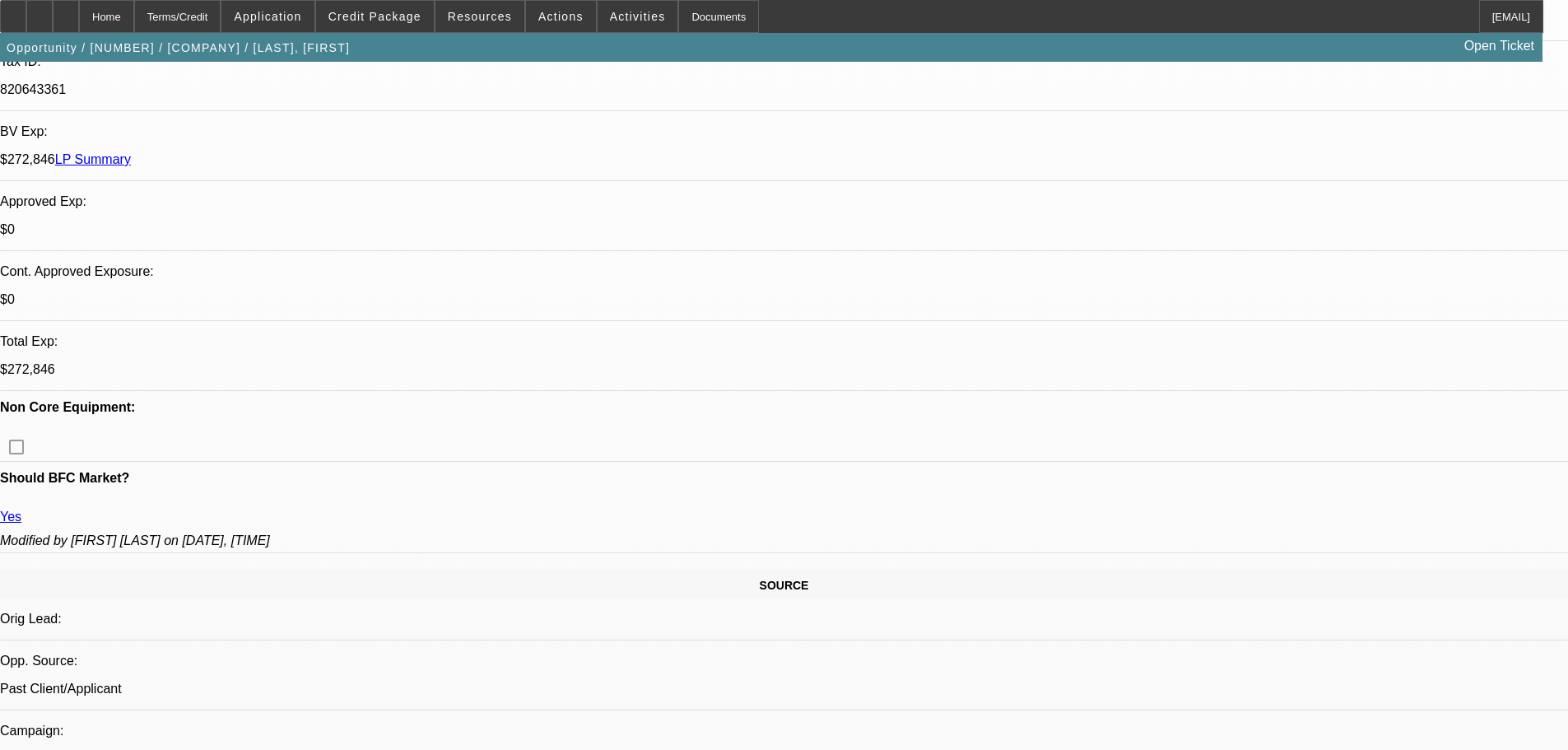 scroll, scrollTop: 659, scrollLeft: 0, axis: vertical 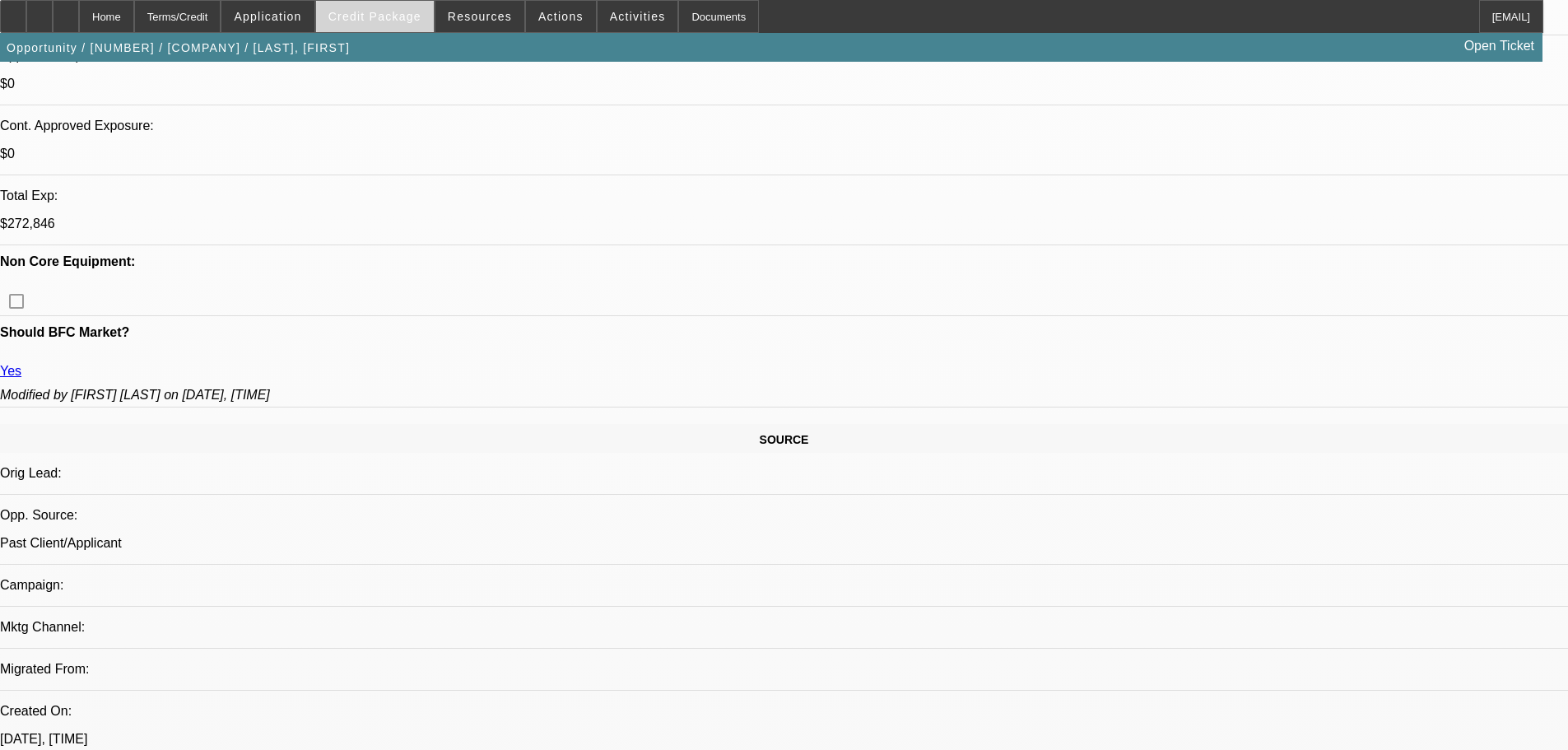 click at bounding box center (375, 16) 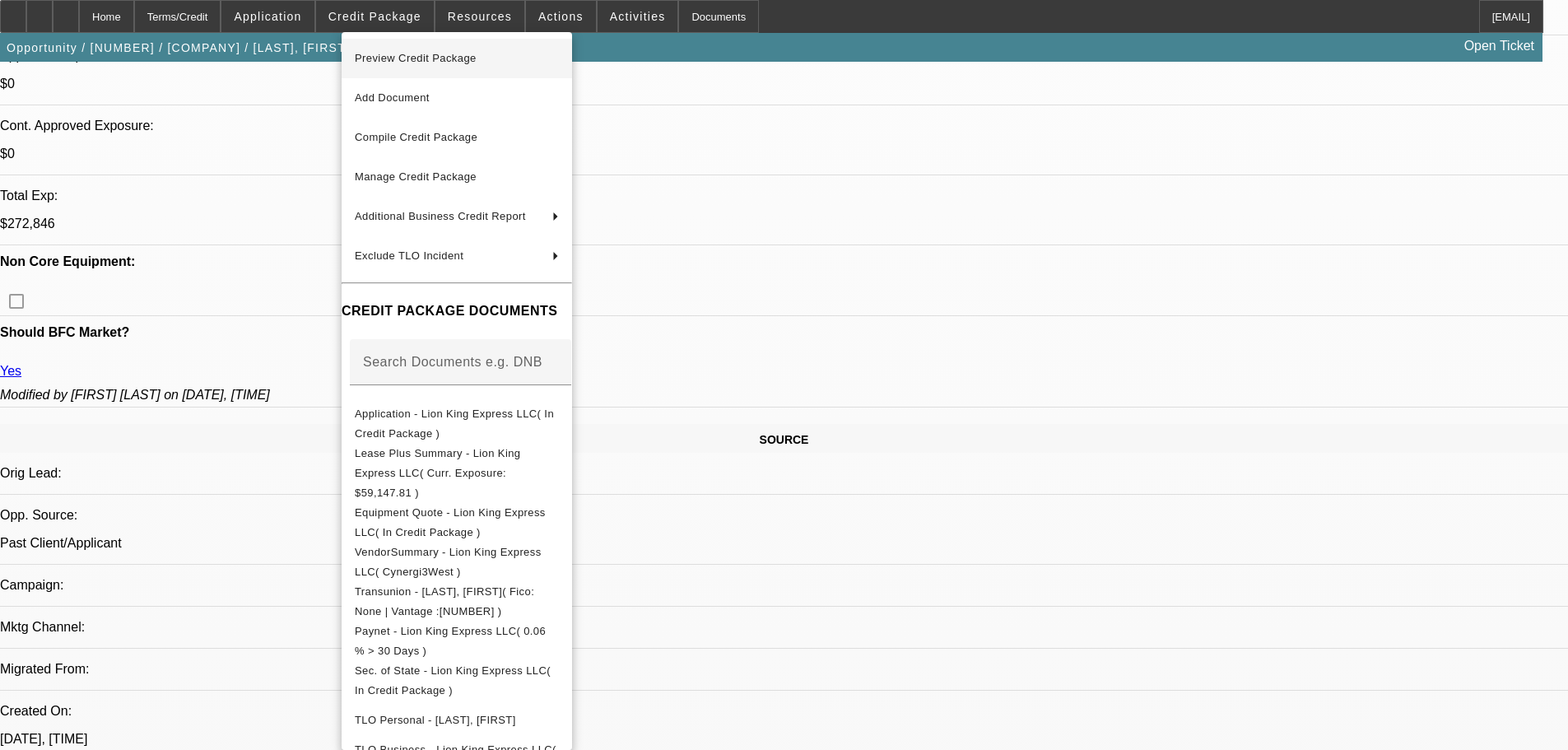 click on "Preview Credit Package" at bounding box center [416, 58] 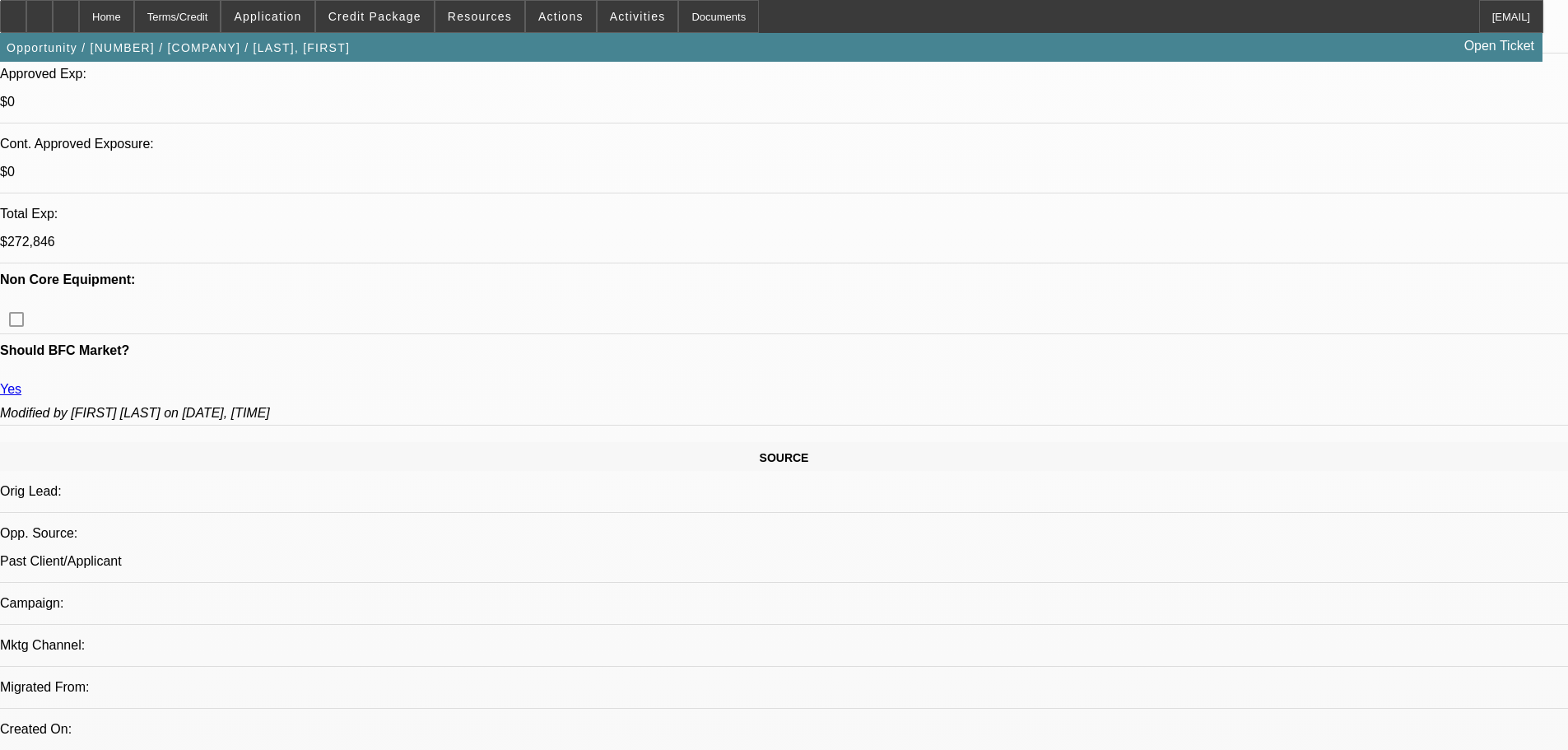 scroll, scrollTop: 906, scrollLeft: 0, axis: vertical 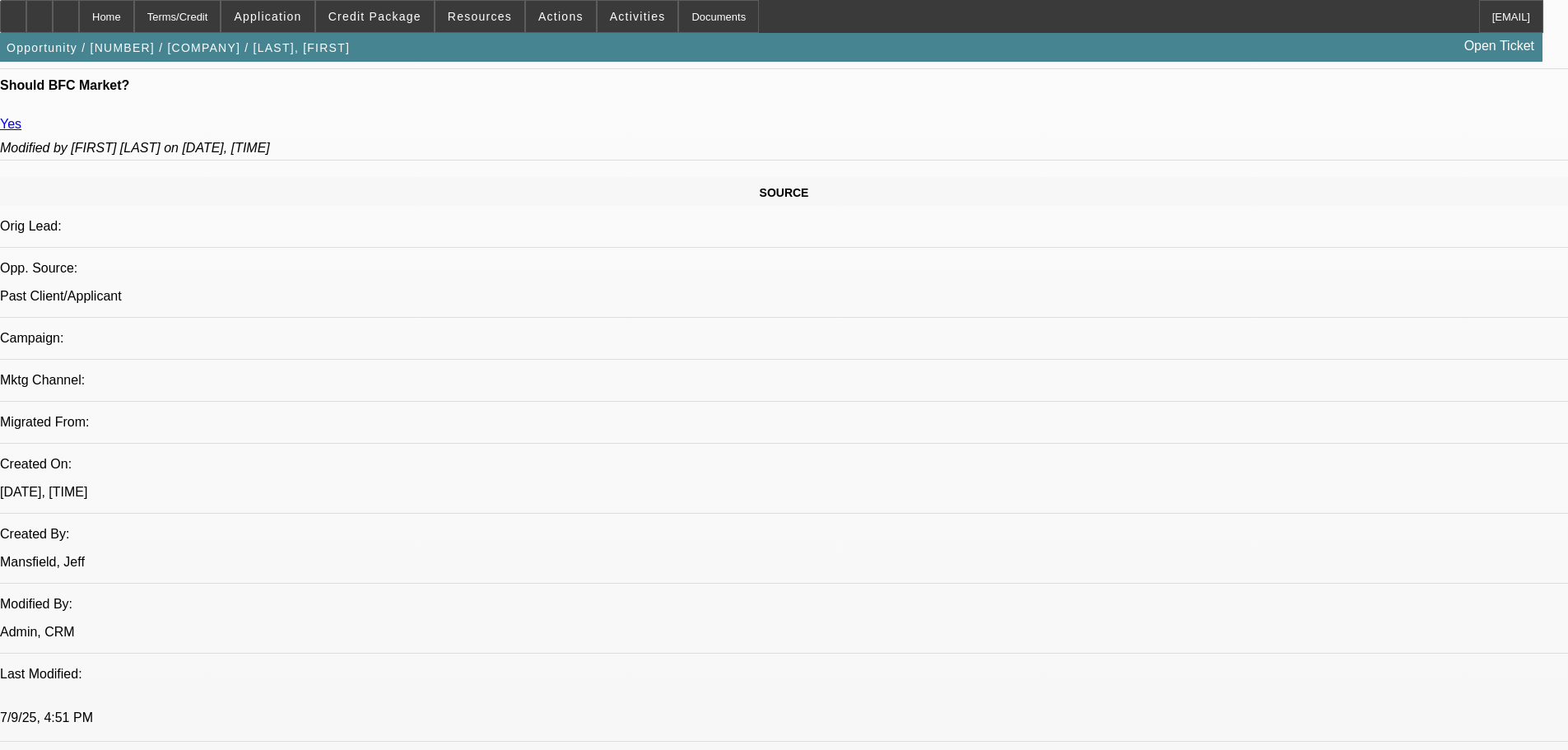 click on "[NUMBER] / $[PRICE] / [BRAND] [PRODUCT] / Pre-approval / [COMPANY] / [LAST], [FIRST]" at bounding box center [273, 2215] 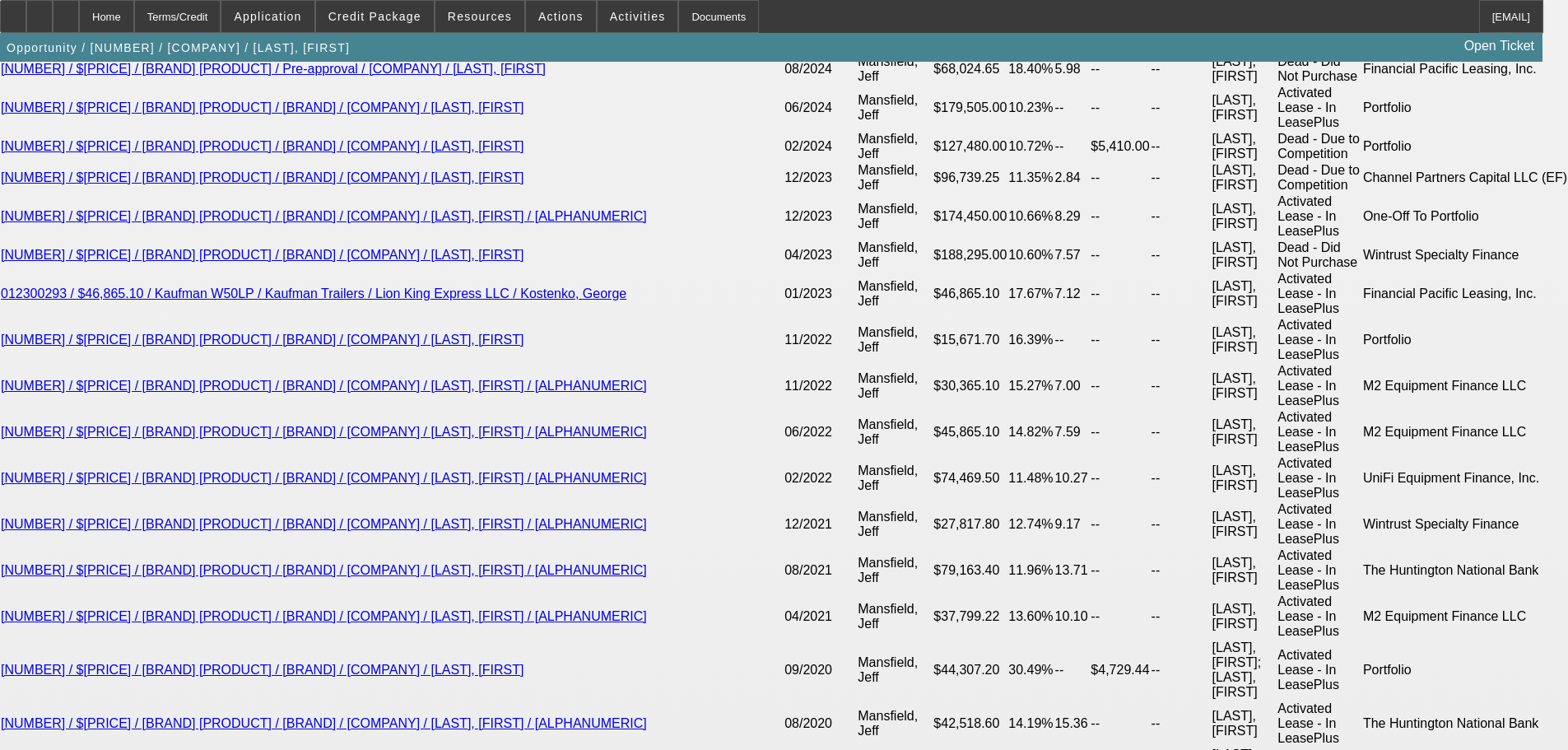 scroll, scrollTop: 3293, scrollLeft: 0, axis: vertical 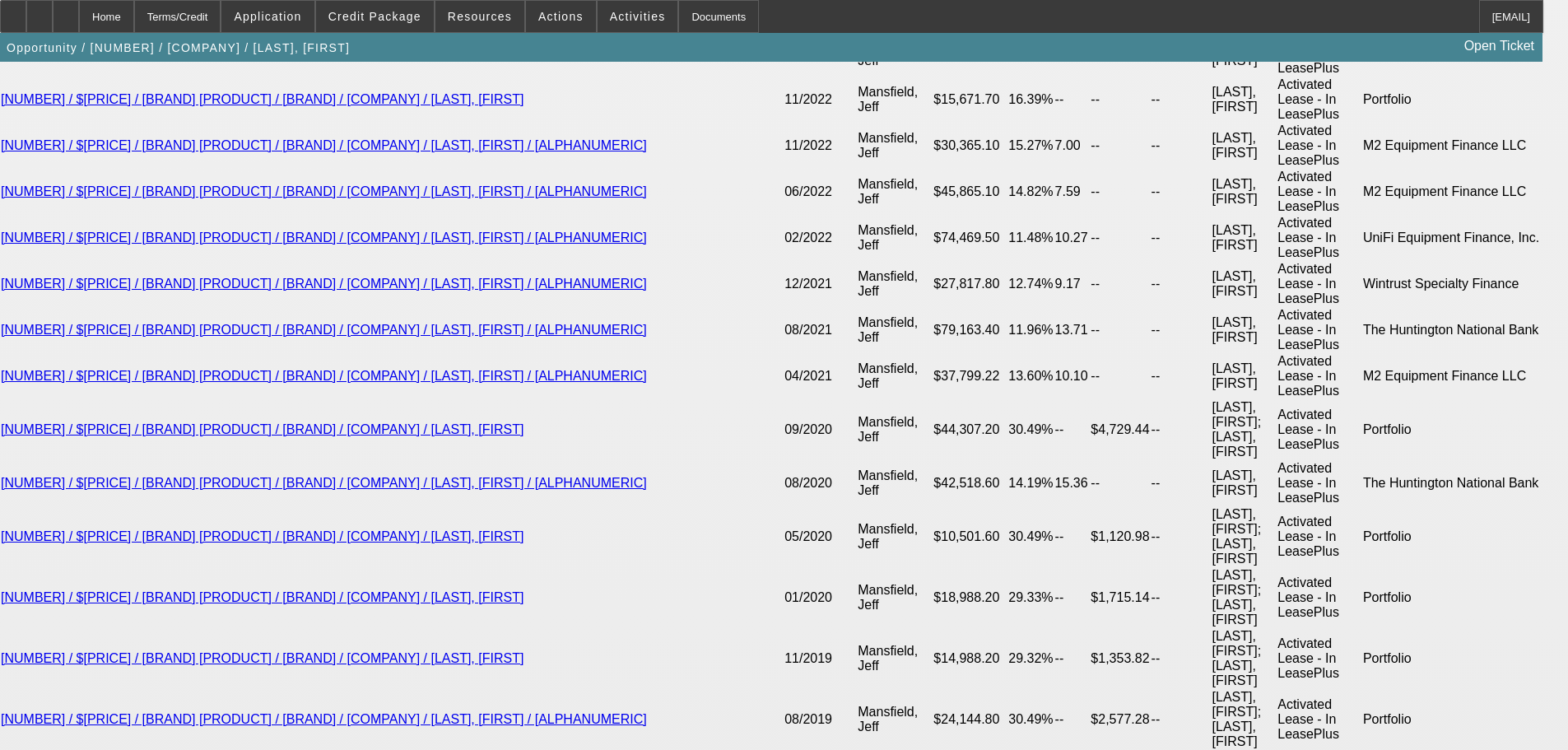 click at bounding box center (401, 2539) 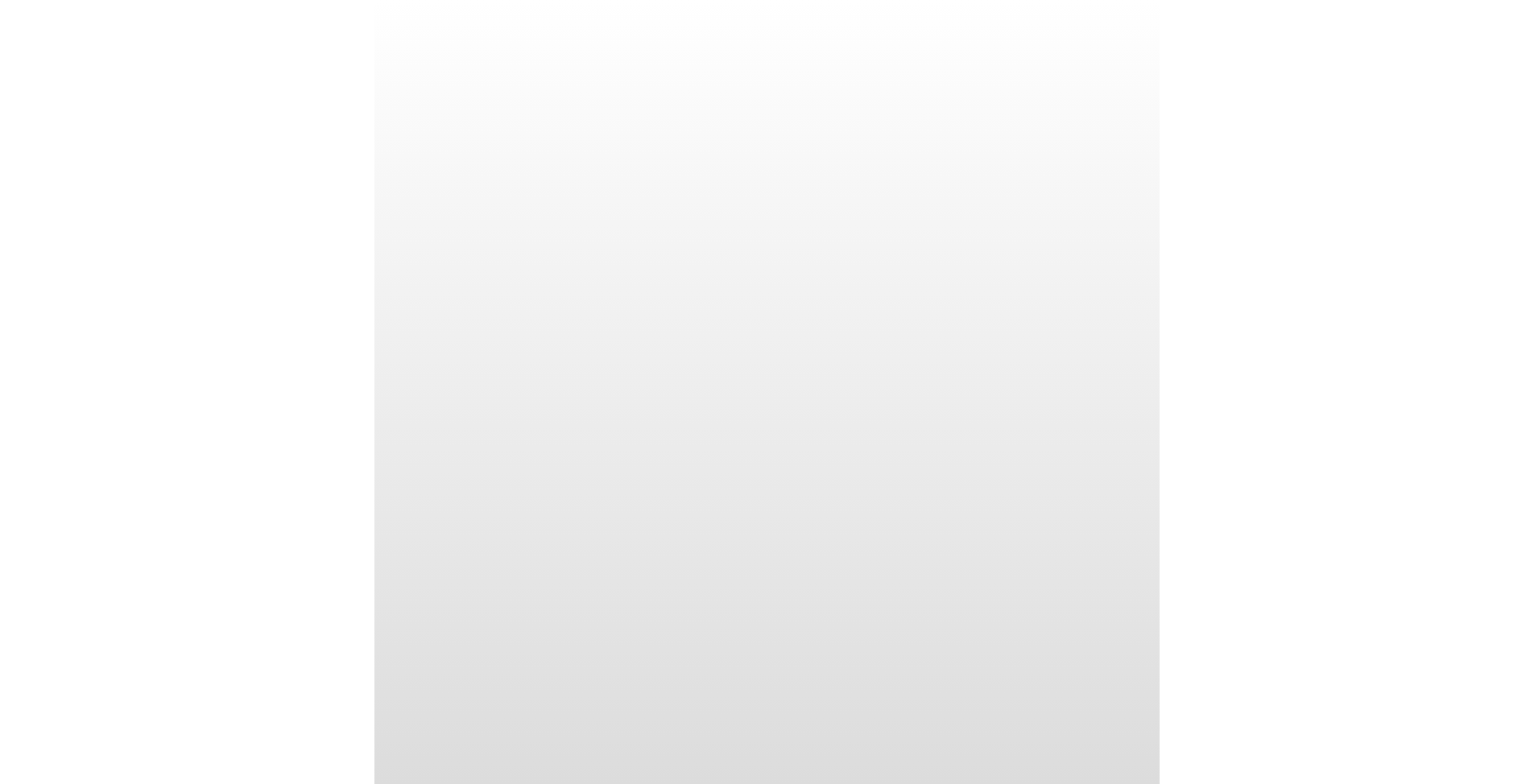 scroll, scrollTop: 0, scrollLeft: 0, axis: both 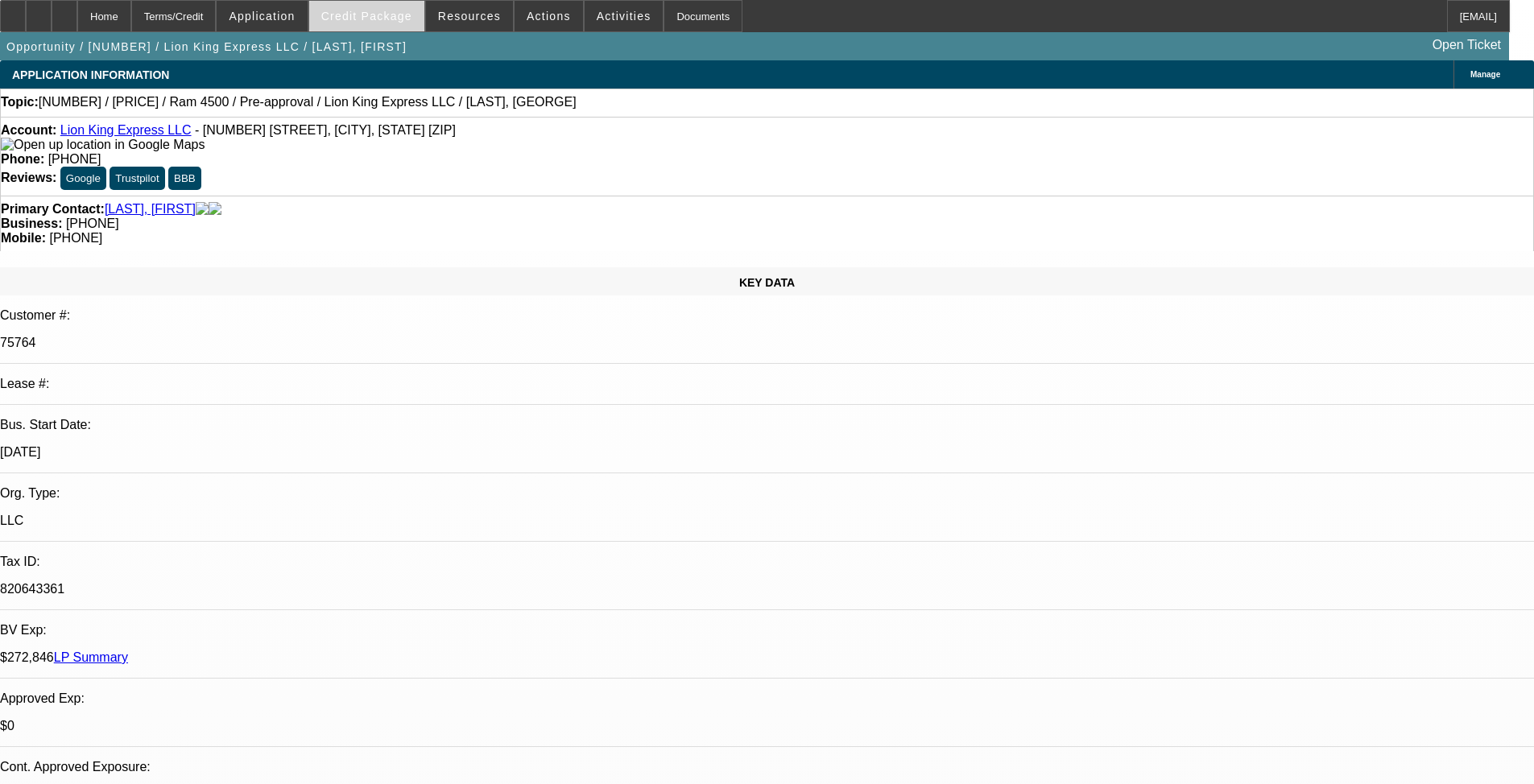 click on "Credit Package" at bounding box center (366, 16) 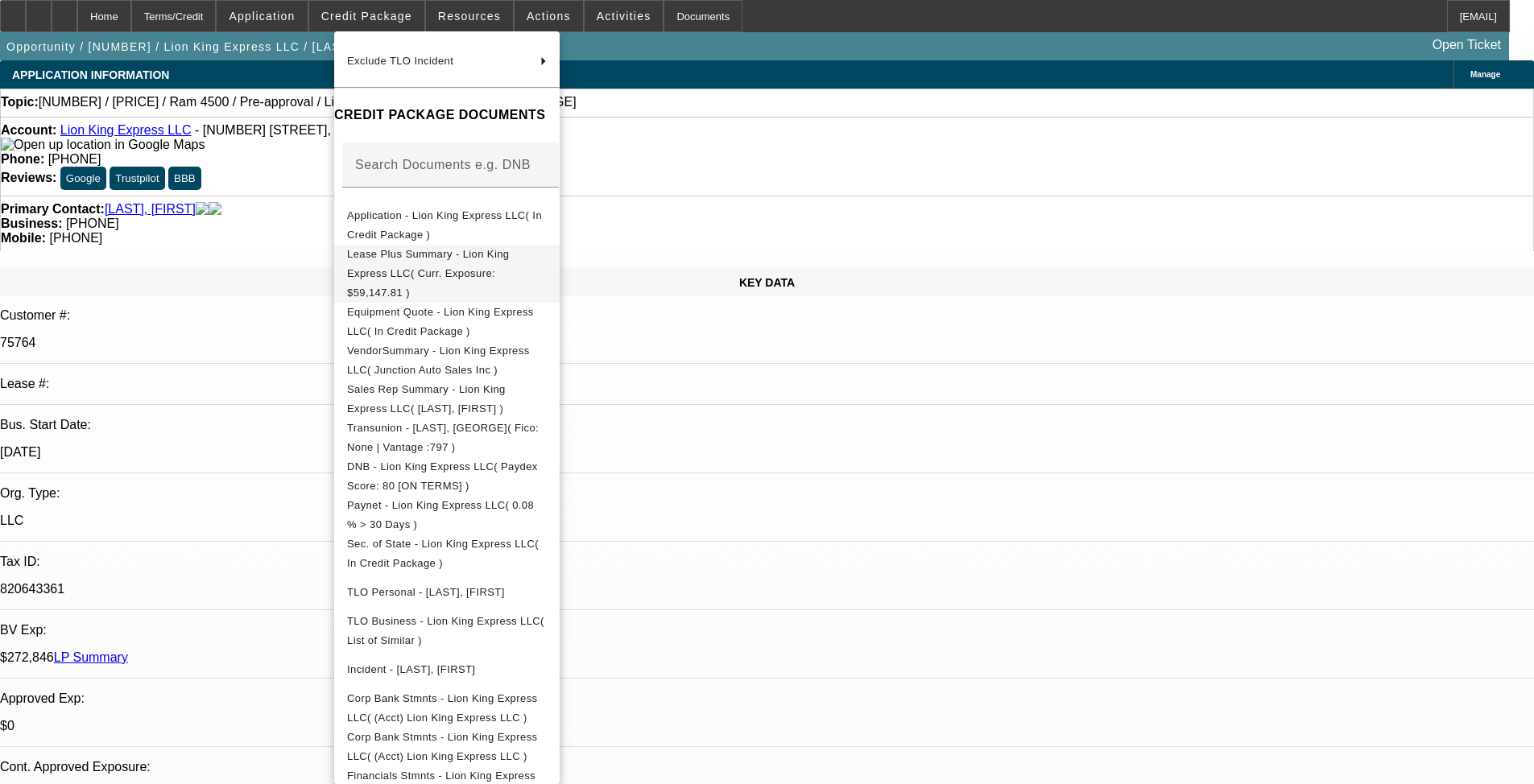 scroll, scrollTop: 423, scrollLeft: 0, axis: vertical 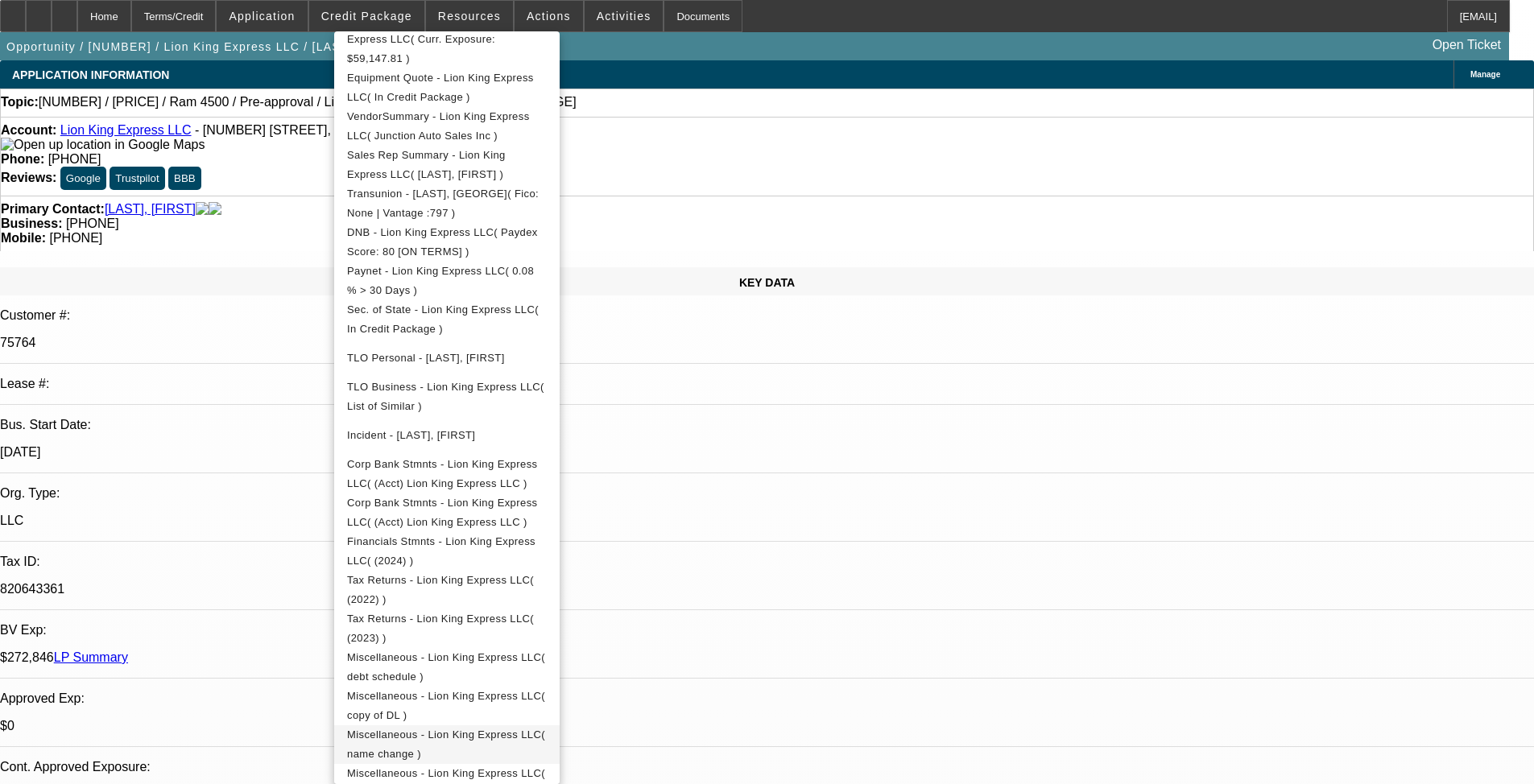 click on "Miscellaneous - Lion King Express LLC( name change )" at bounding box center (444, -10) 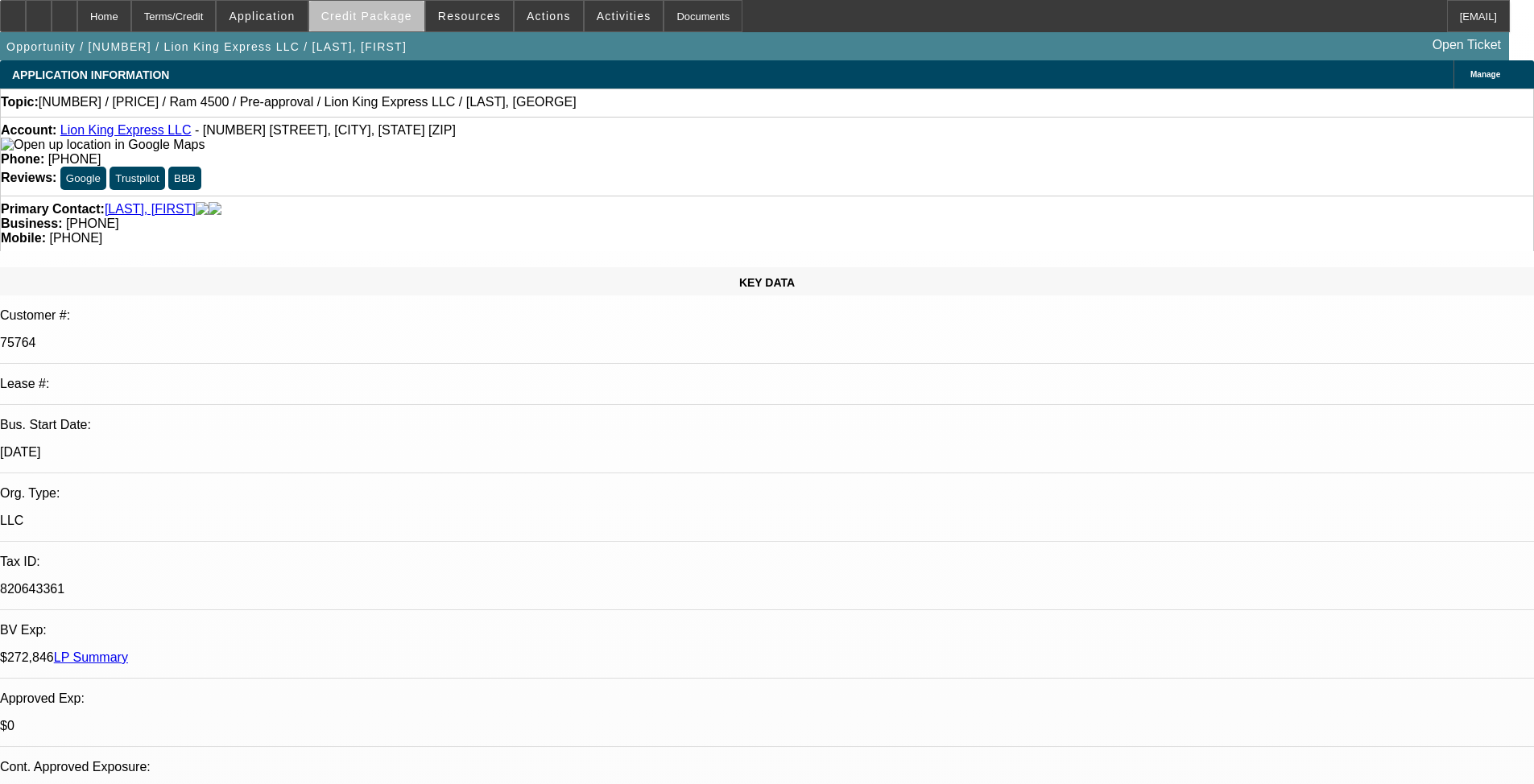 click at bounding box center (366, 16) 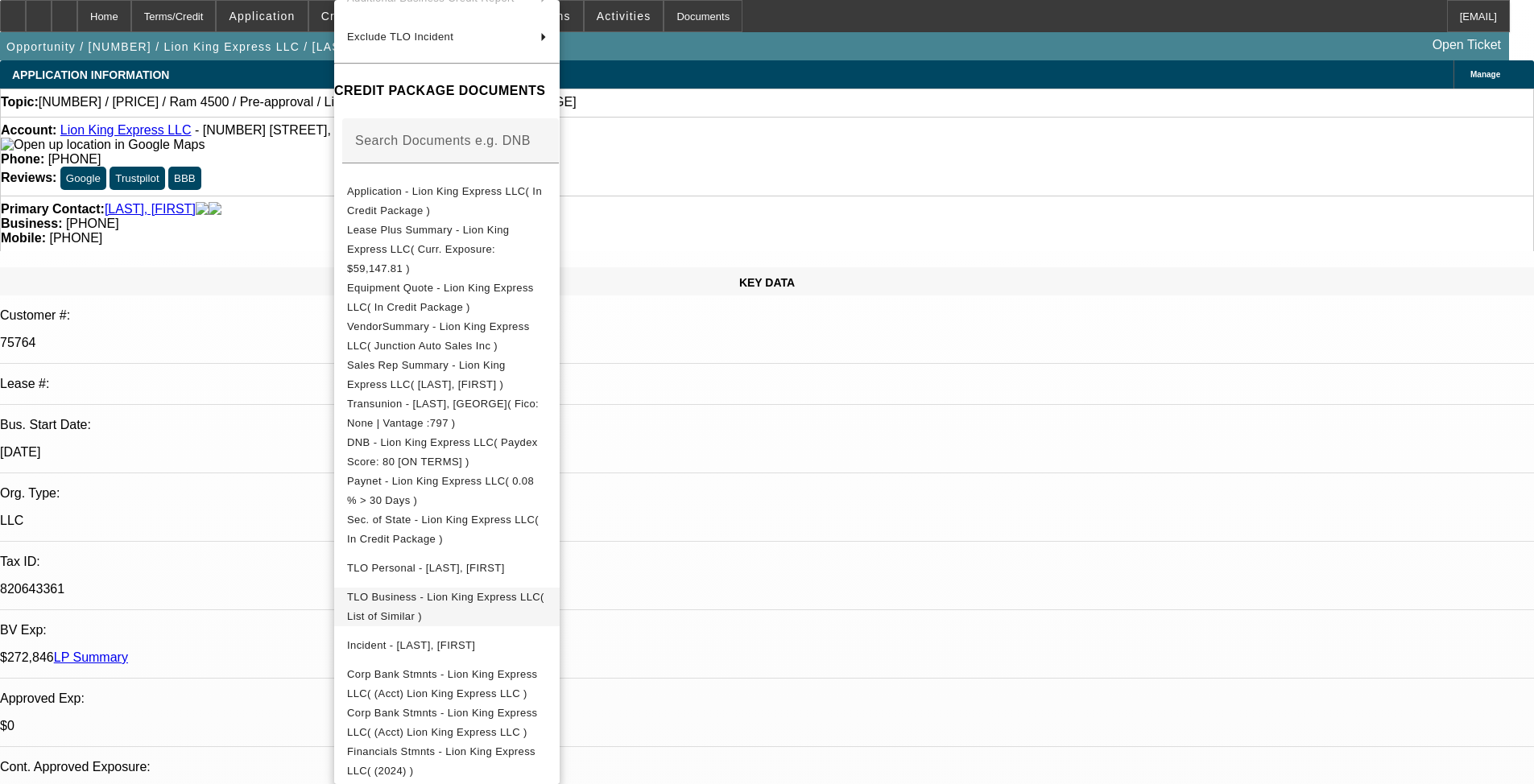 scroll, scrollTop: 392, scrollLeft: 0, axis: vertical 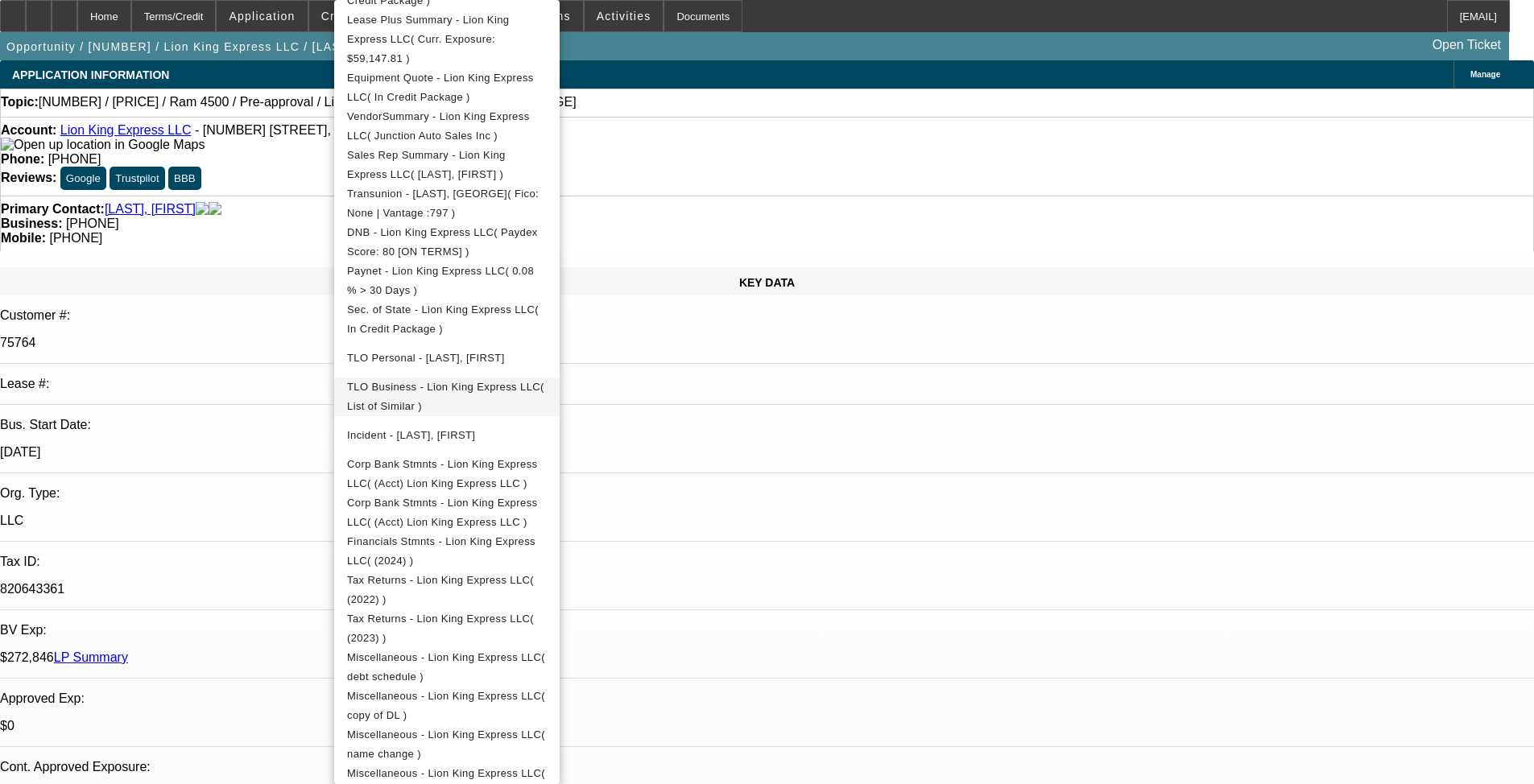 click on "Miscellaneous - Lion King Express LLC( name change )" at bounding box center [444, -10] 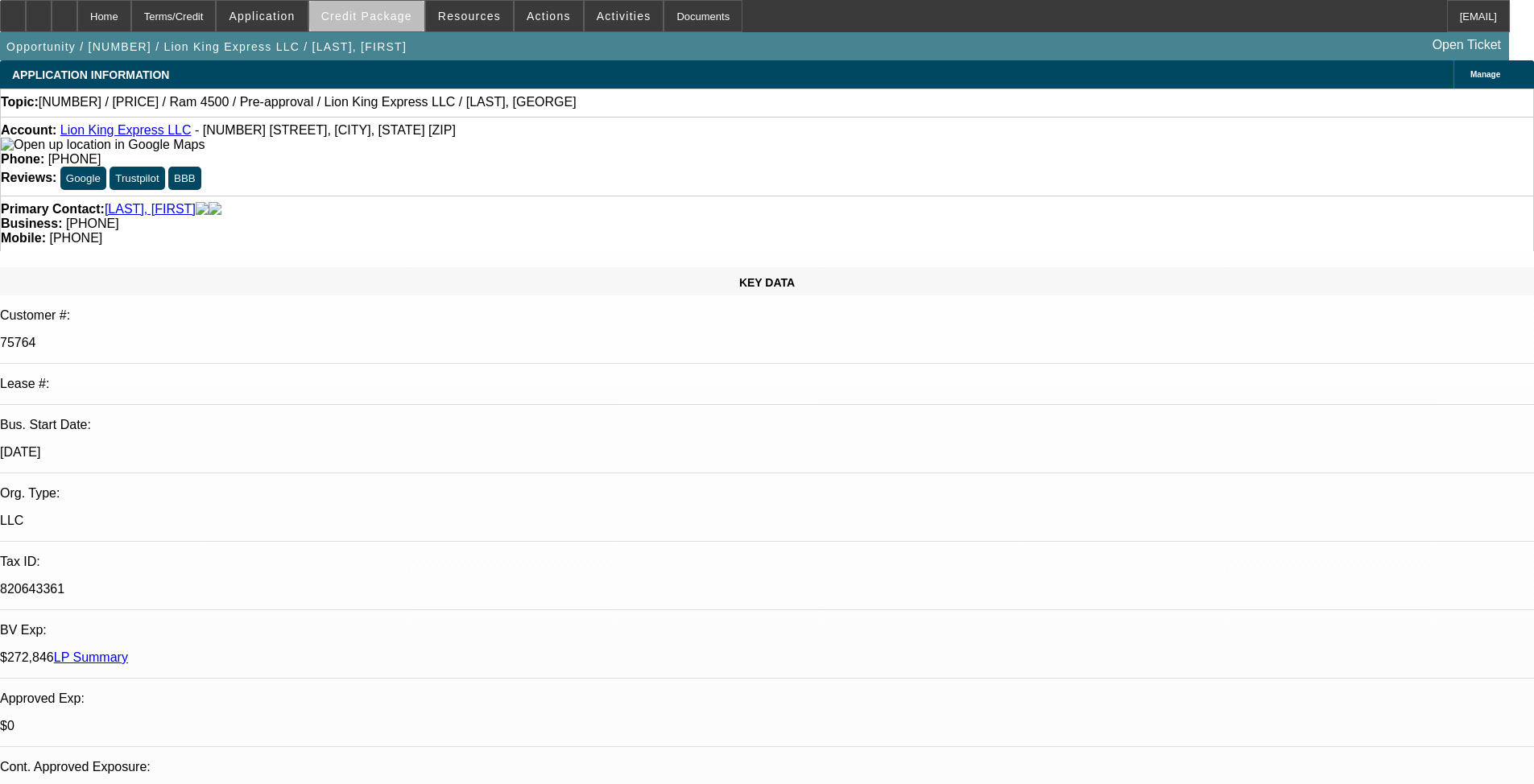 click on "Credit Package" at bounding box center [366, 16] 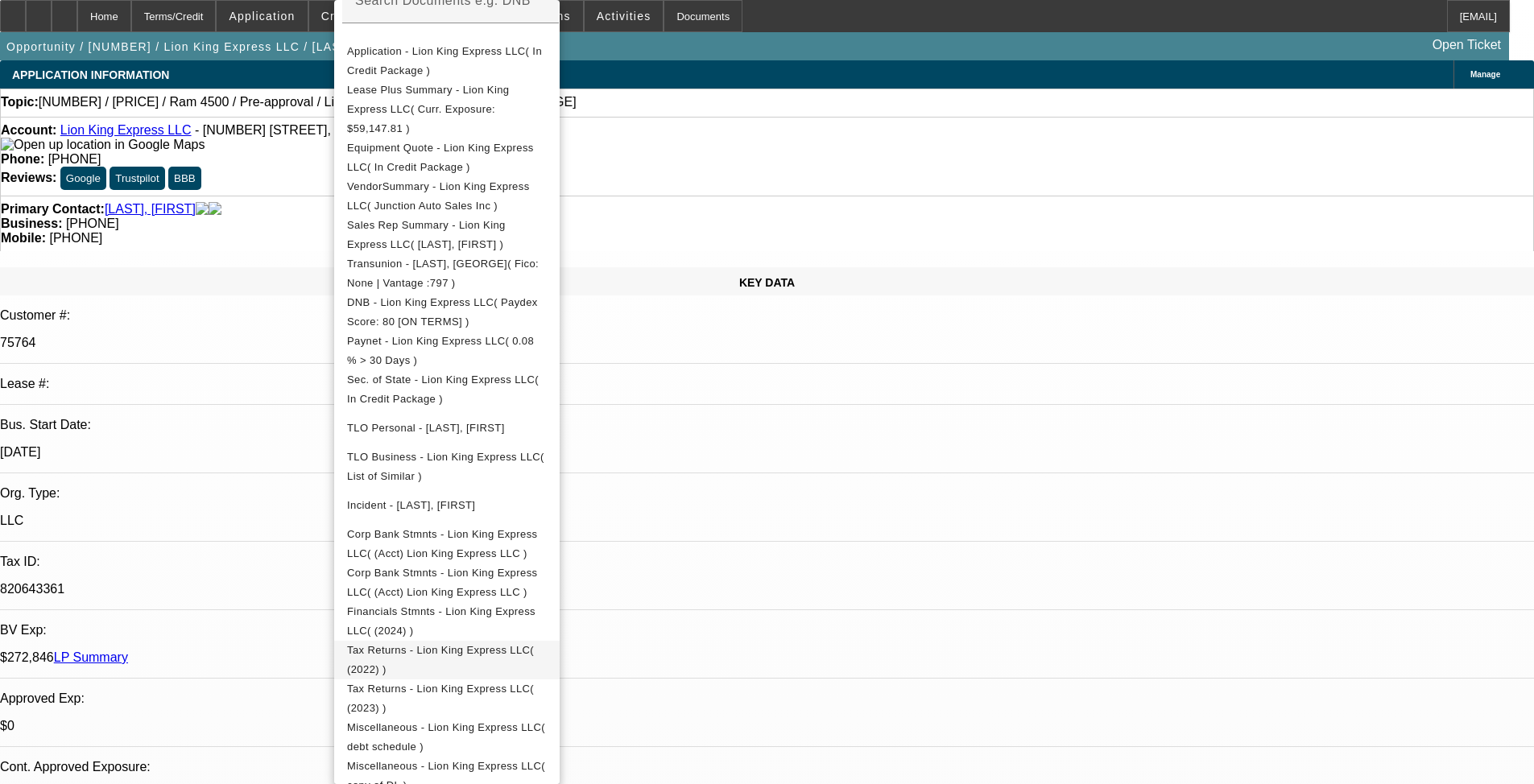 scroll, scrollTop: 392, scrollLeft: 0, axis: vertical 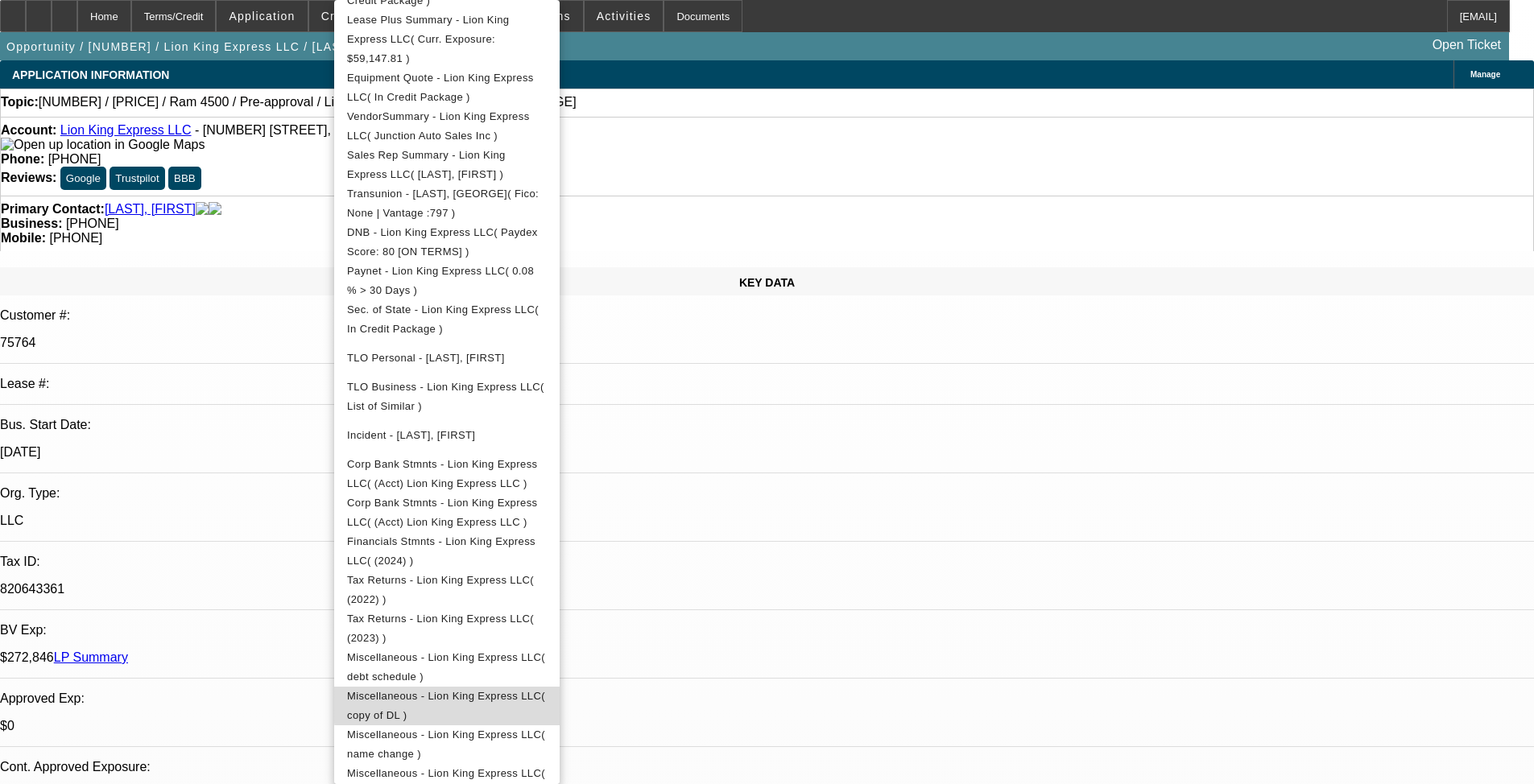 click on "Miscellaneous - Lion King Express LLC( copy of DL )" at bounding box center (447, 706) 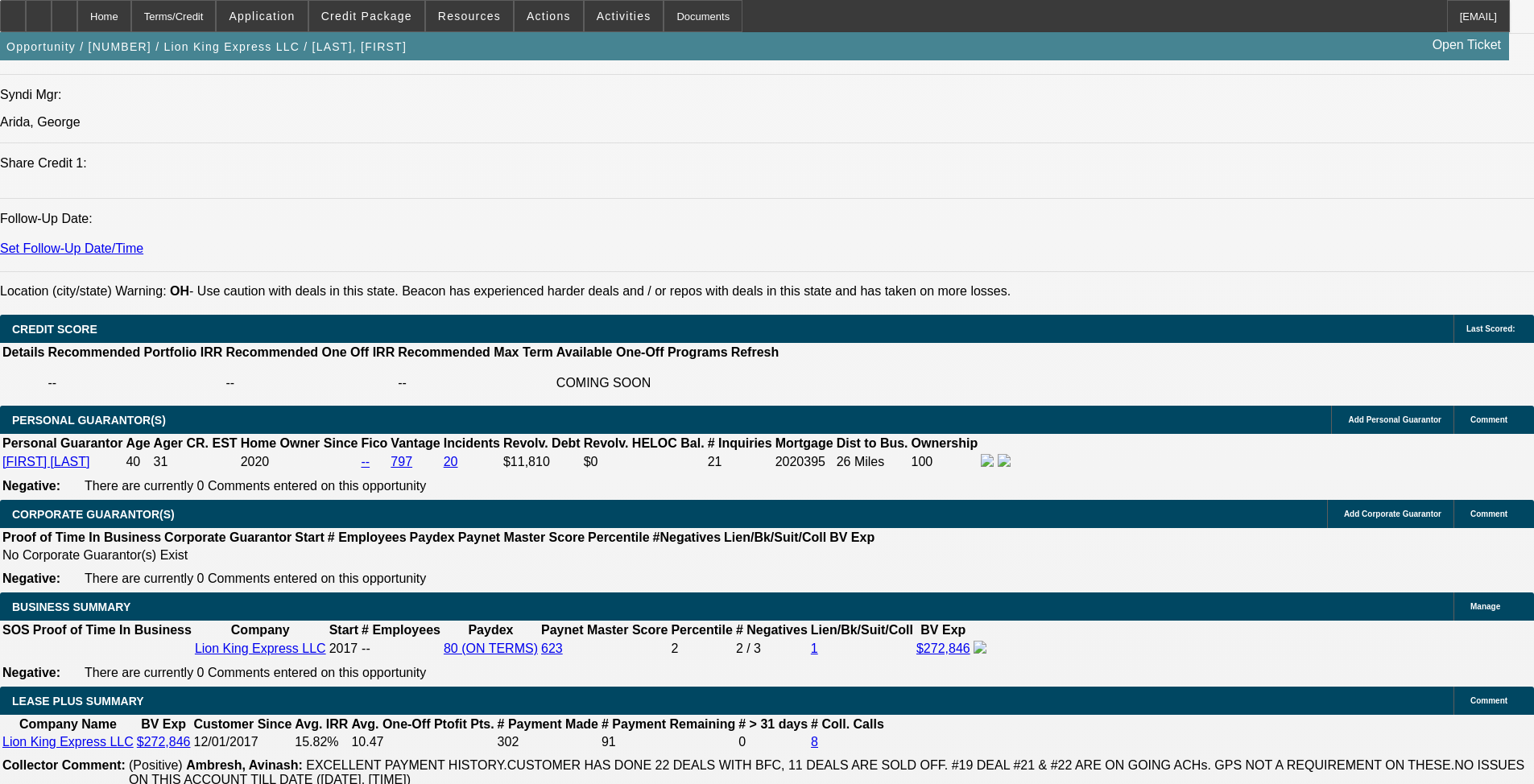 scroll, scrollTop: 2012, scrollLeft: 0, axis: vertical 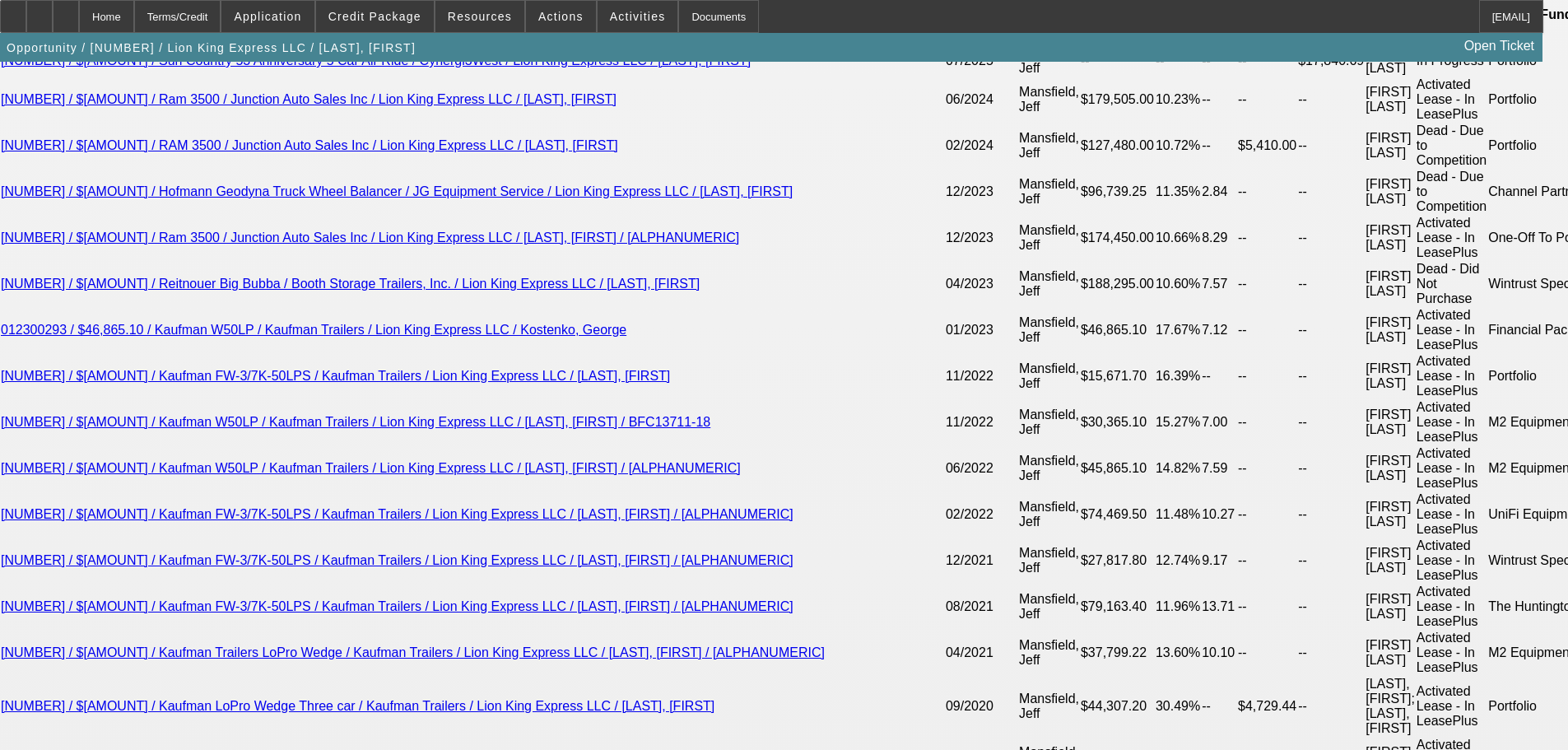drag, startPoint x: 105, startPoint y: 566, endPoint x: 821, endPoint y: 582, distance: 716.1787 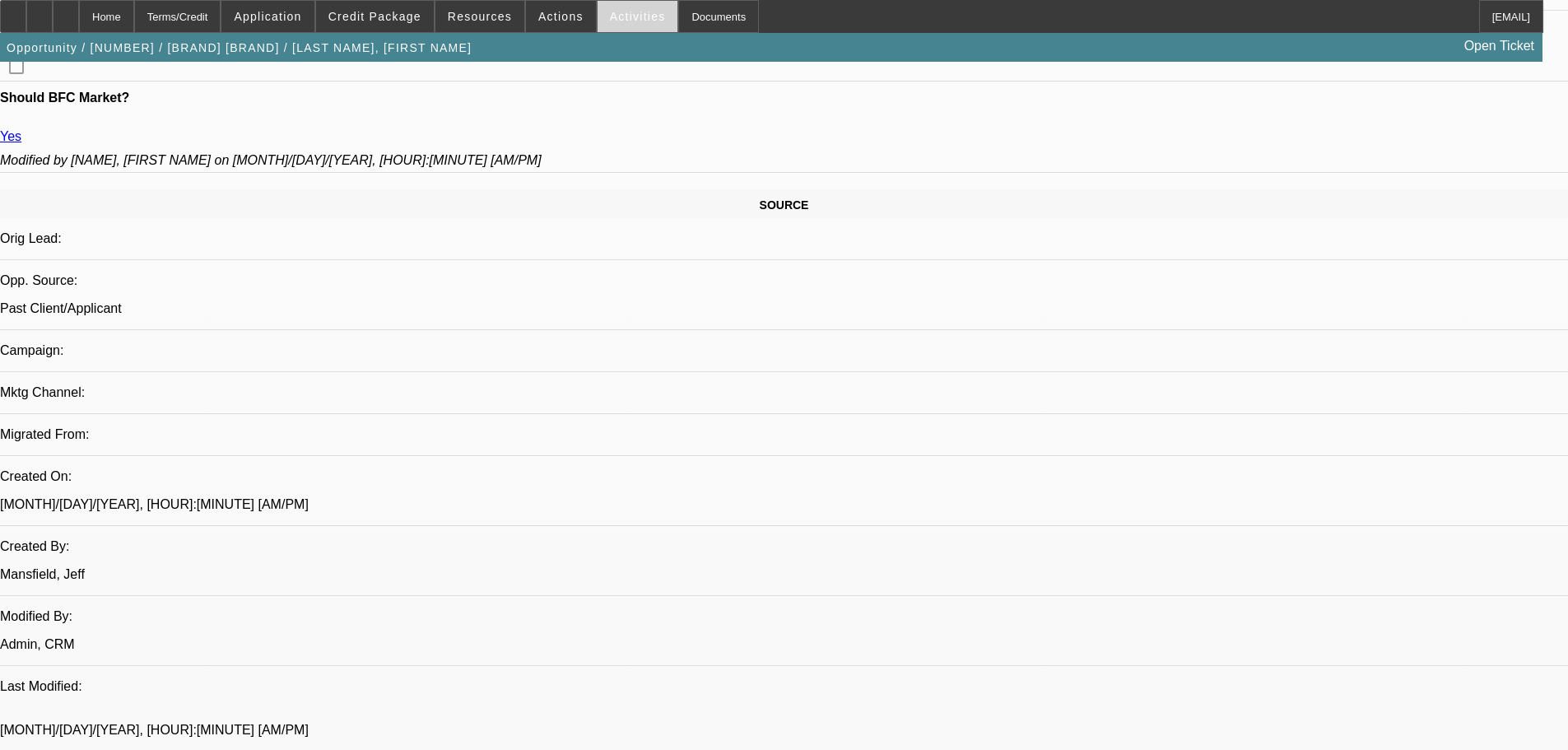 scroll, scrollTop: 1063, scrollLeft: 0, axis: vertical 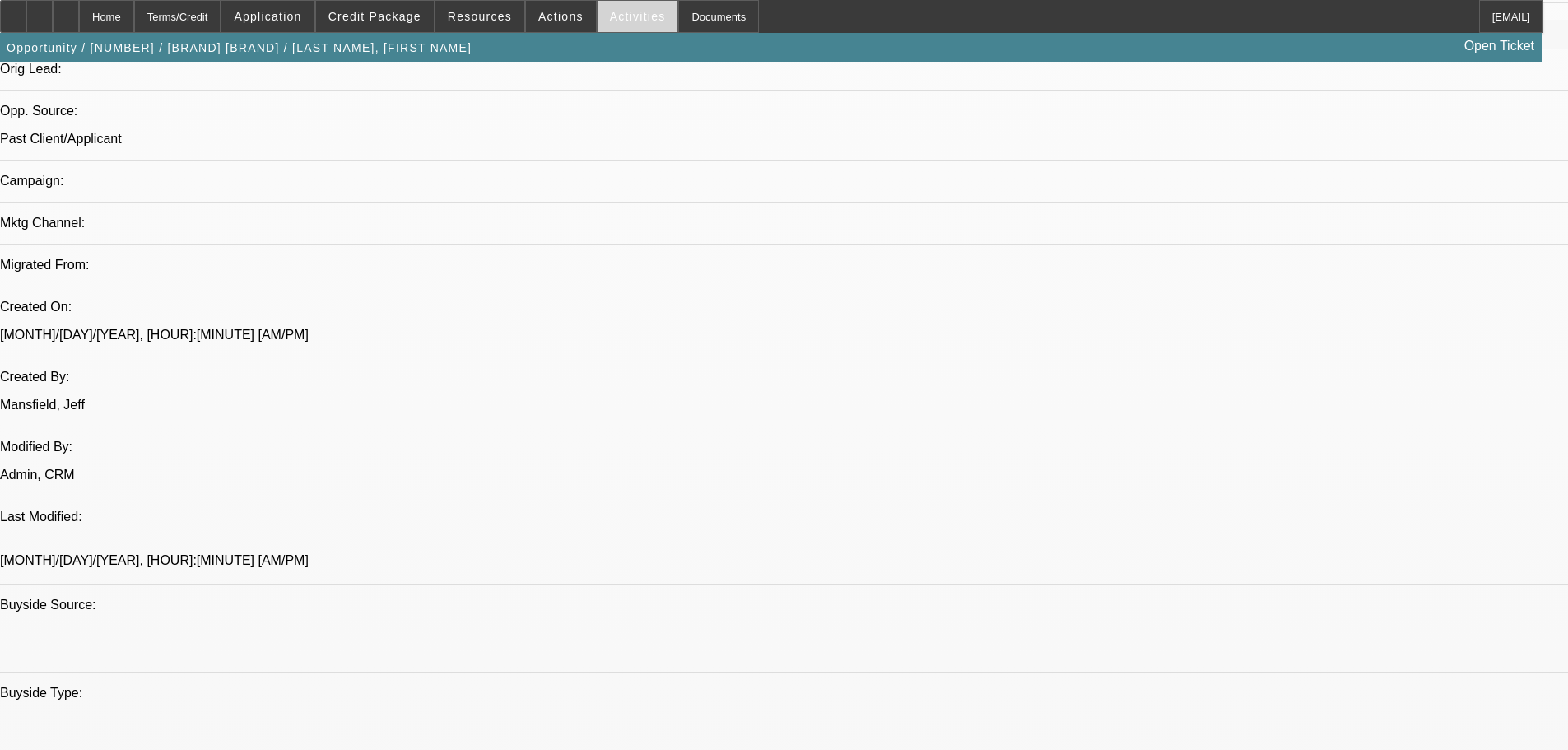 click at bounding box center [638, 16] 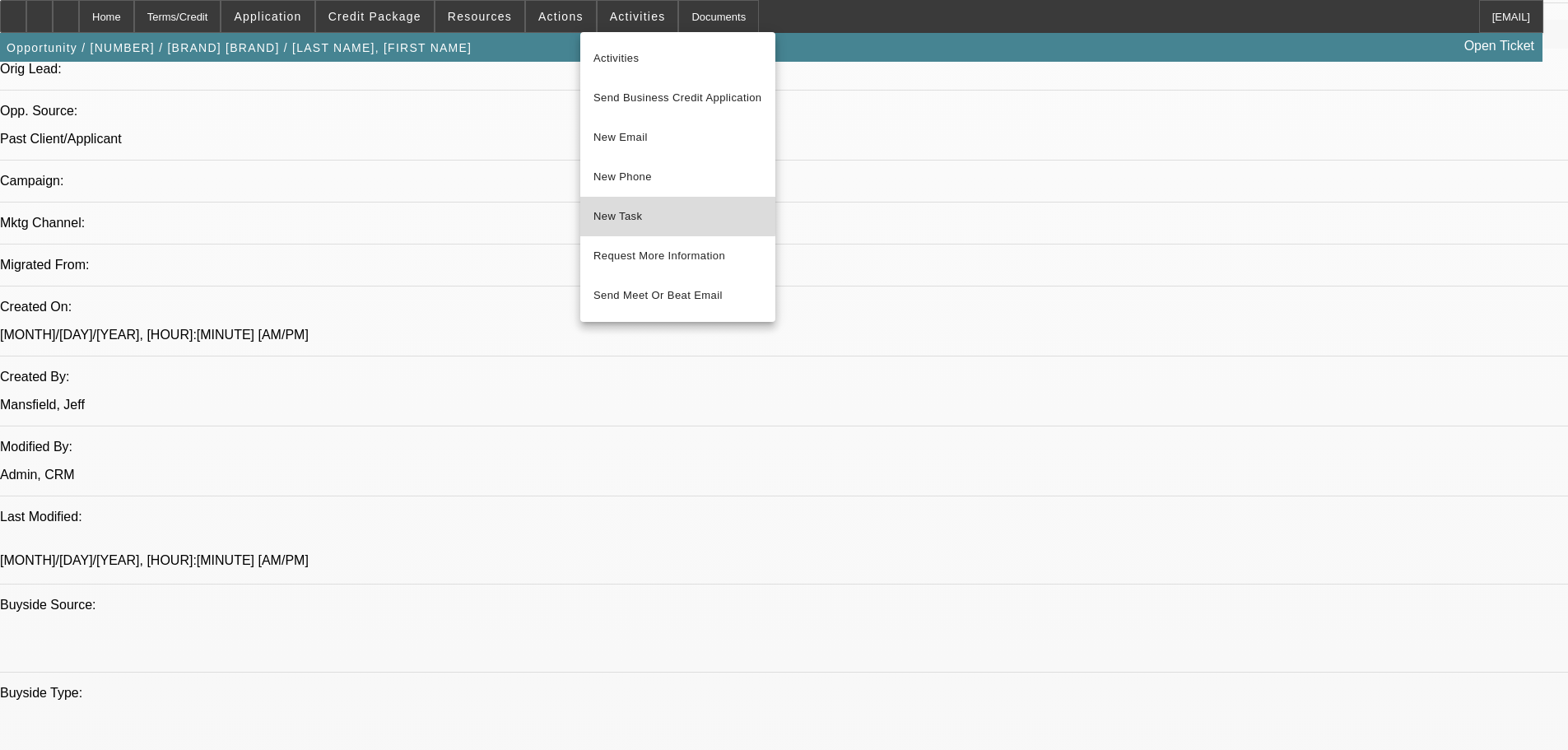click on "New Task" at bounding box center [677, 217] 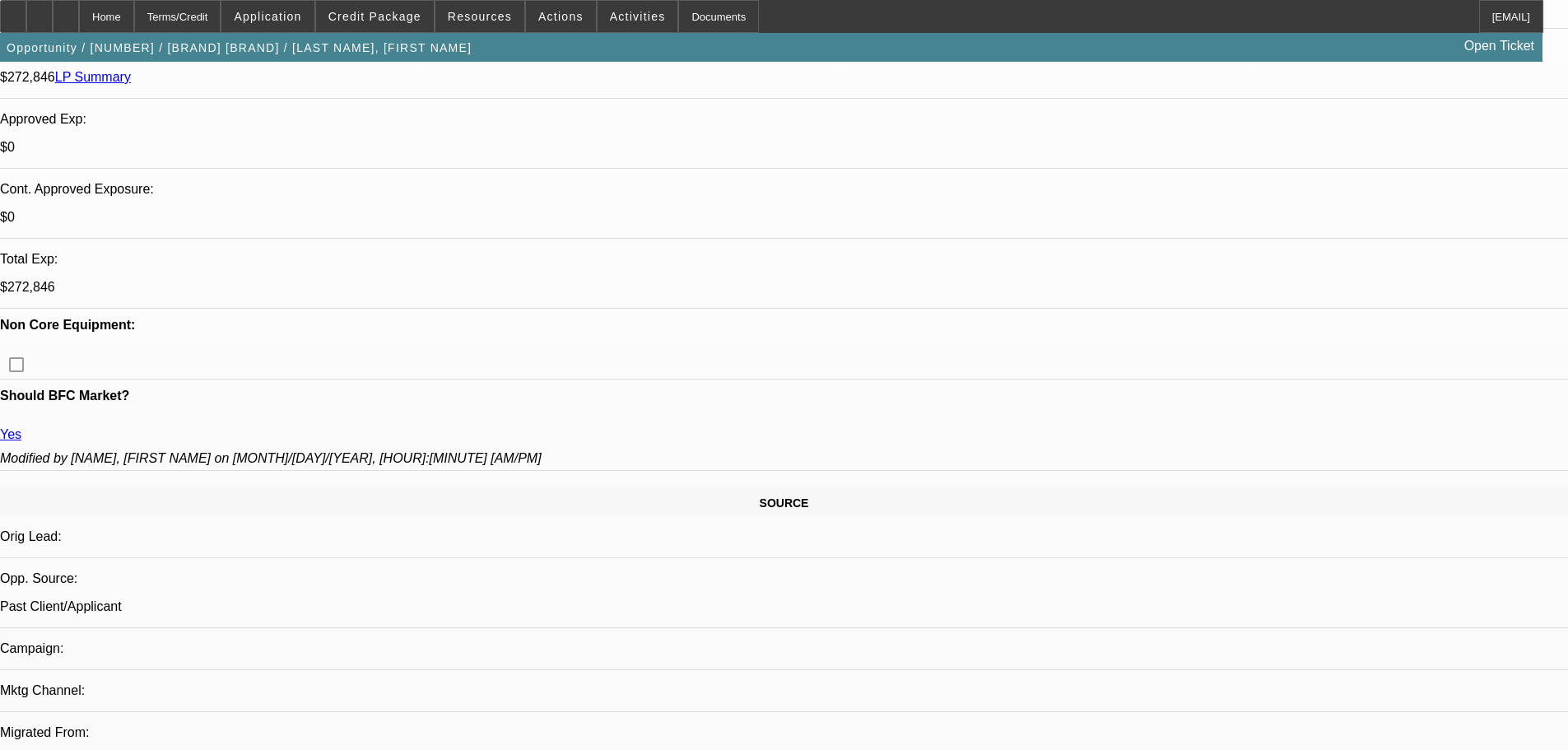 scroll, scrollTop: 0, scrollLeft: 0, axis: both 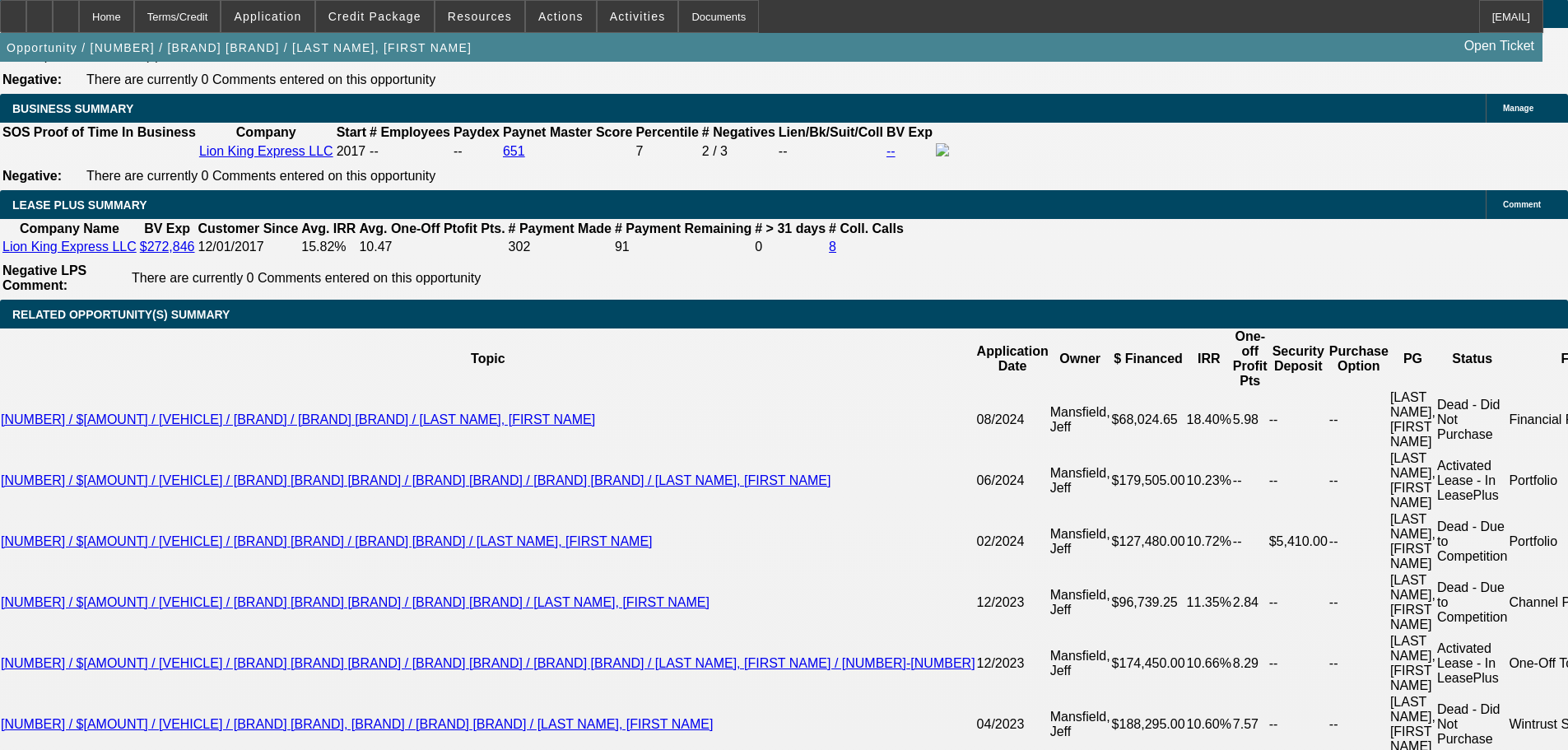 click on "Manage" at bounding box center (1527, 3459) 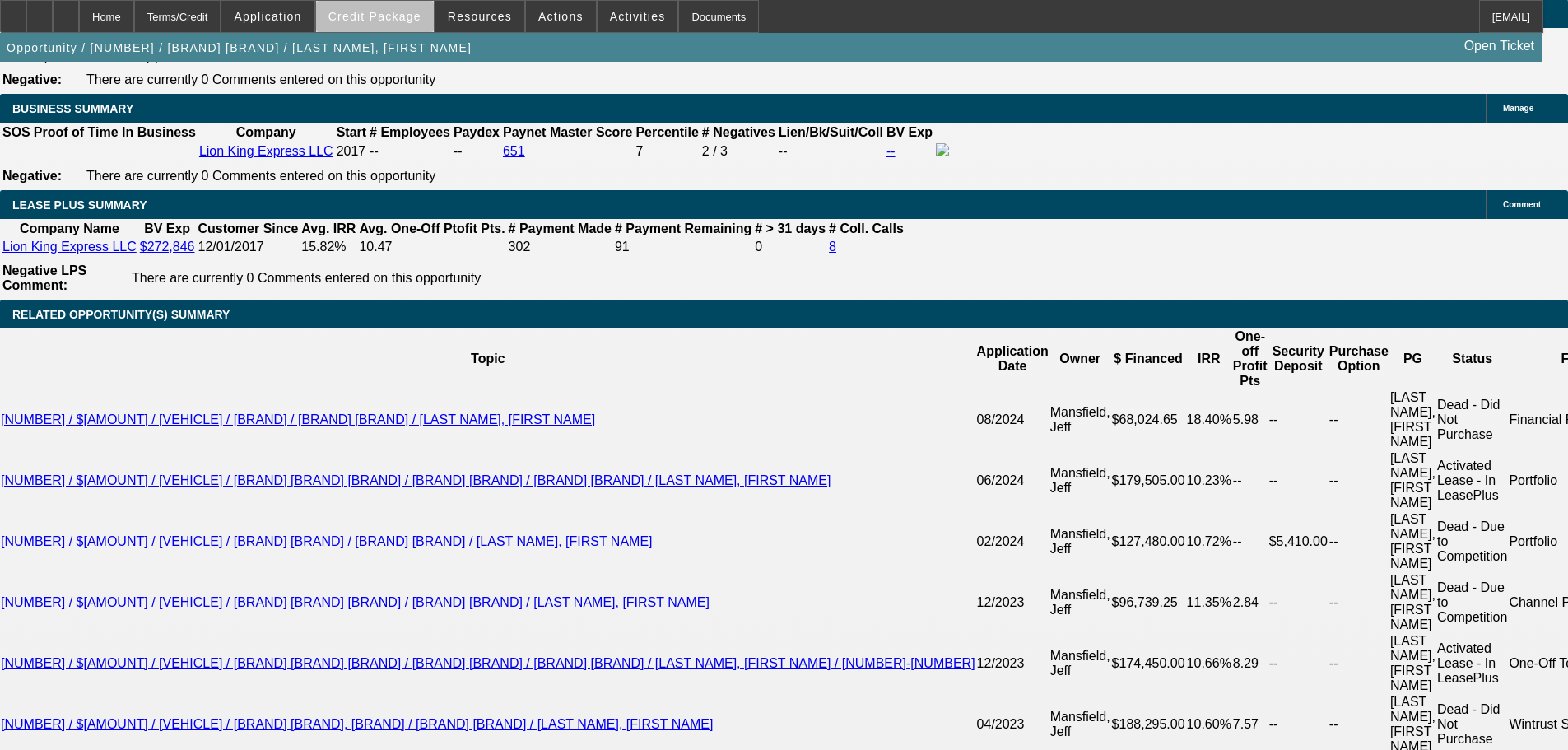 click on "Credit Package" at bounding box center (375, 16) 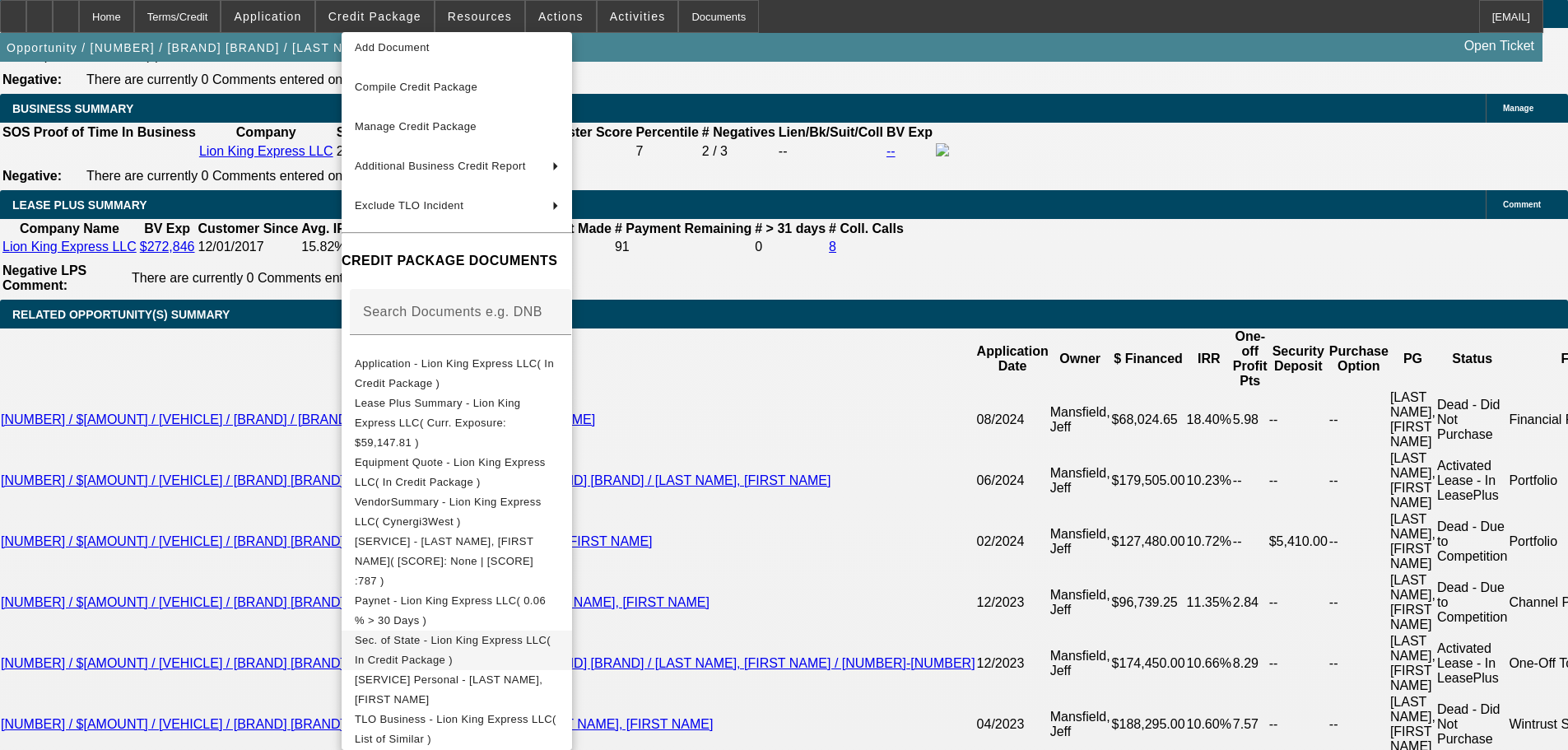 scroll, scrollTop: 90, scrollLeft: 0, axis: vertical 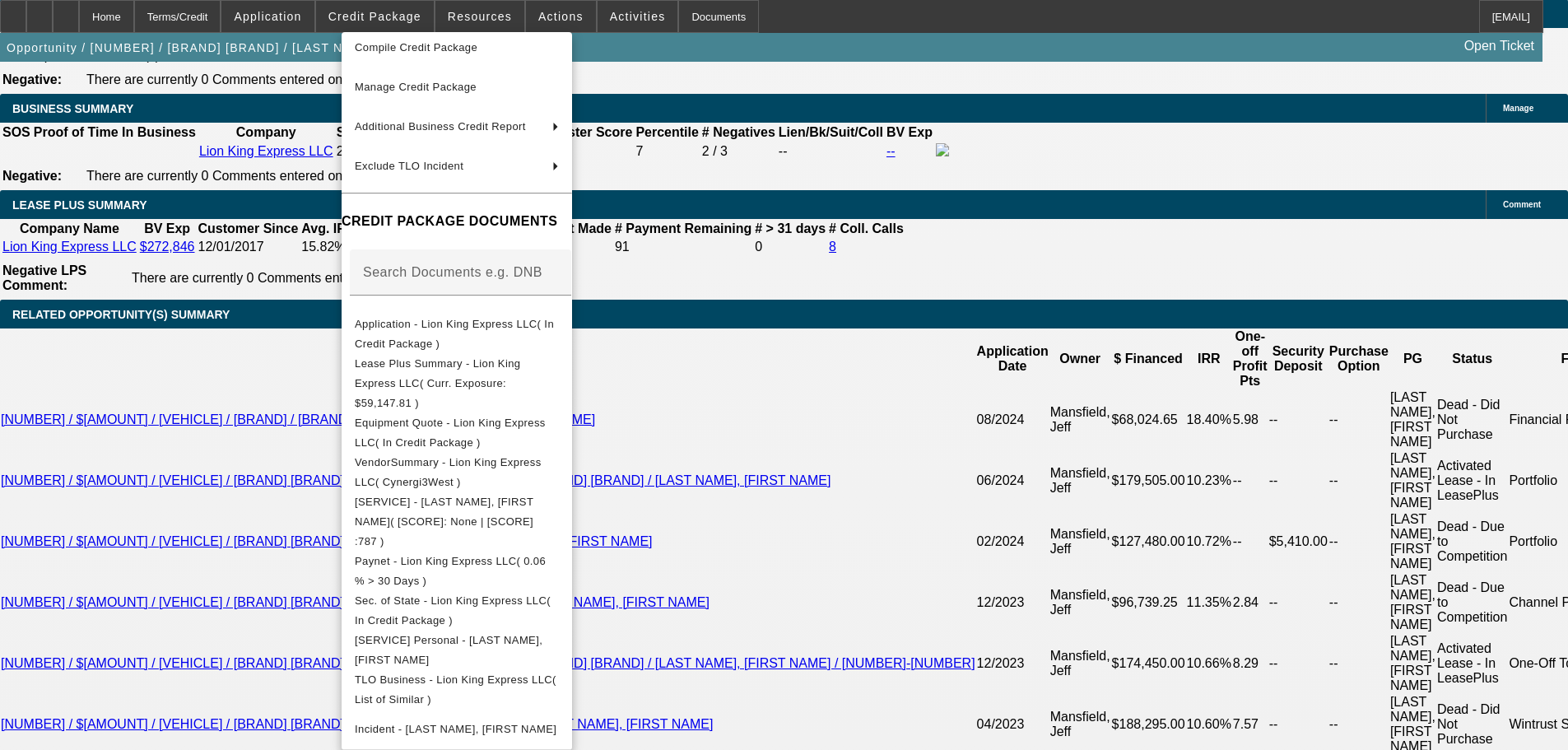click on "Miscellaneous - Lion King Express LLC( name change info )" at bounding box center (456, 768) 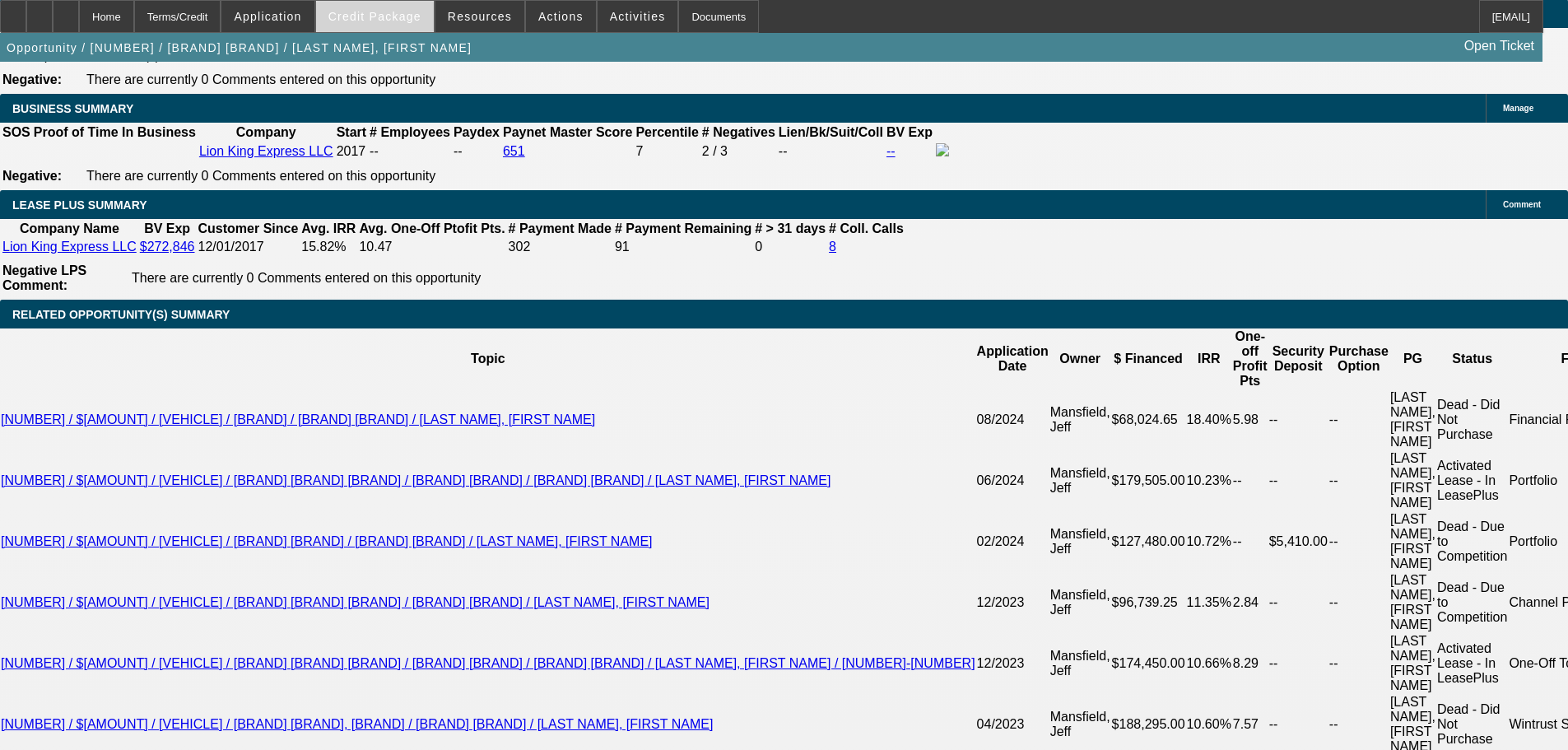 click at bounding box center (375, 16) 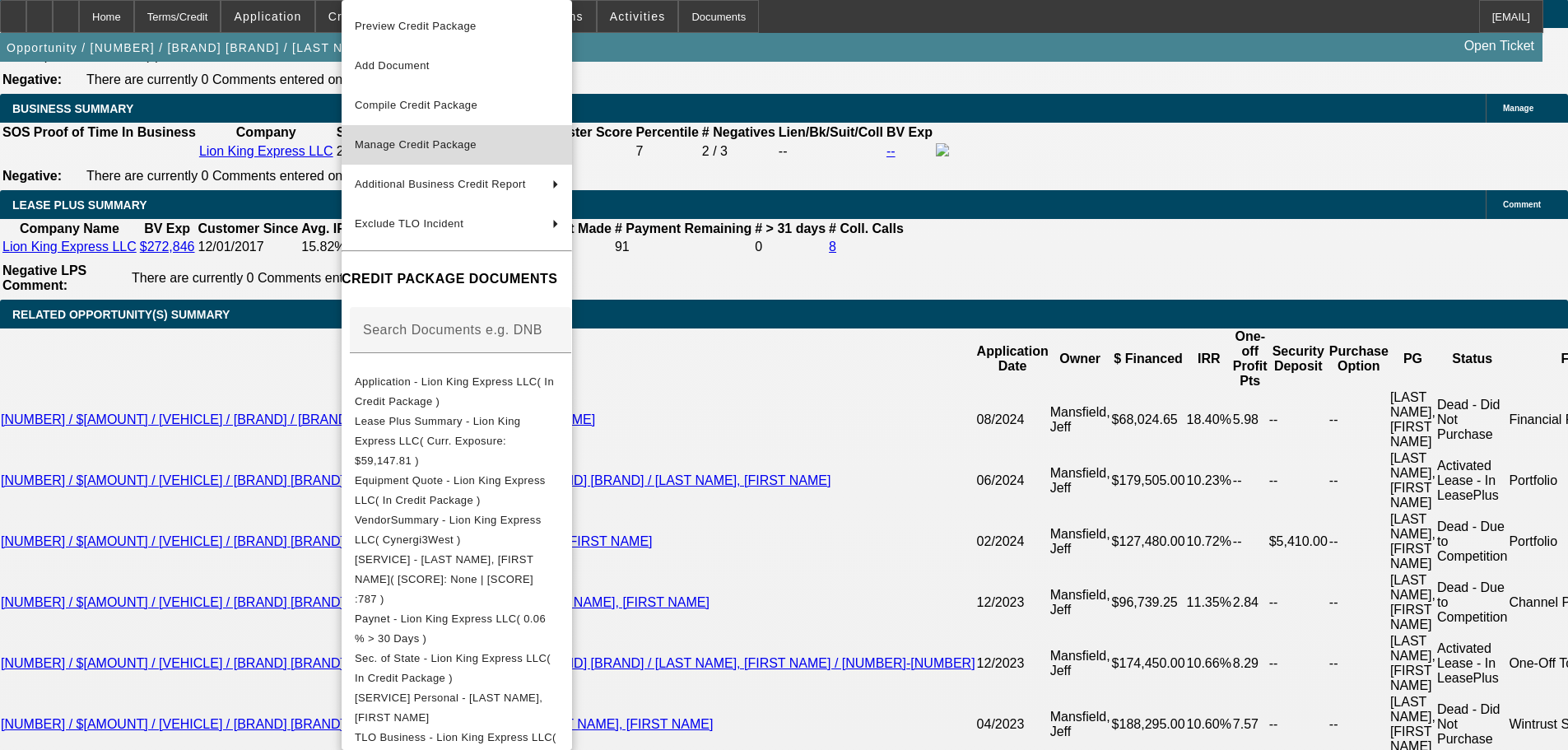 click on "Manage Credit Package" at bounding box center (416, 144) 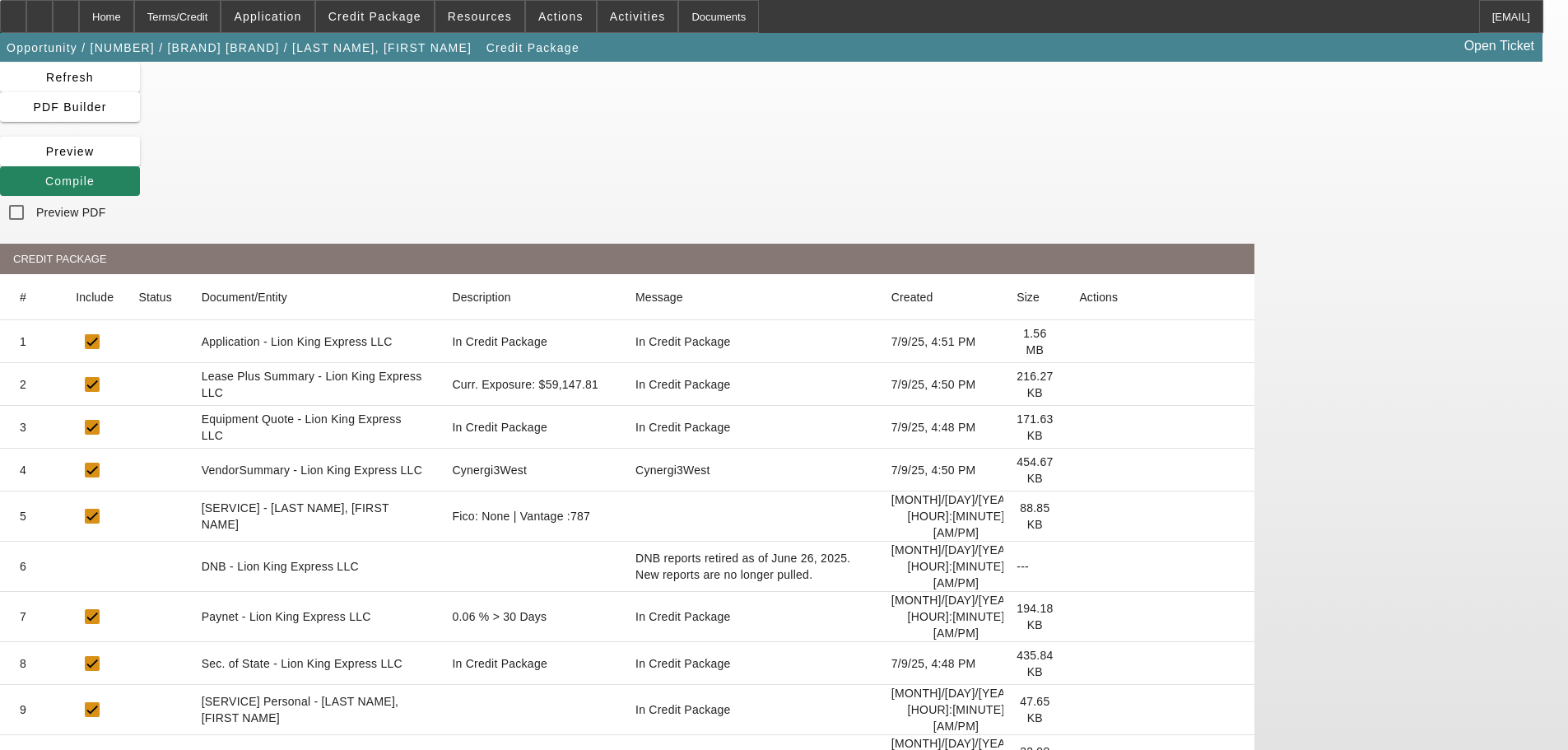 scroll, scrollTop: 95, scrollLeft: 0, axis: vertical 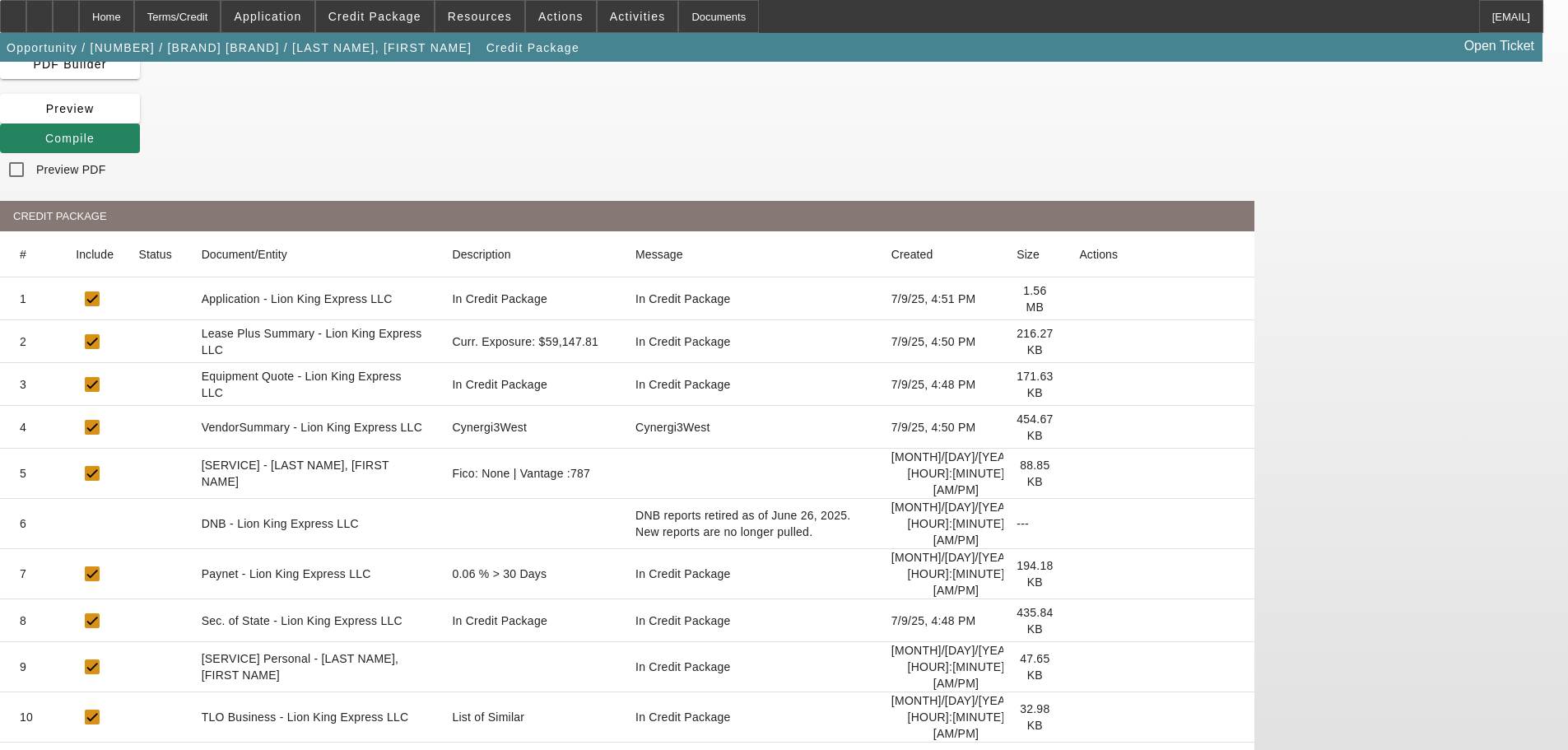 click at bounding box center (1079, 299) 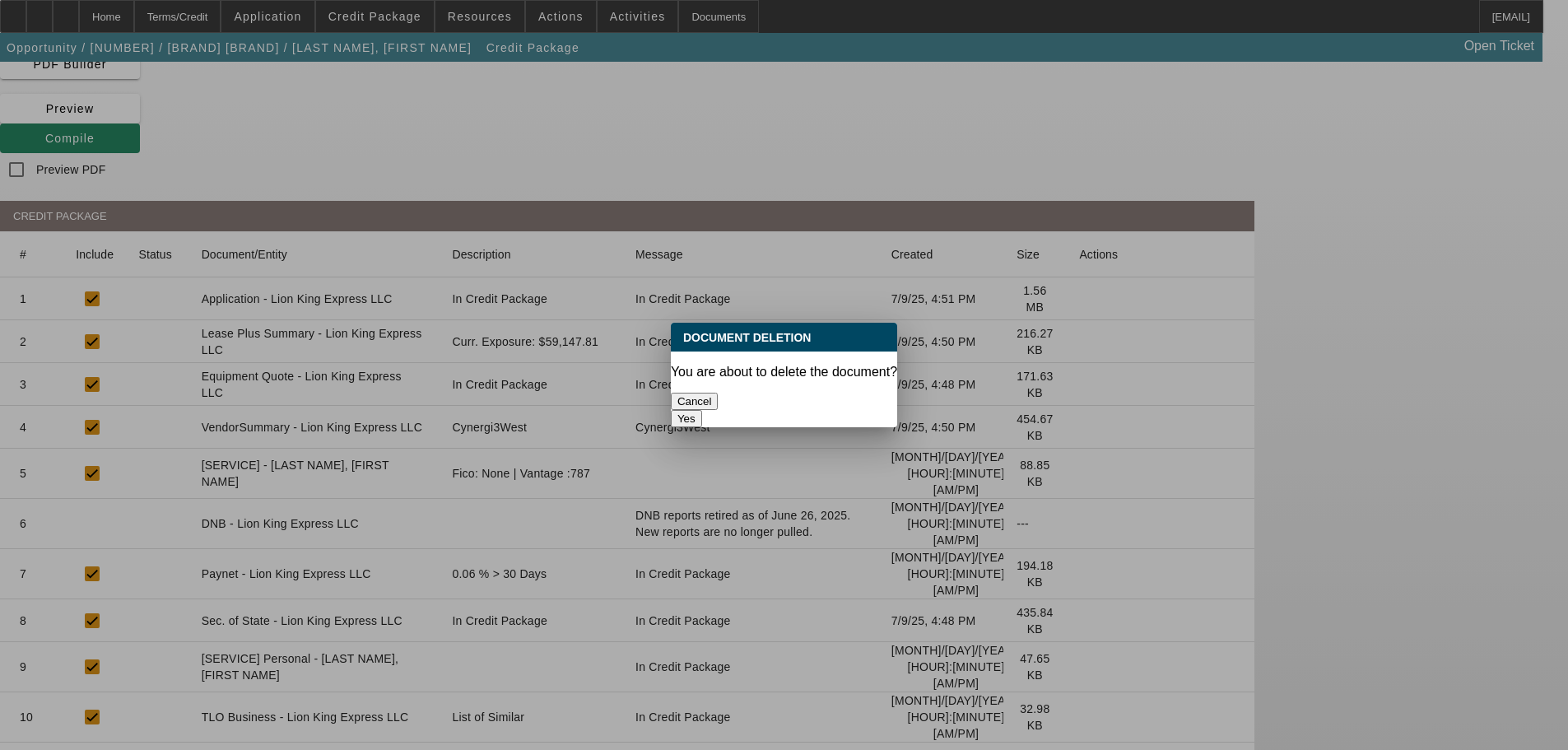 scroll, scrollTop: 0, scrollLeft: 0, axis: both 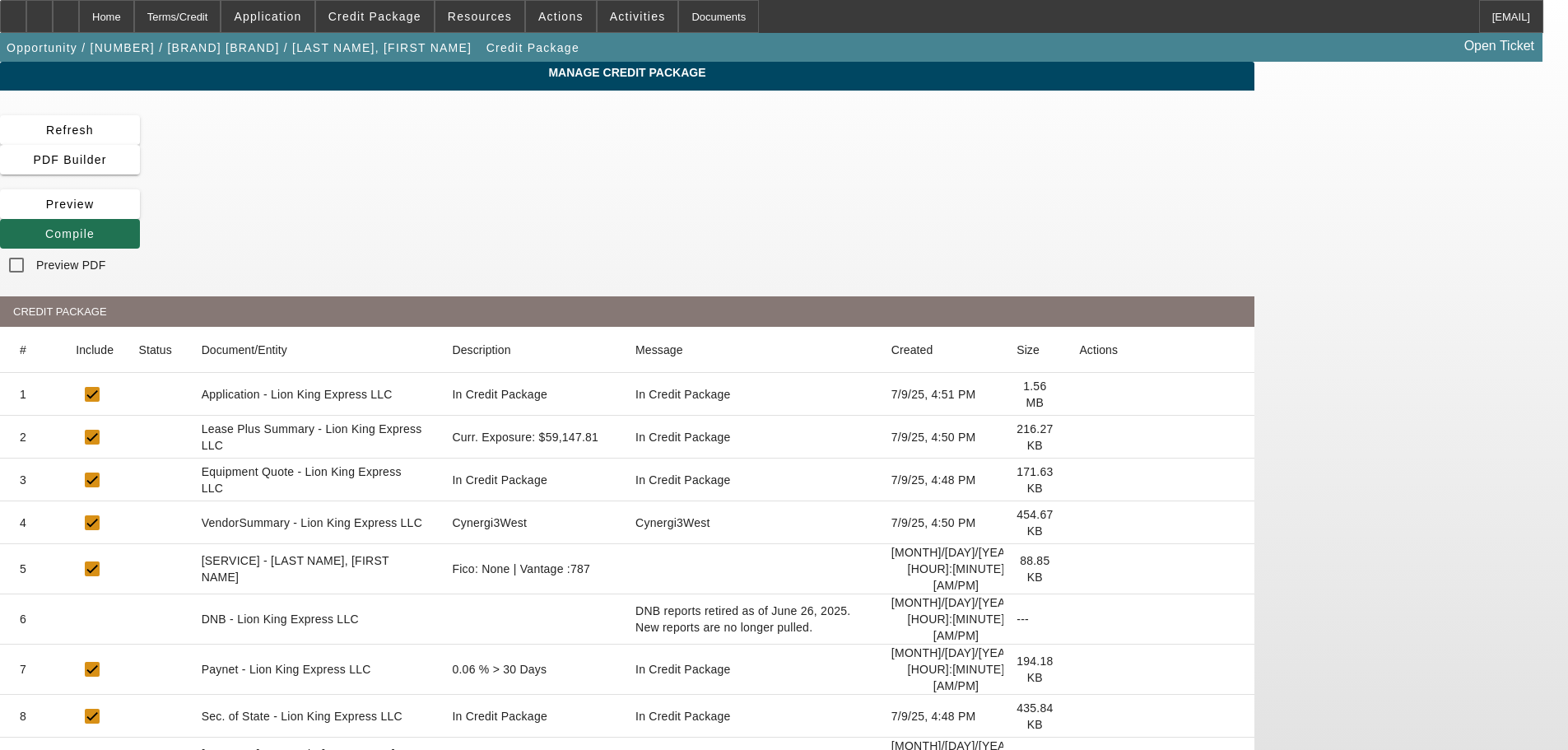 click on "Compile" at bounding box center [70, 234] 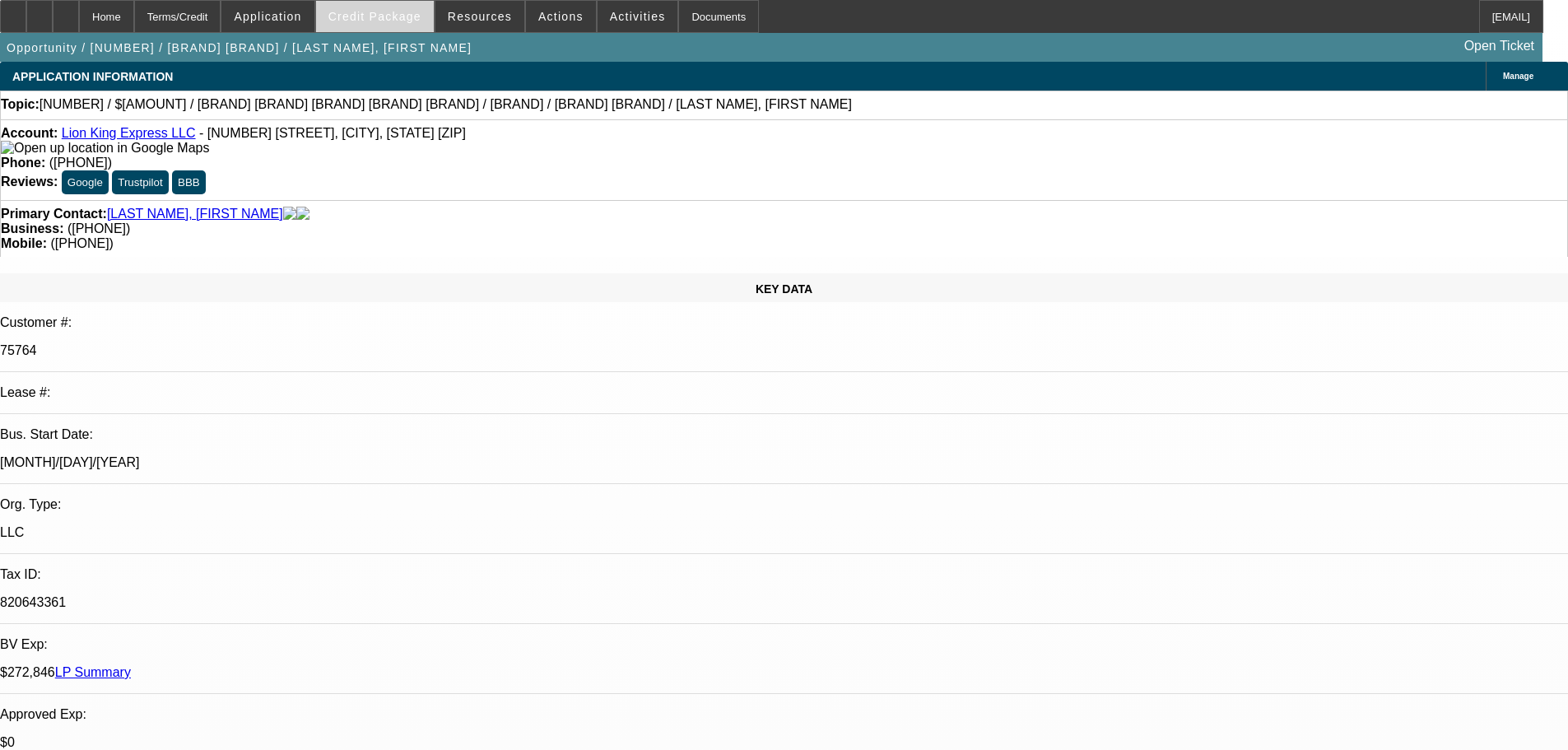 click on "Credit Package" at bounding box center (375, 16) 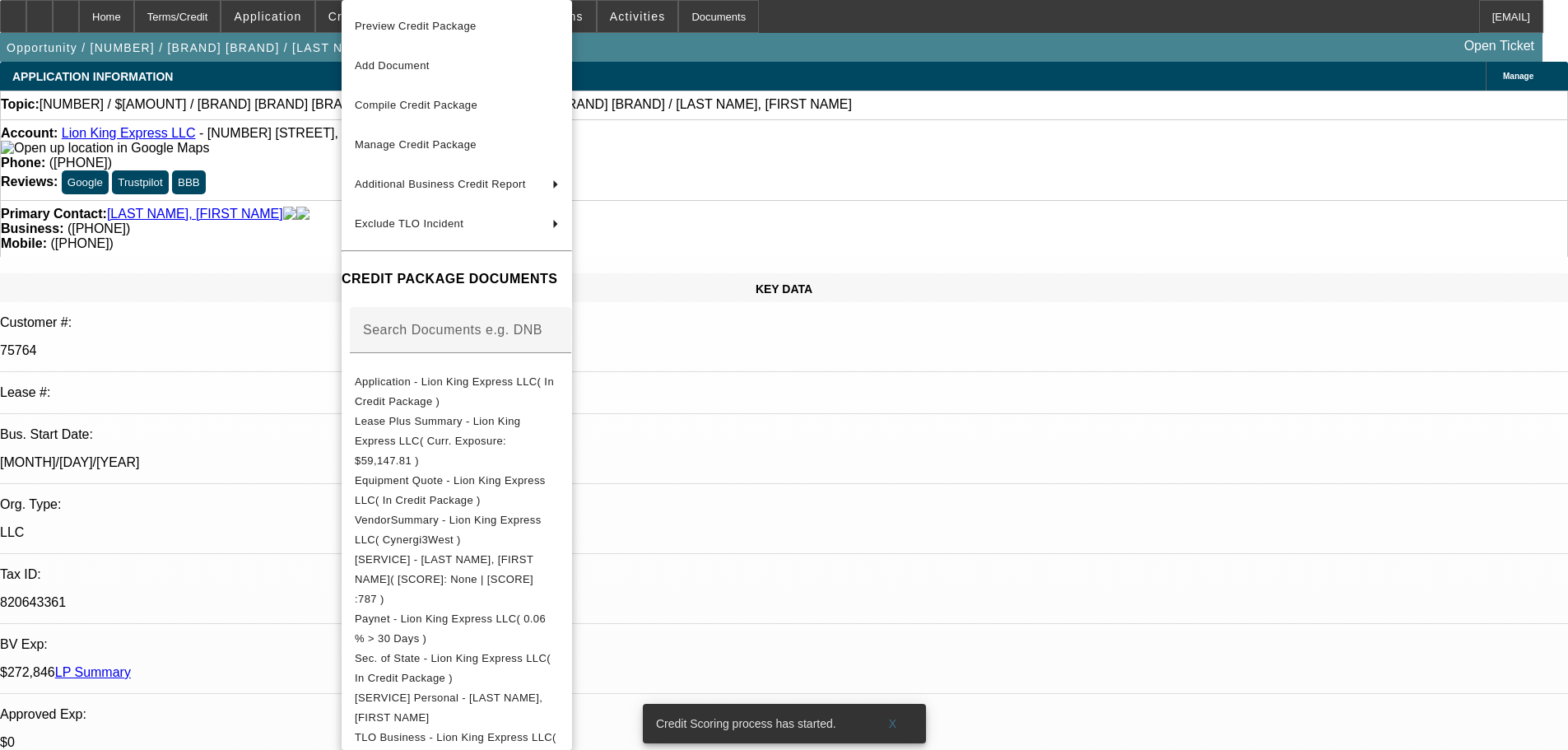 click at bounding box center (784, 375) 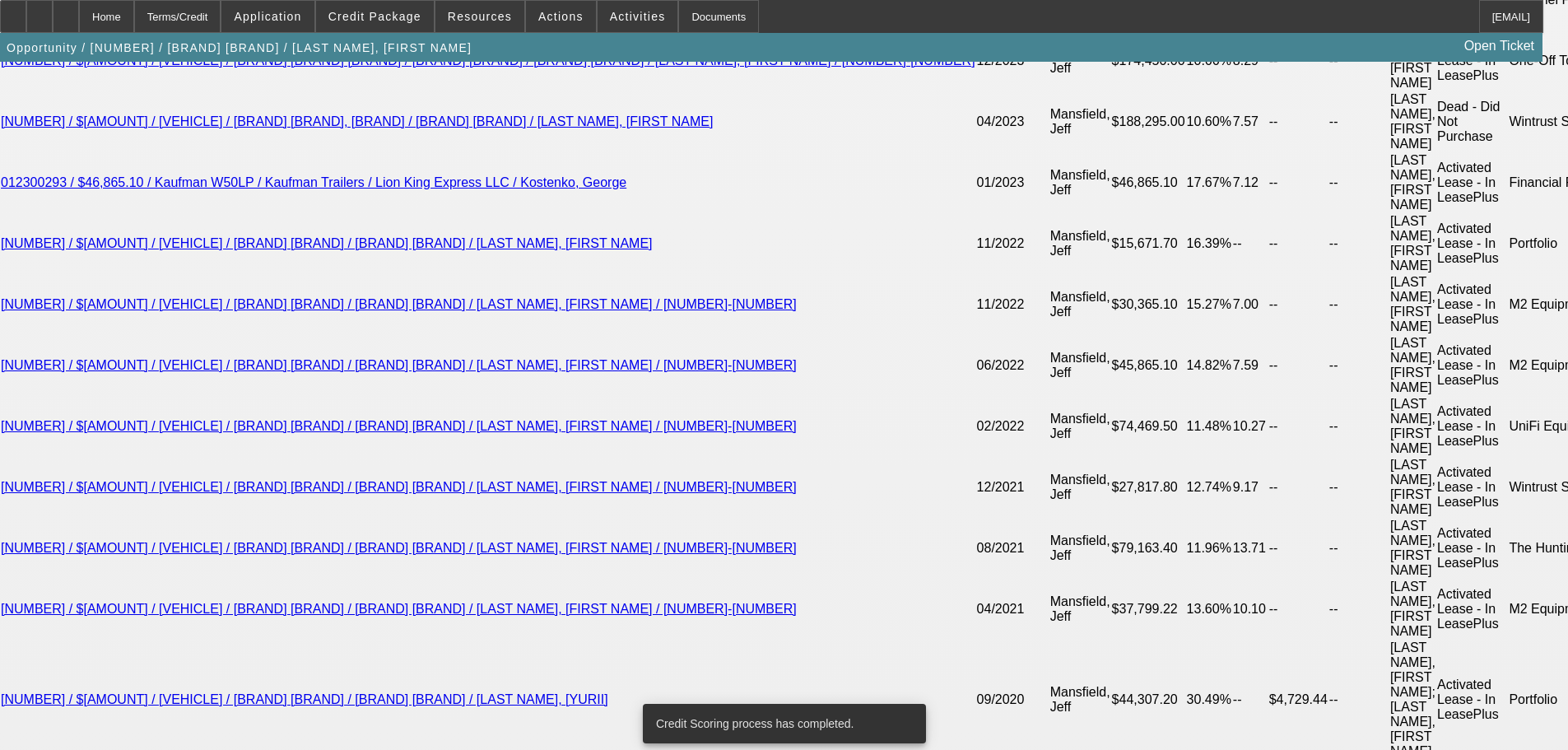 scroll, scrollTop: 3622, scrollLeft: 0, axis: vertical 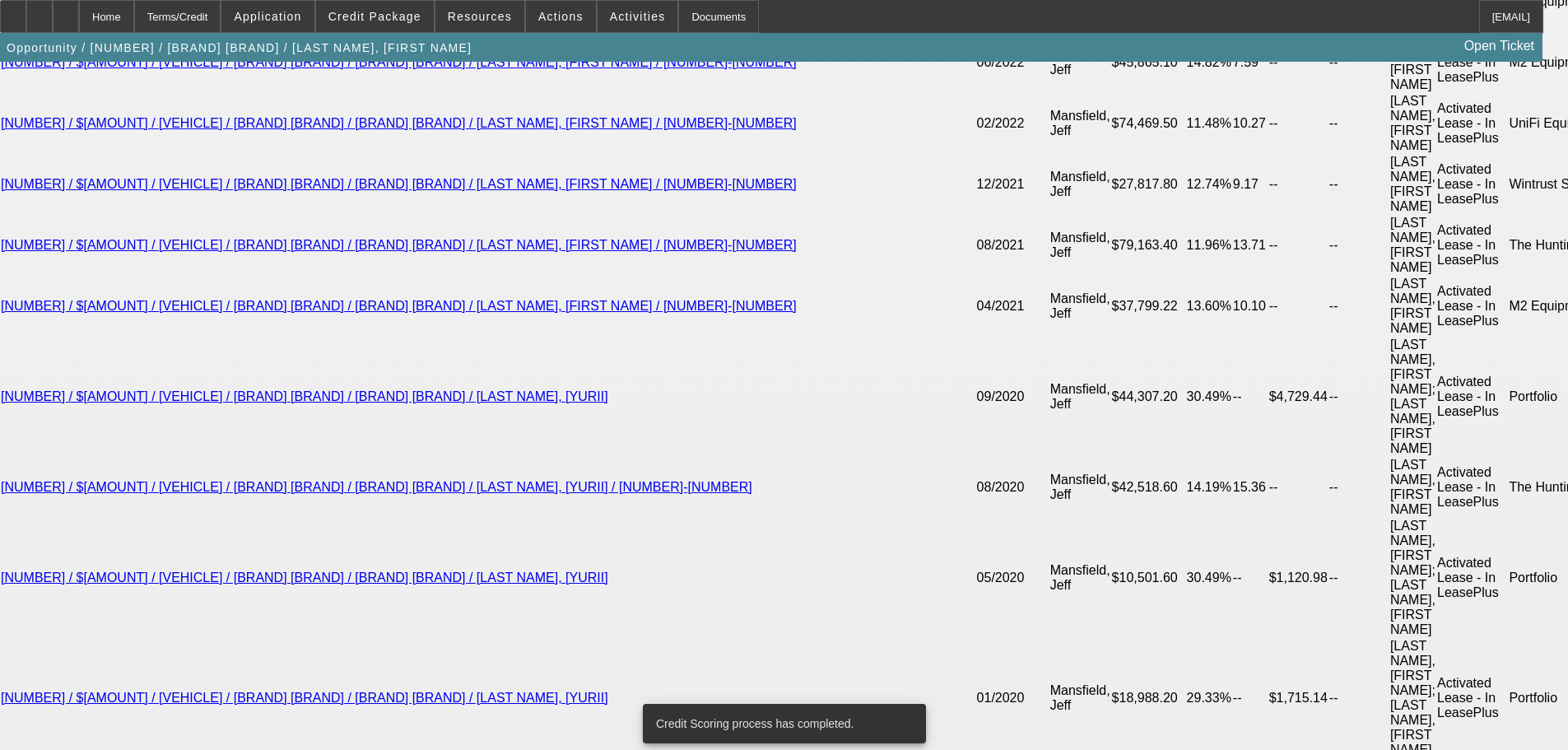 drag, startPoint x: 320, startPoint y: 161, endPoint x: 332, endPoint y: 156, distance: 13 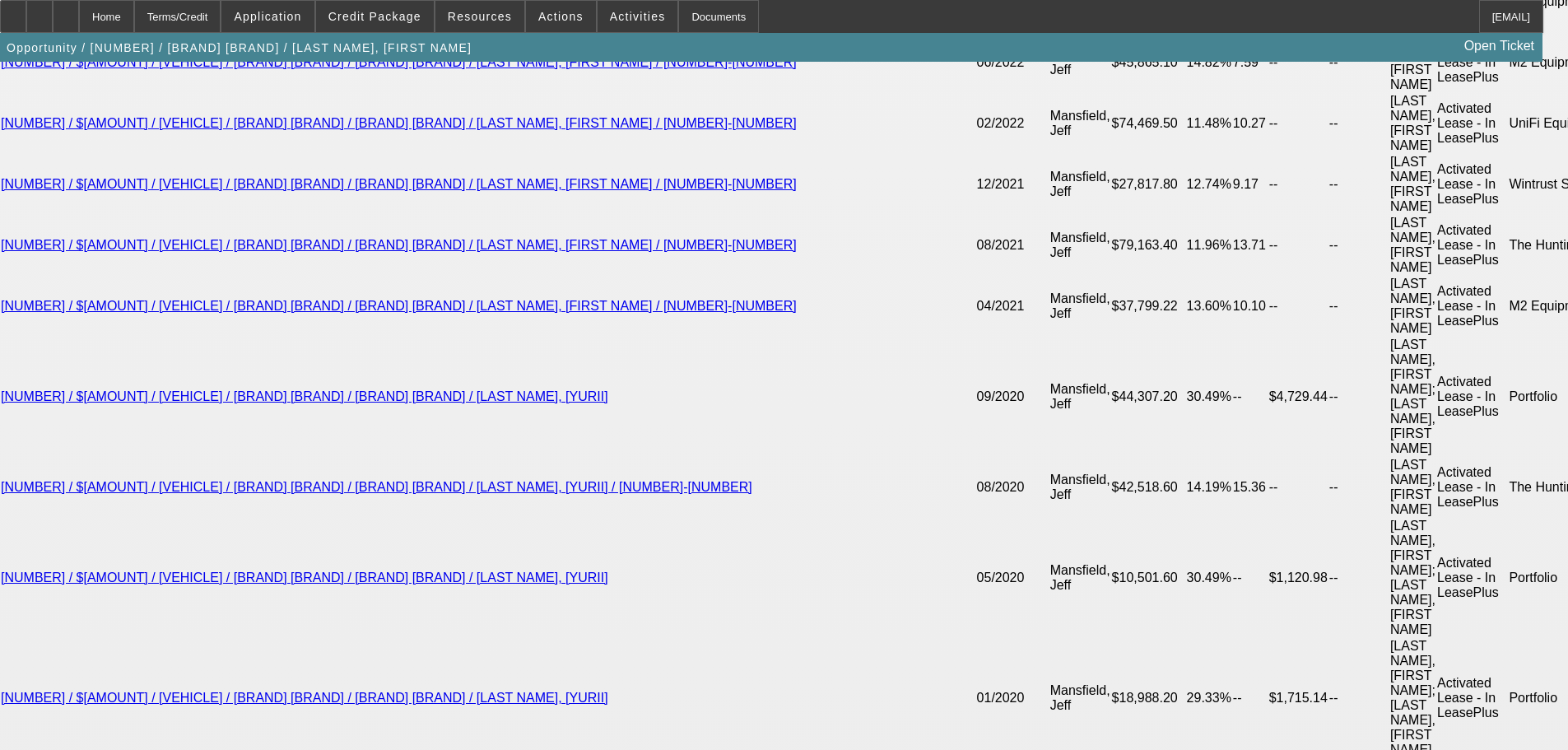 type on "60" 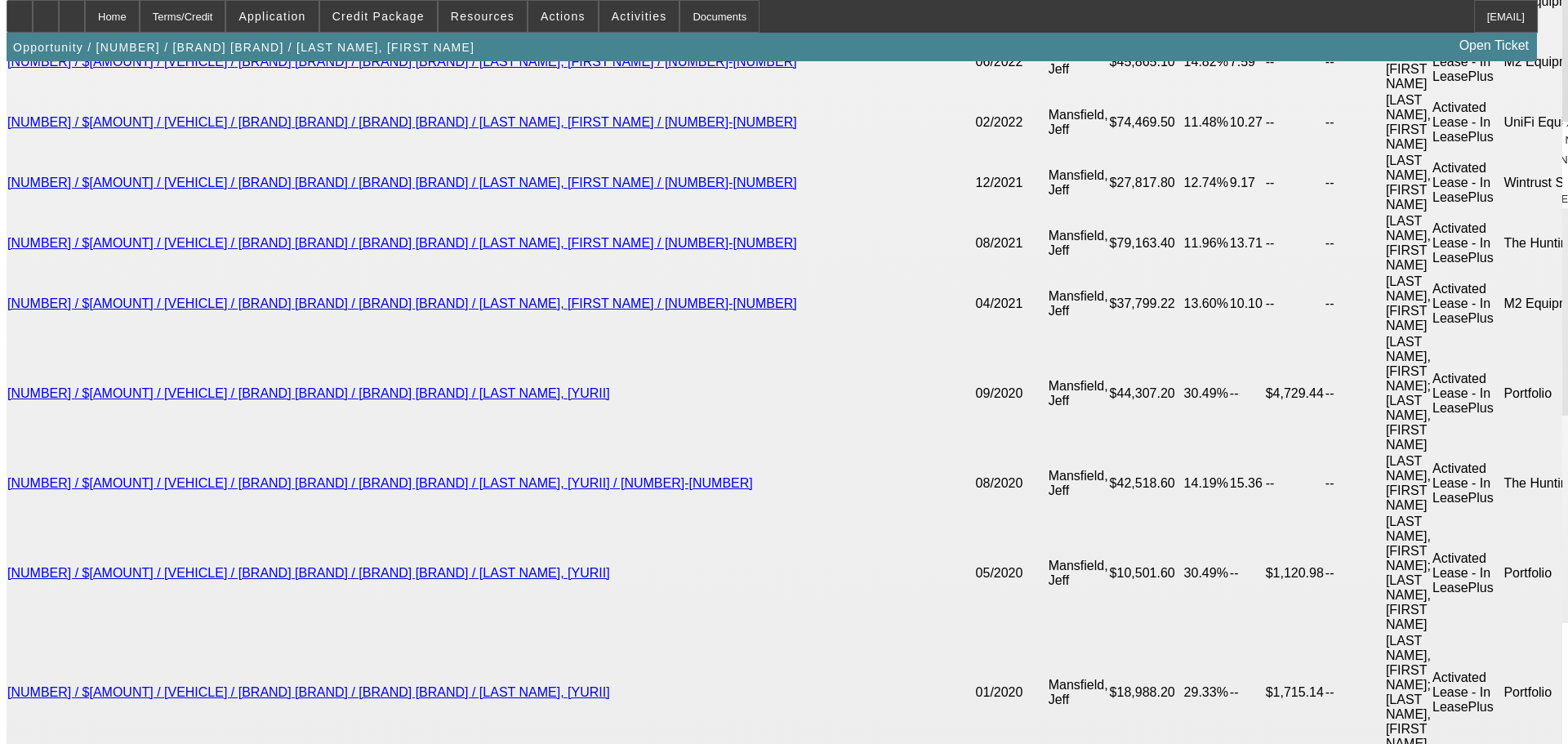 scroll, scrollTop: 0, scrollLeft: 0, axis: both 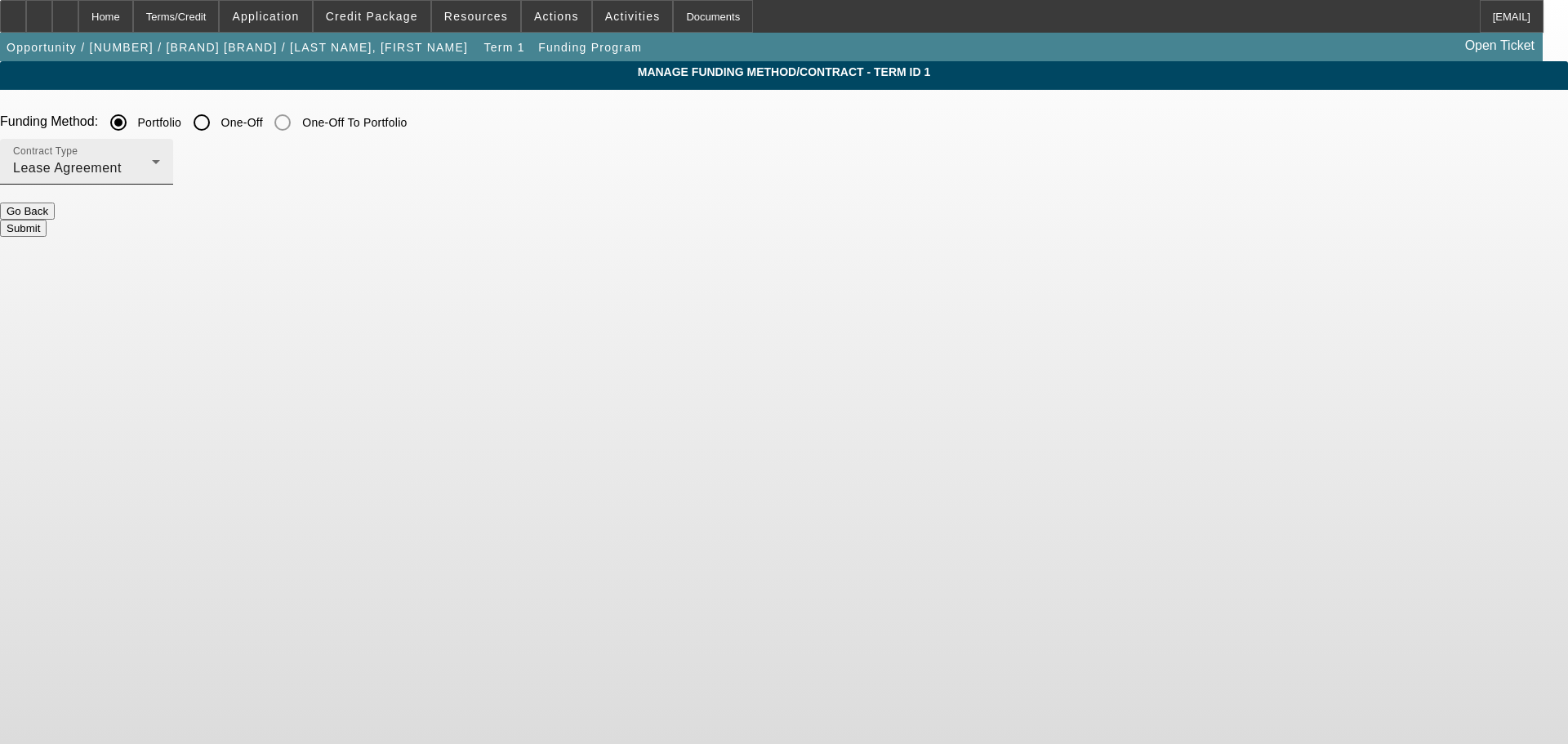 click on "Lease Agreement" at bounding box center [82, 168] 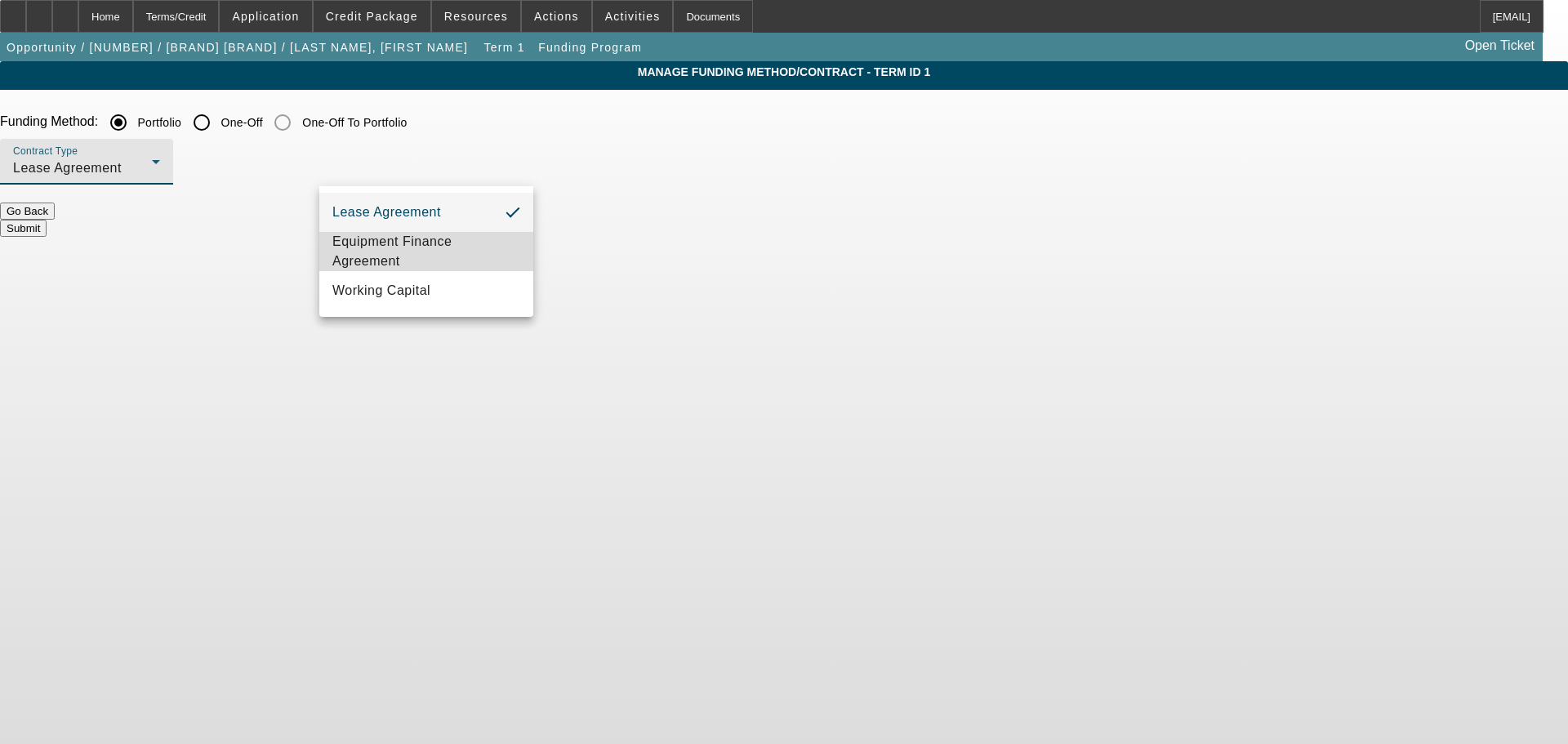 click on "Equipment Finance Agreement" at bounding box center [426, 252] 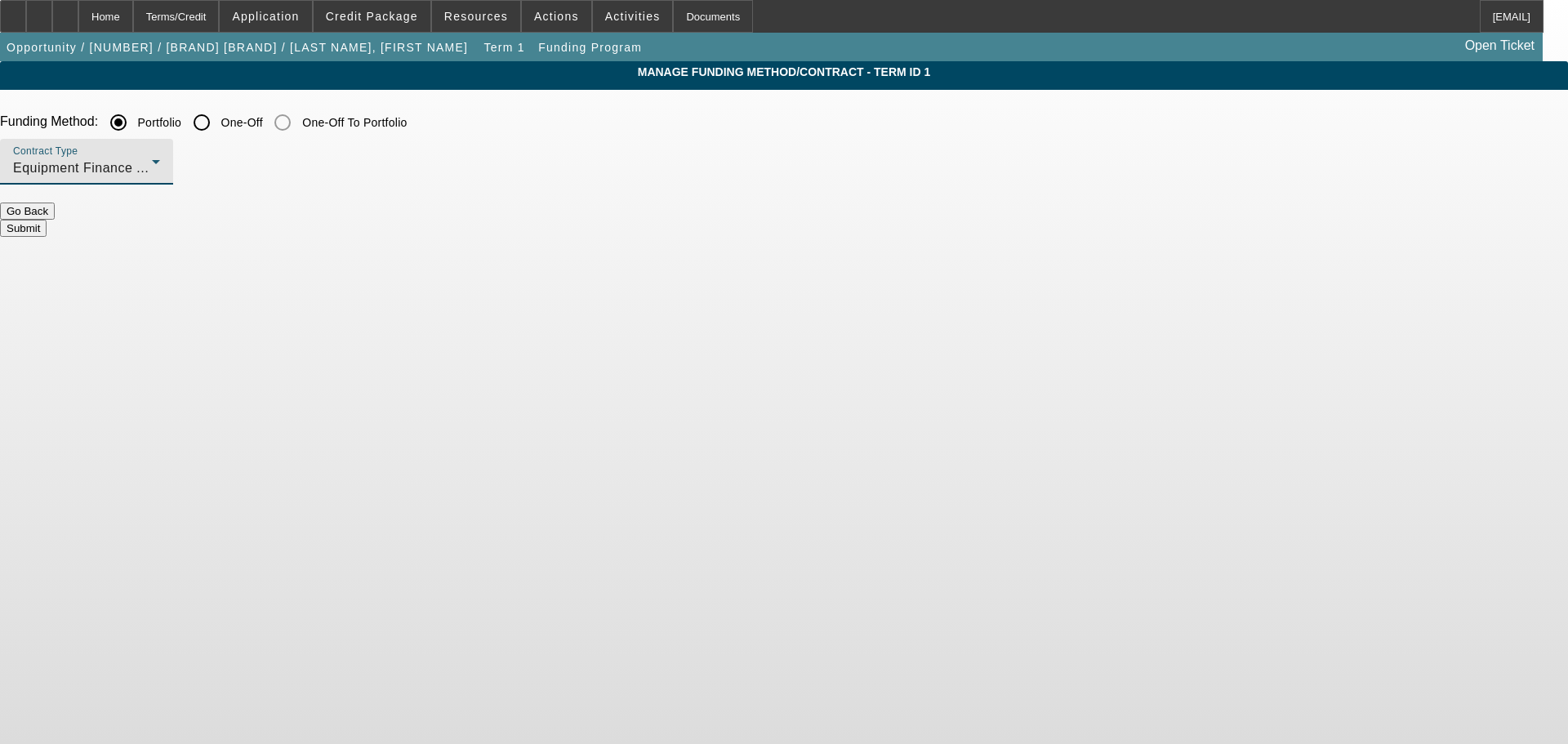 click on "One-Off" at bounding box center [202, 123] 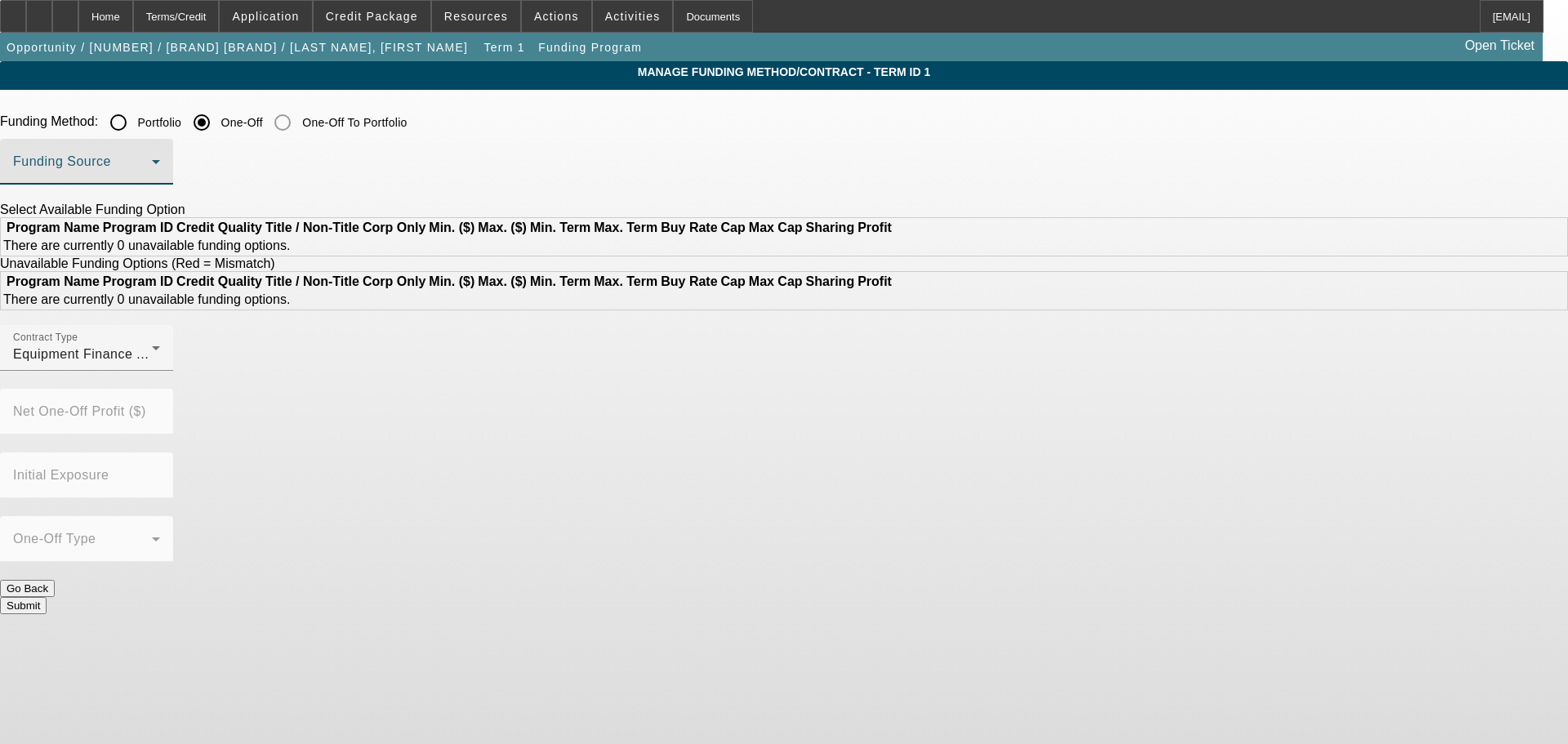 click at bounding box center (82, 168) 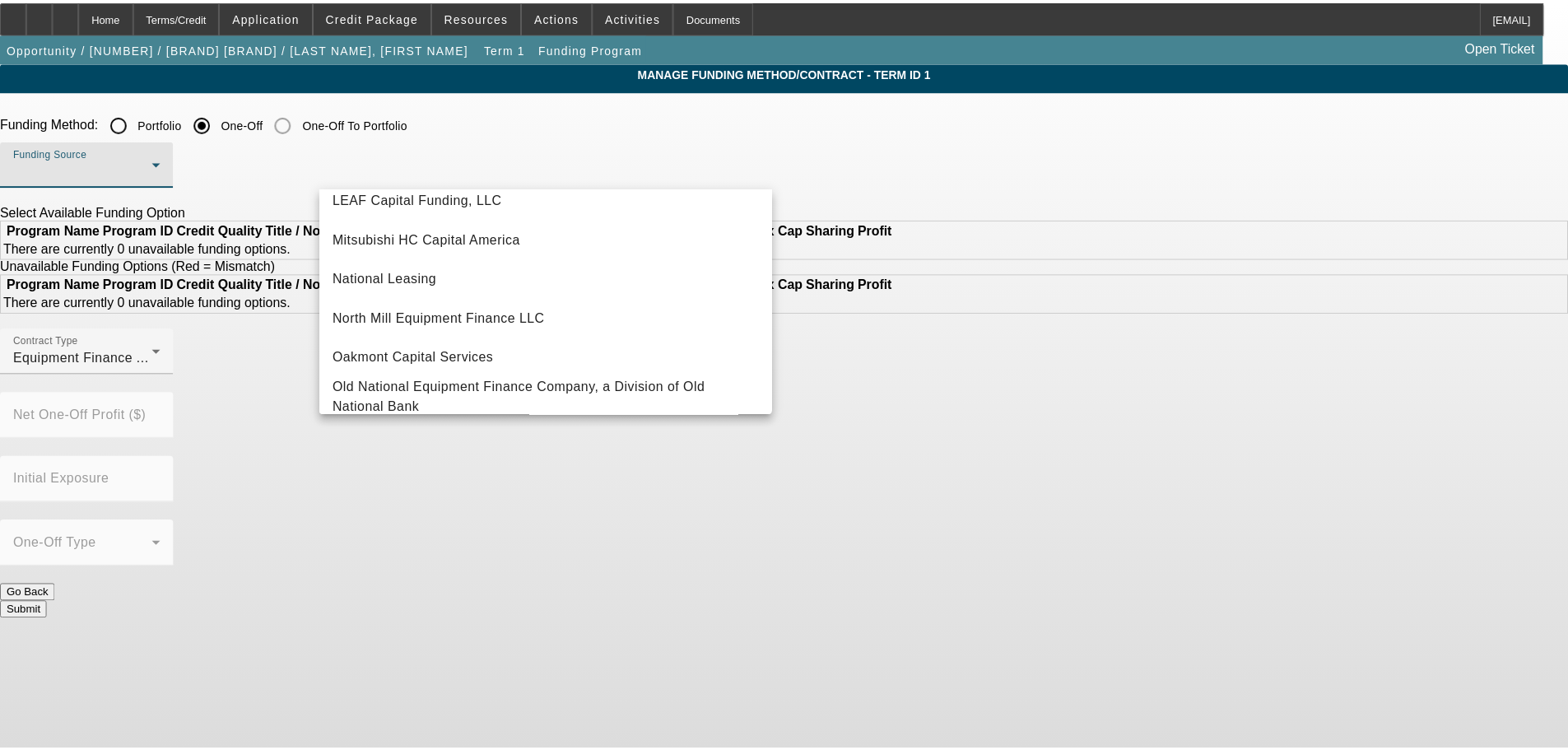 scroll, scrollTop: 412, scrollLeft: 0, axis: vertical 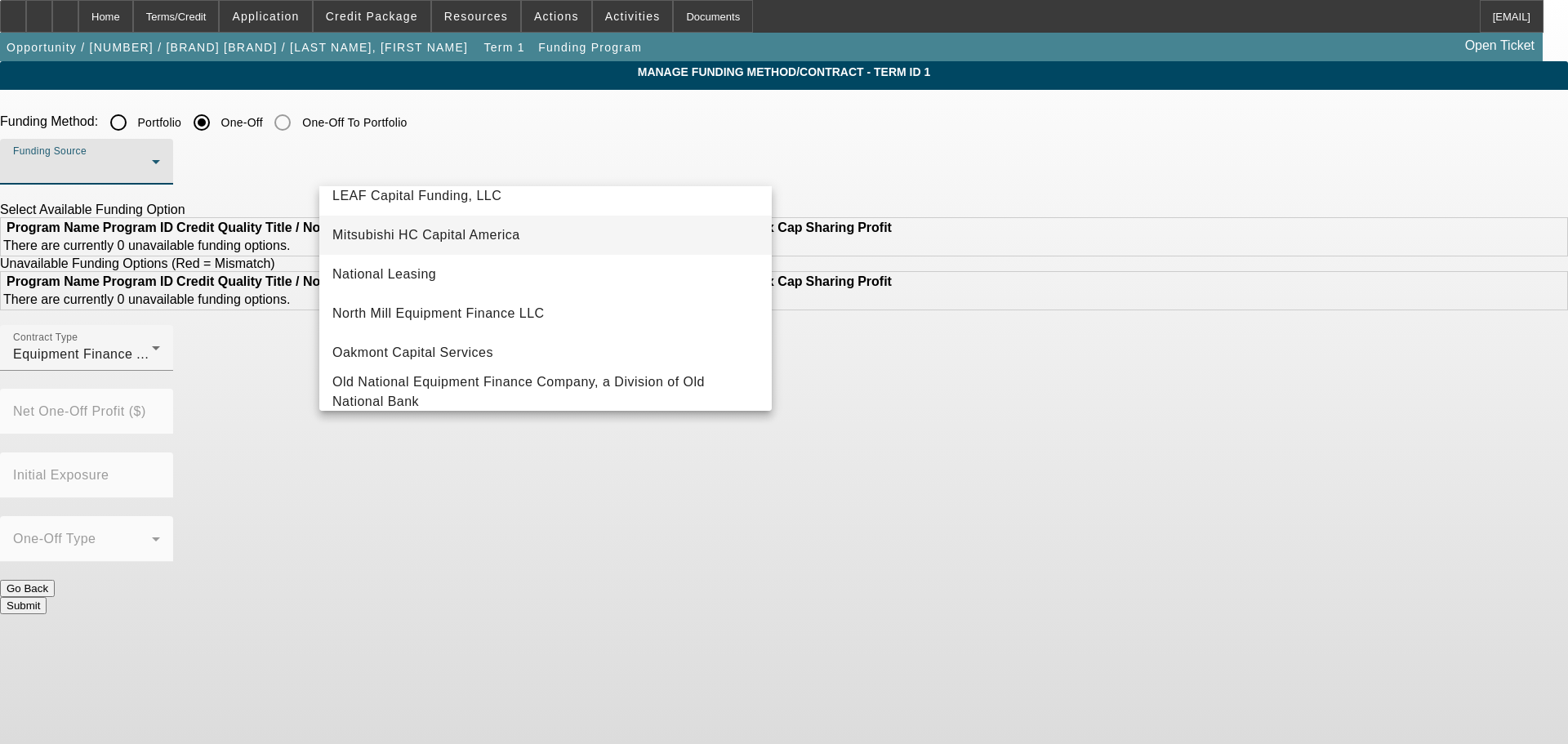 click on "Mitsubishi HC Capital America" at bounding box center [546, 235] 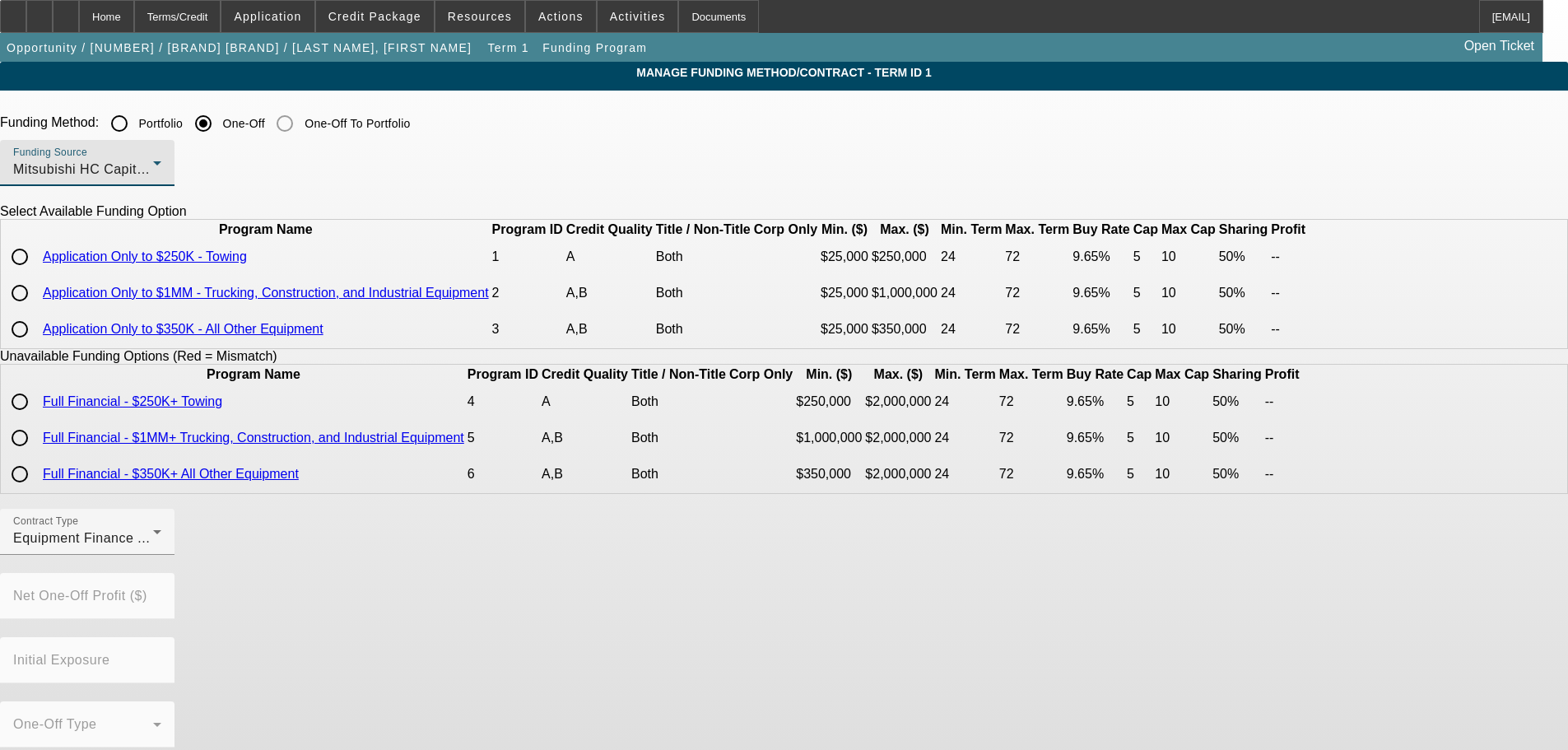 click at bounding box center (20, 293) 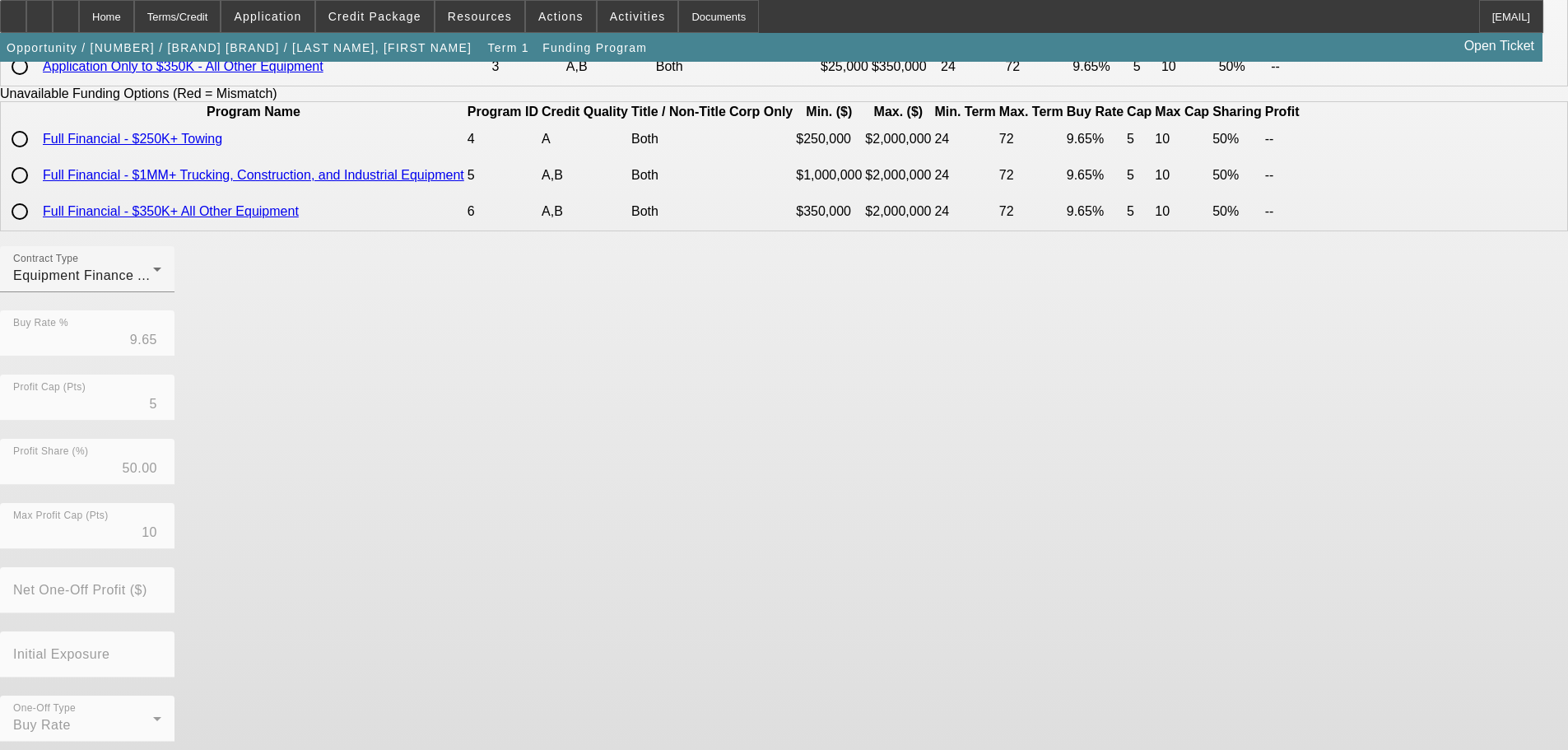 scroll, scrollTop: 329, scrollLeft: 0, axis: vertical 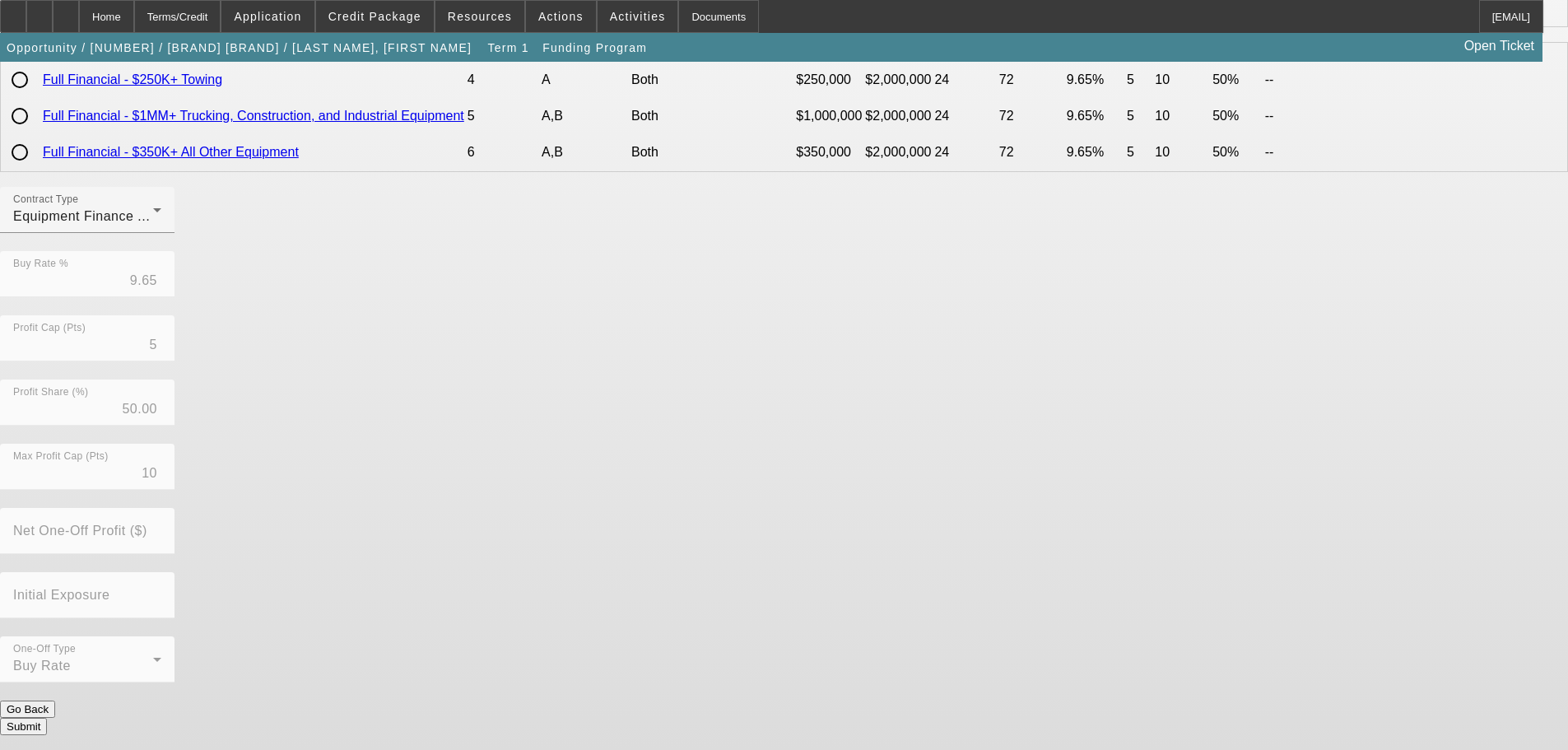 click on "Submit" at bounding box center (23, 726) 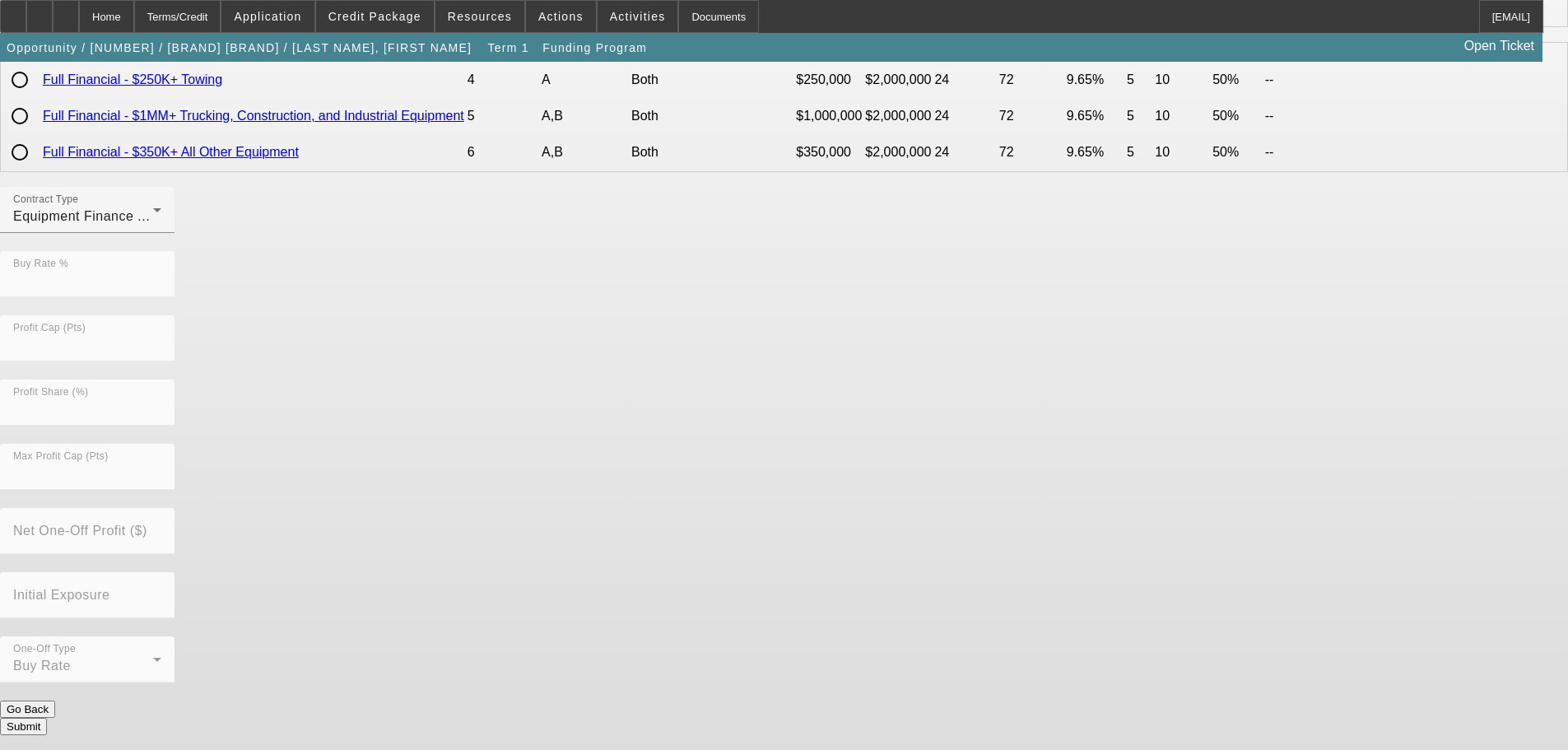 scroll, scrollTop: 0, scrollLeft: 0, axis: both 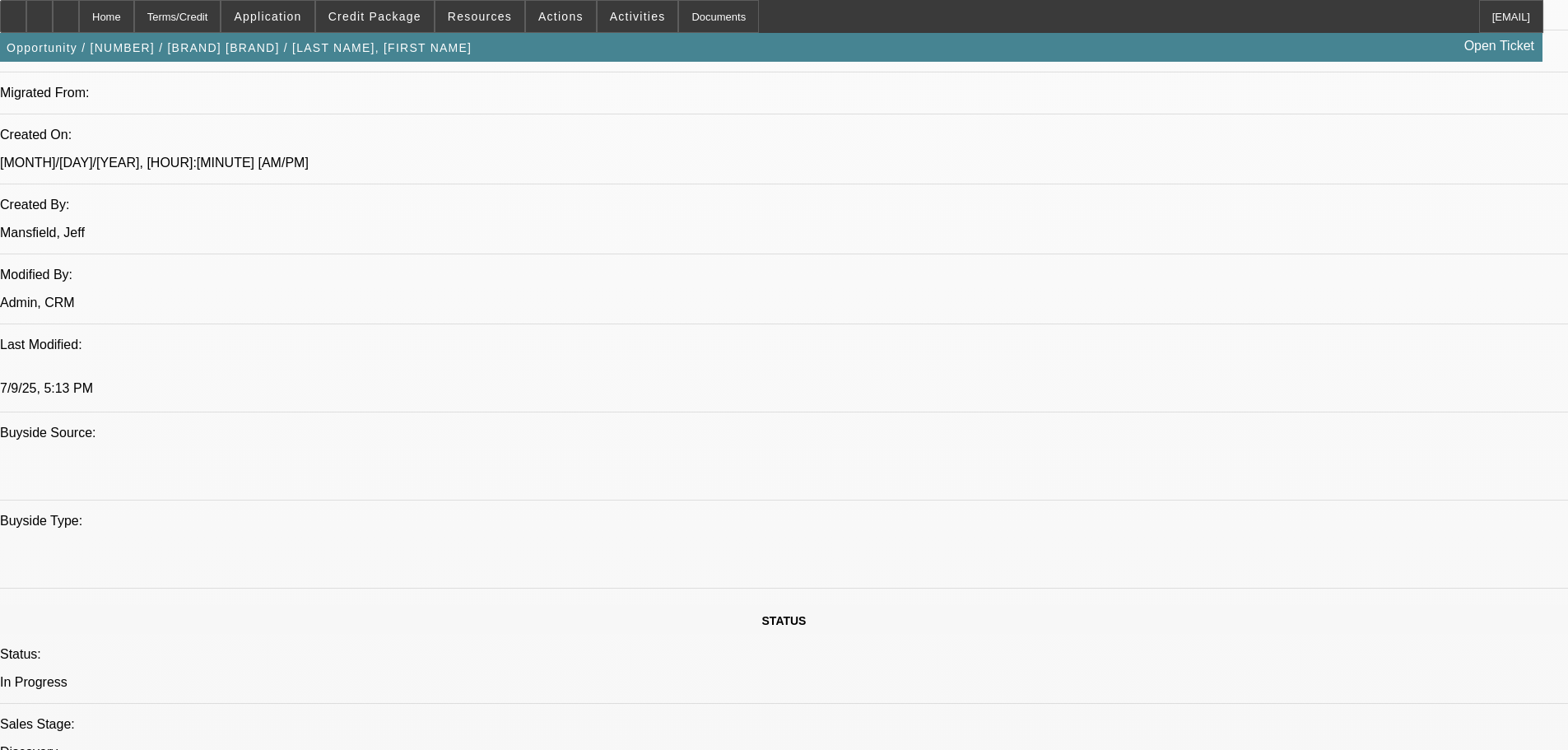 click on "[NUMBER] / $[PRICE] / Hofmann Geodyna Truck Wheel Balancer / JG Equipment Service / [COMPANY] / [LAST], [FIRST]" at bounding box center (298, 1901) 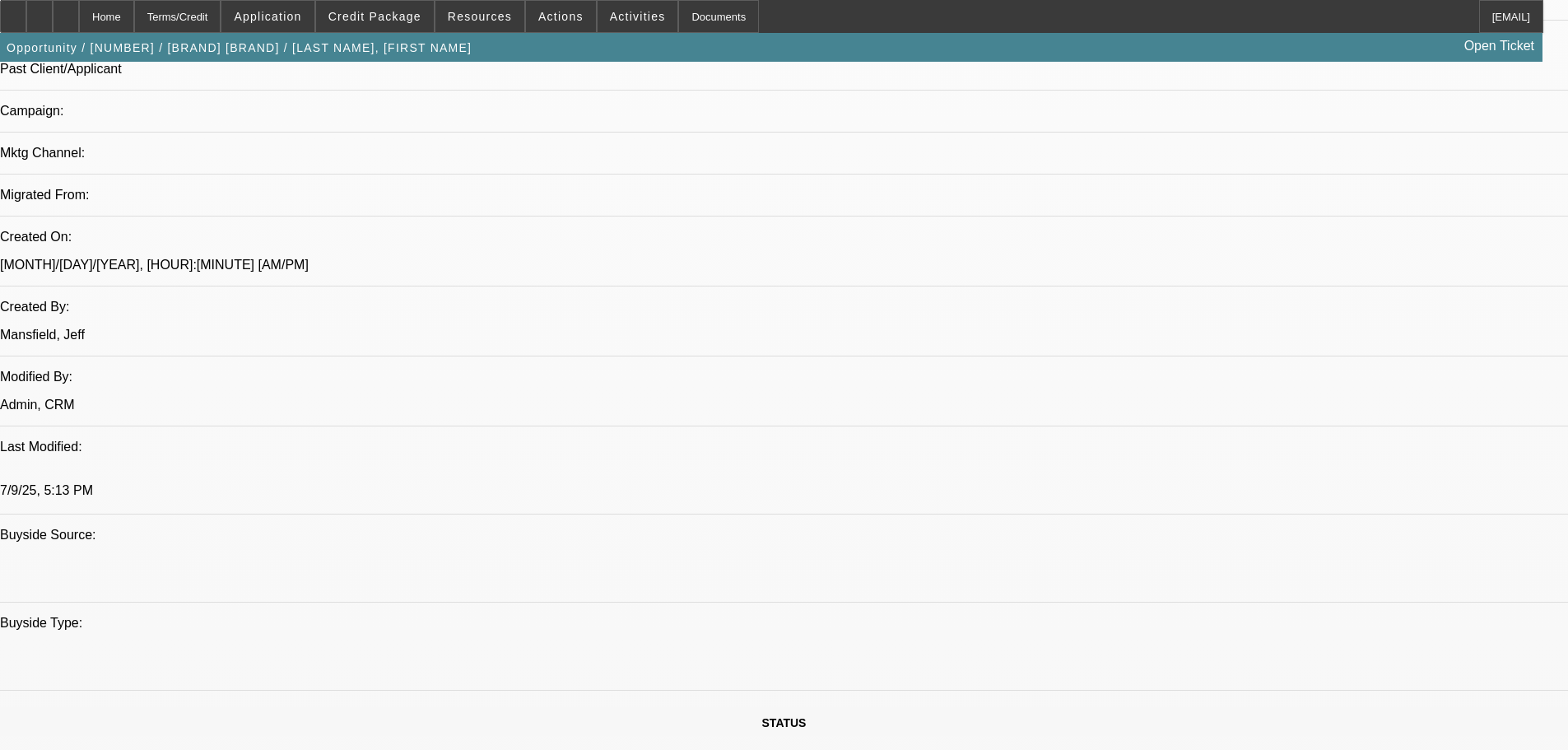 scroll, scrollTop: 988, scrollLeft: 0, axis: vertical 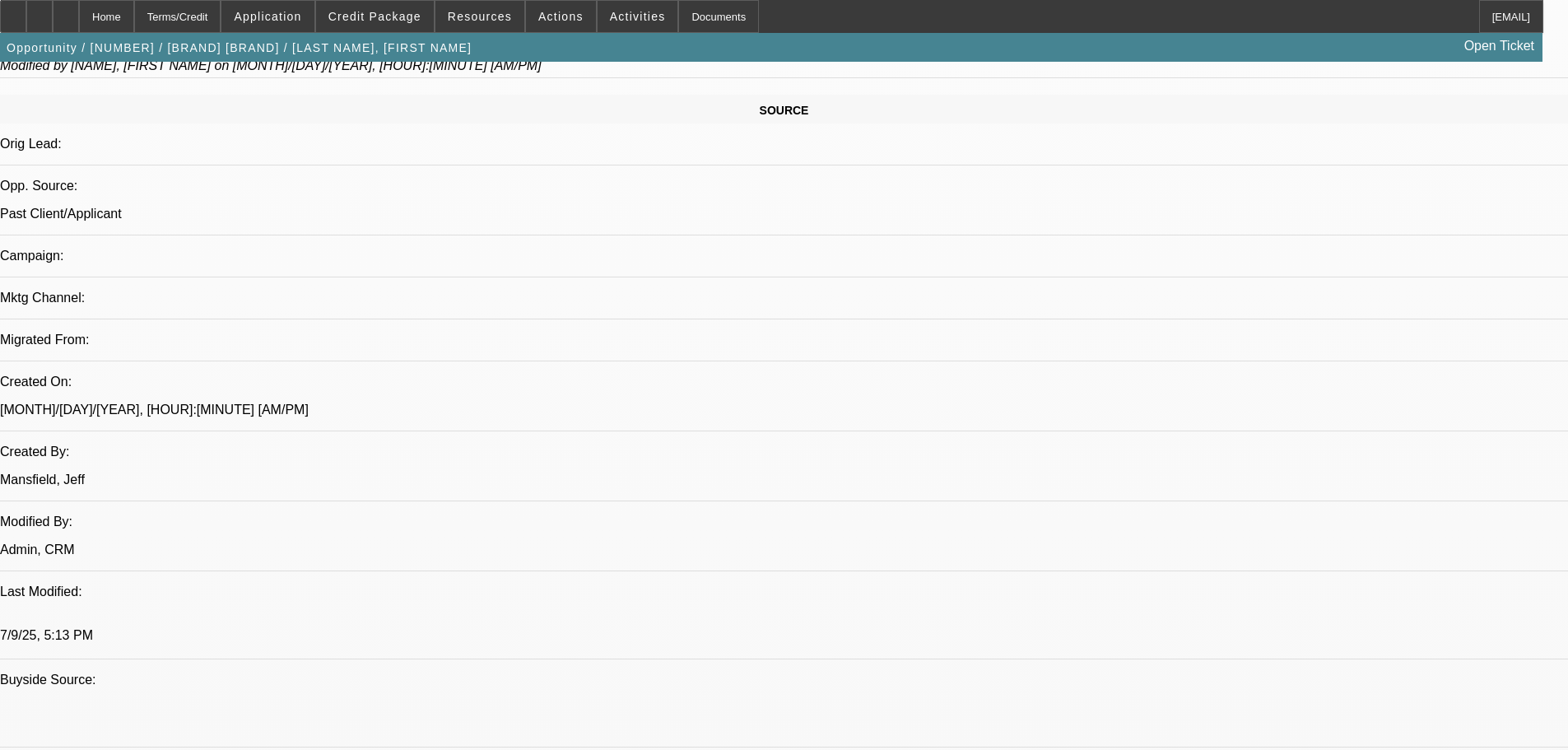 click on "[NUMBER] / $[PRICE] / Ram 3500 / Junction Auto Sales Inc / [COMPANY] / [LAST], [FIRST]" at bounding box center [298, 2148] 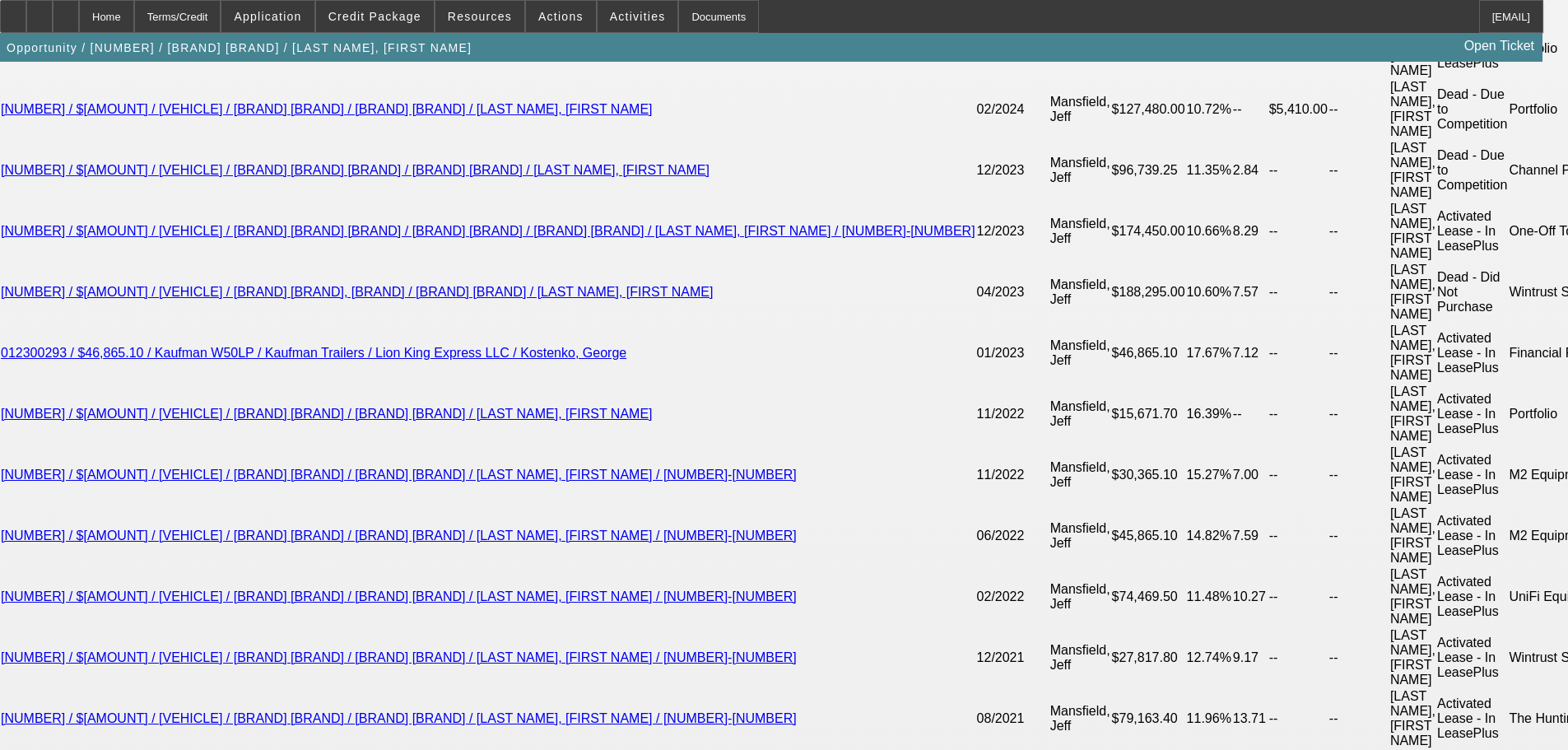scroll, scrollTop: 3293, scrollLeft: 0, axis: vertical 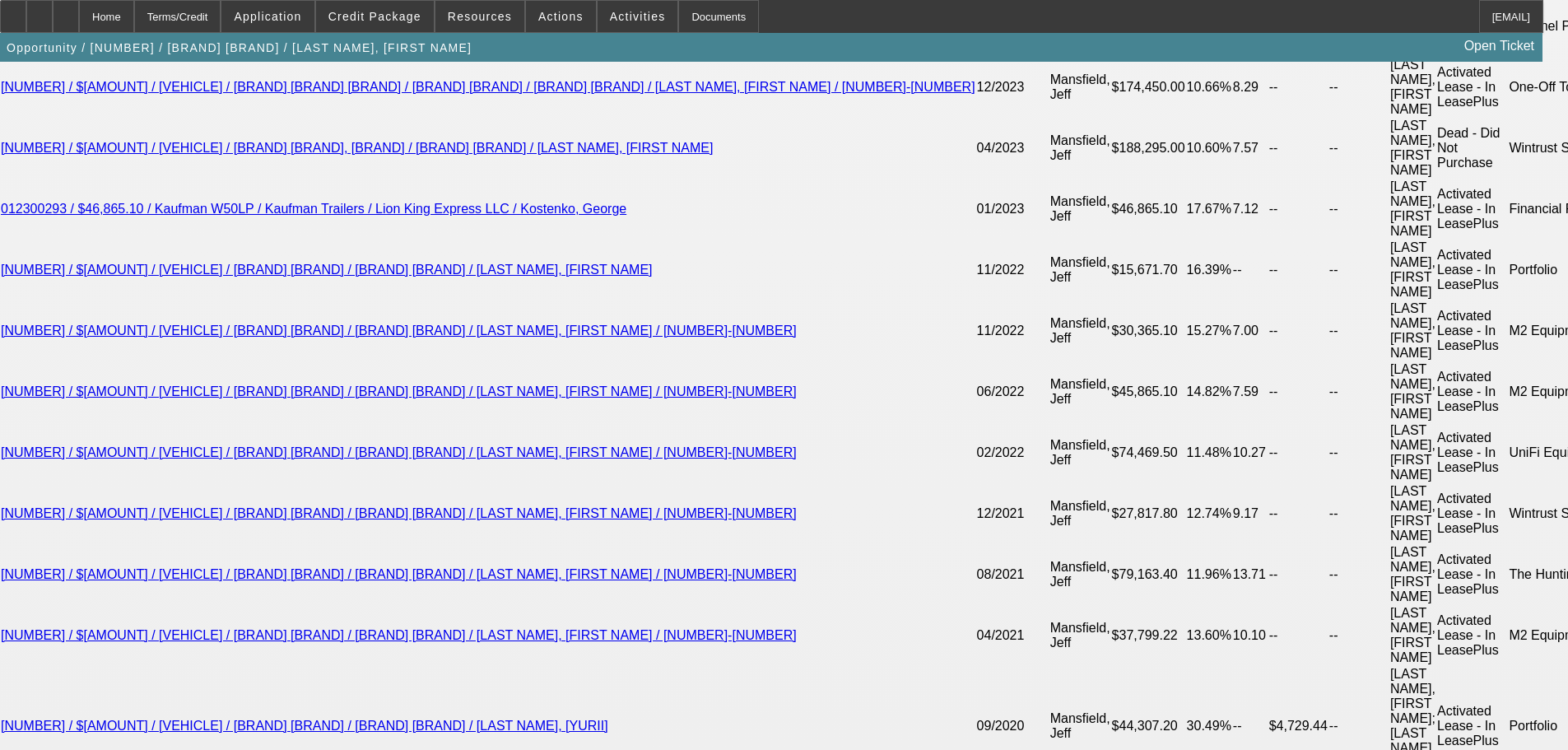 click at bounding box center (401, 3621) 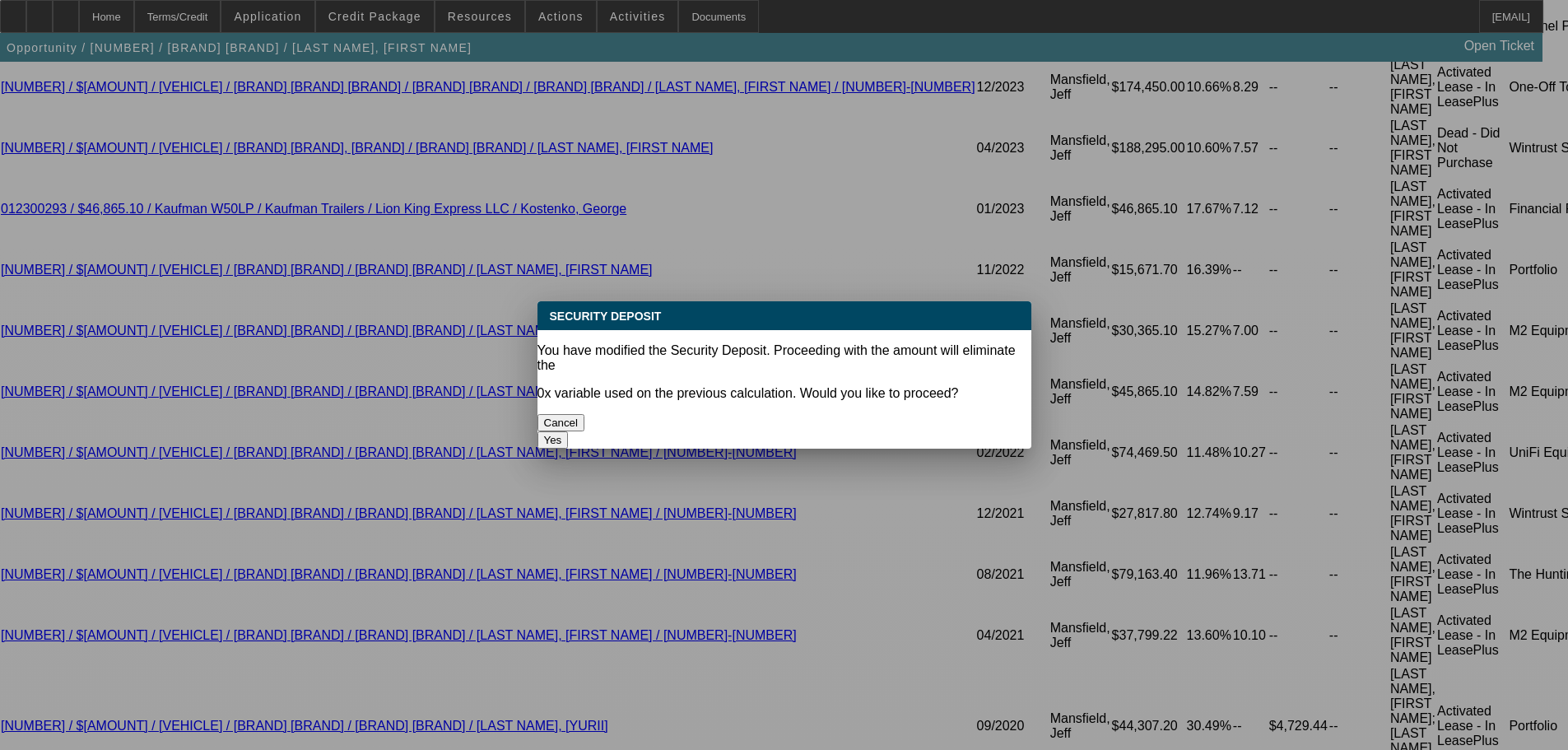 scroll, scrollTop: 0, scrollLeft: 0, axis: both 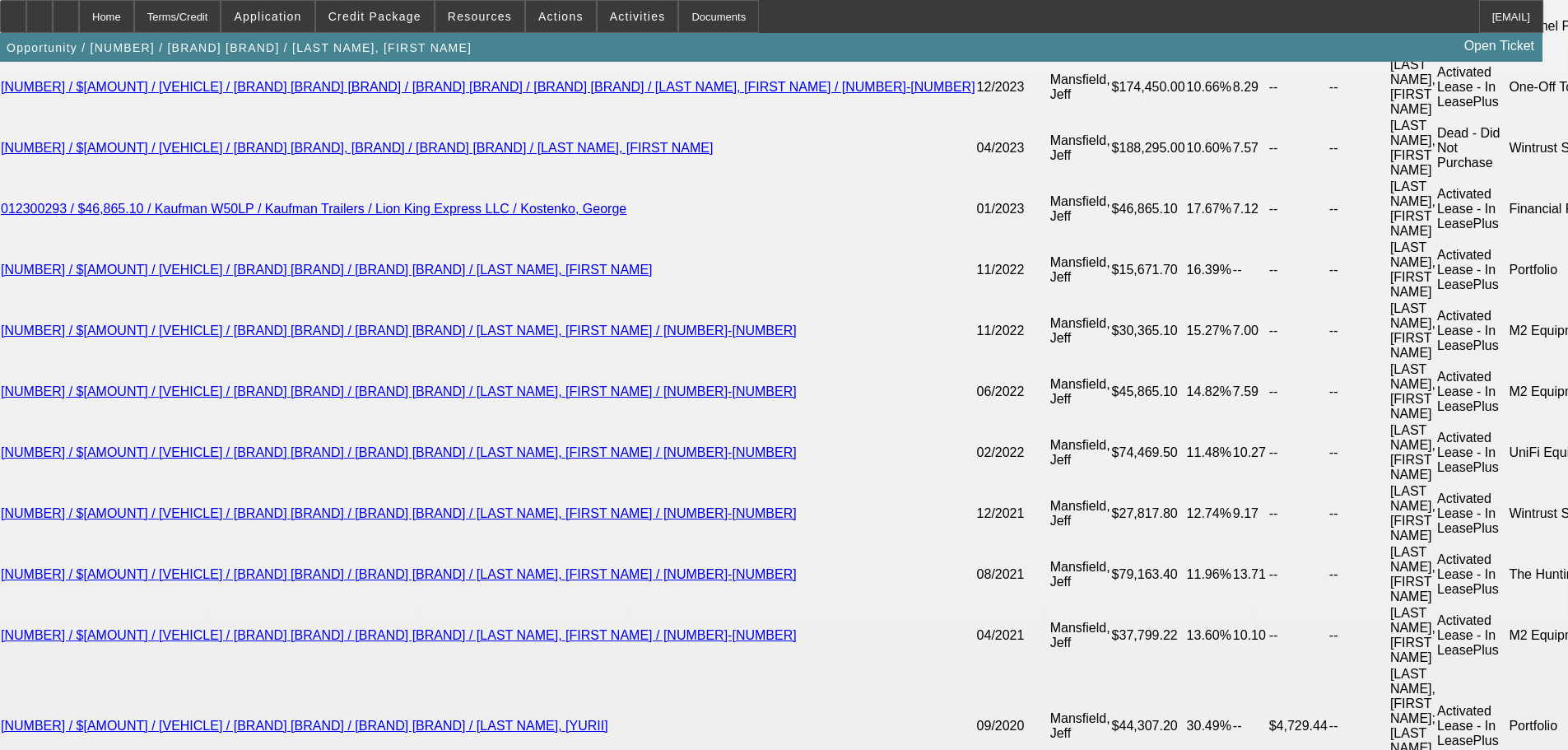 click on "‎1 + 1
‎0
‎1 + 0
‎0 + 1
‎2 + 0
‎0 + 2
‎3 + 0
‎0 + 3
‎2 + 1
‎1 + 2
‎4 + 0
‎0 + 4
‎3 + 1
‎1 + 3
‎2 + 2" at bounding box center [350, 3878] 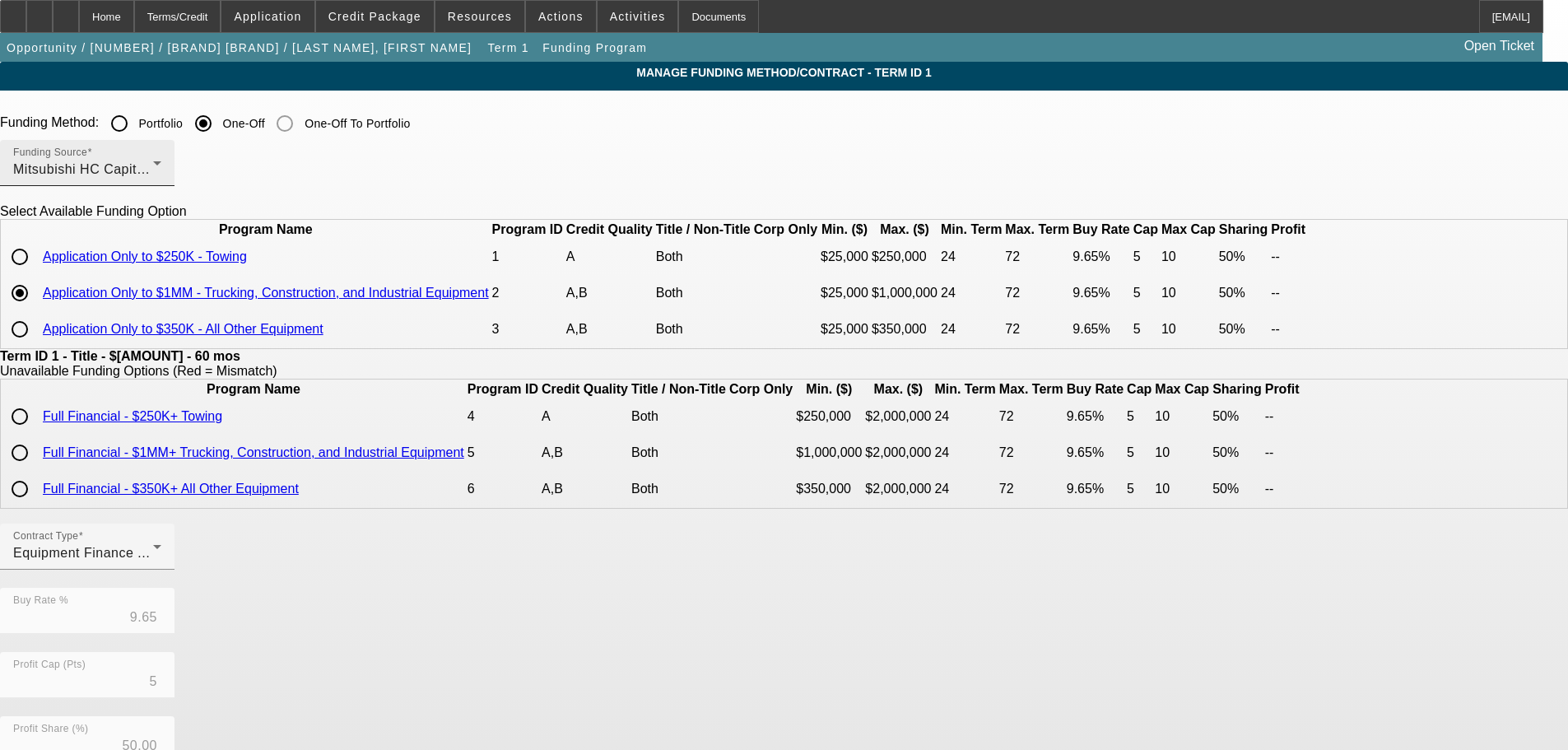 click on "Mitsubishi HC Capital America" at bounding box center (108, 169) 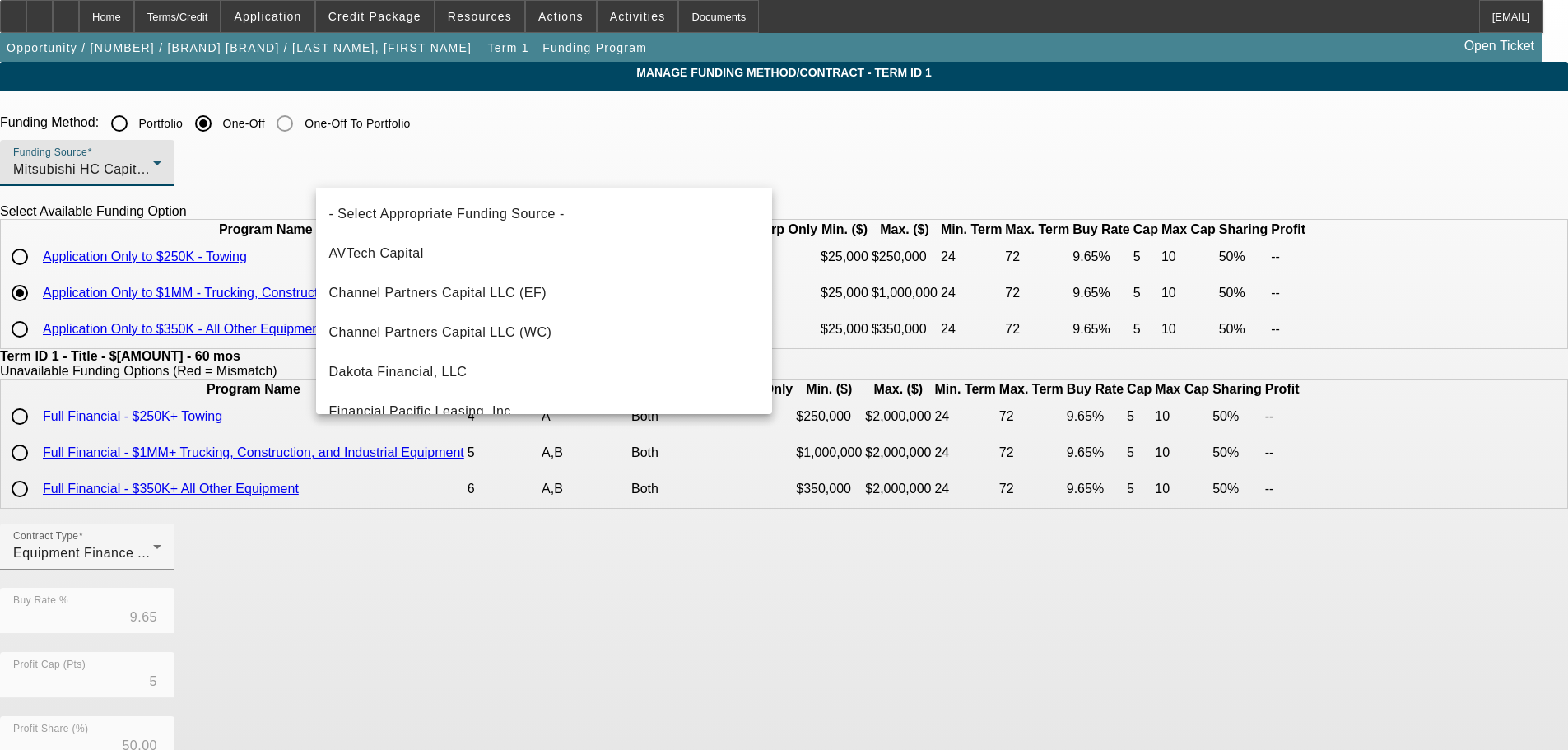 scroll, scrollTop: 254, scrollLeft: 0, axis: vertical 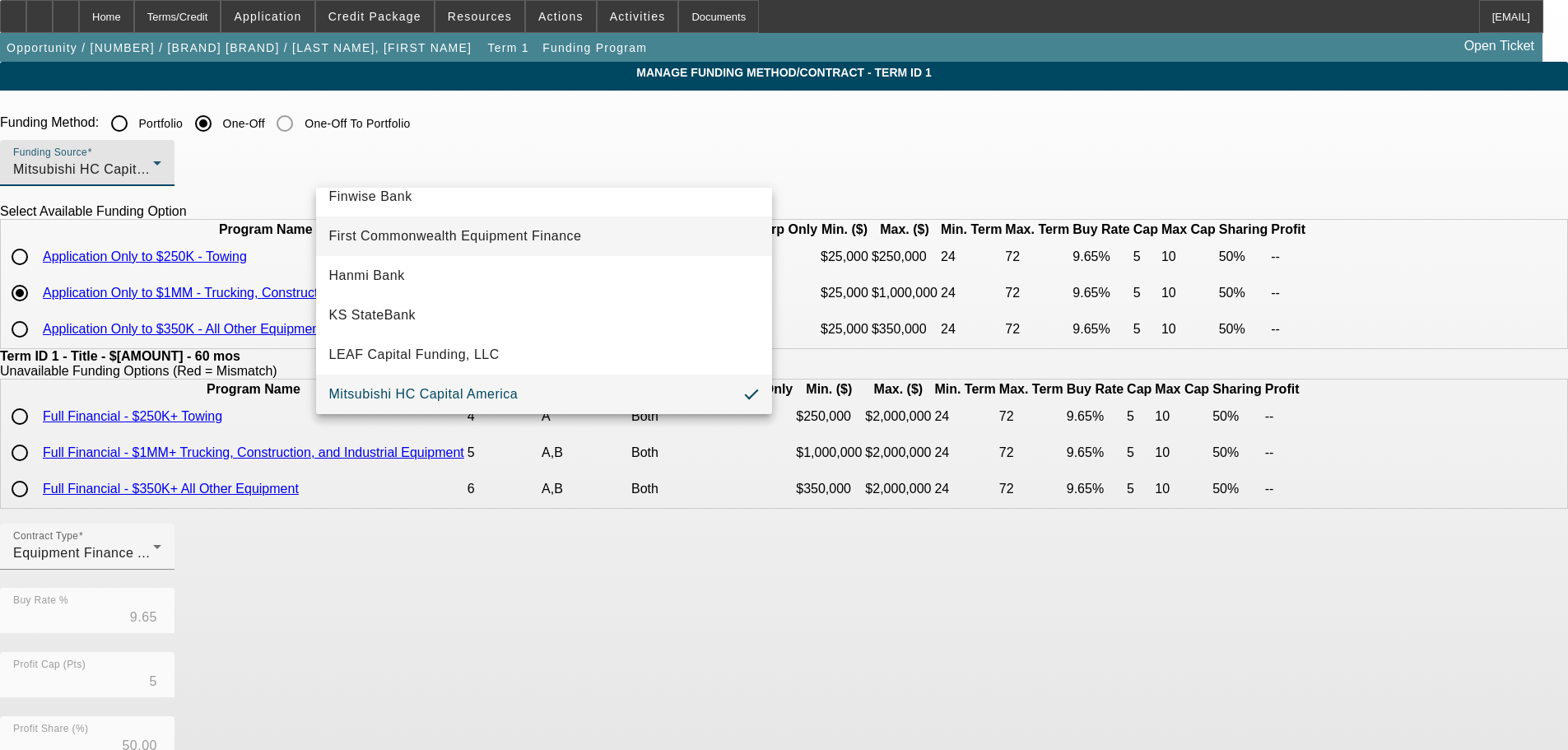 click on "First Commonwealth Equipment Finance" at bounding box center (455, 236) 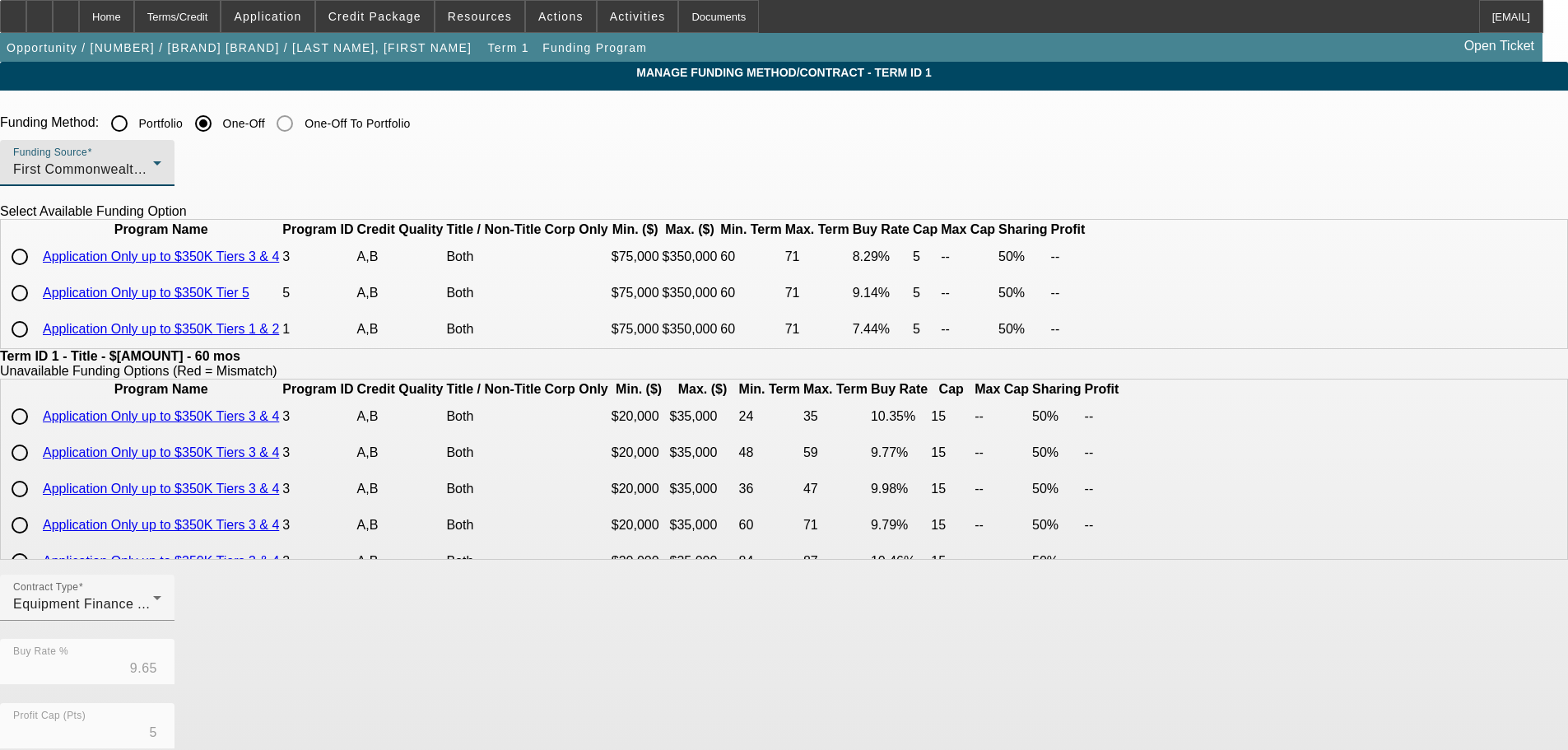 click at bounding box center (20, 329) 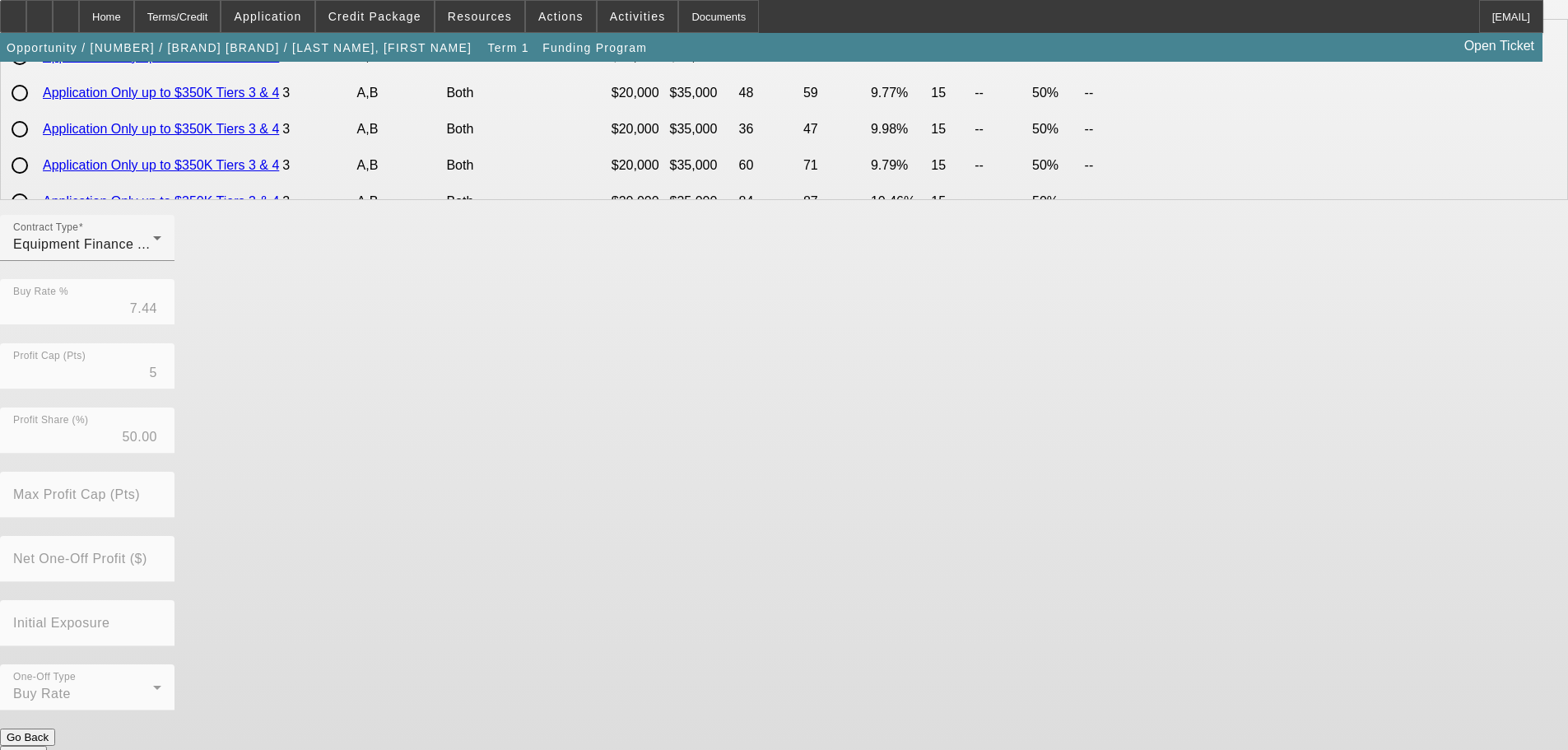 scroll, scrollTop: 376, scrollLeft: 0, axis: vertical 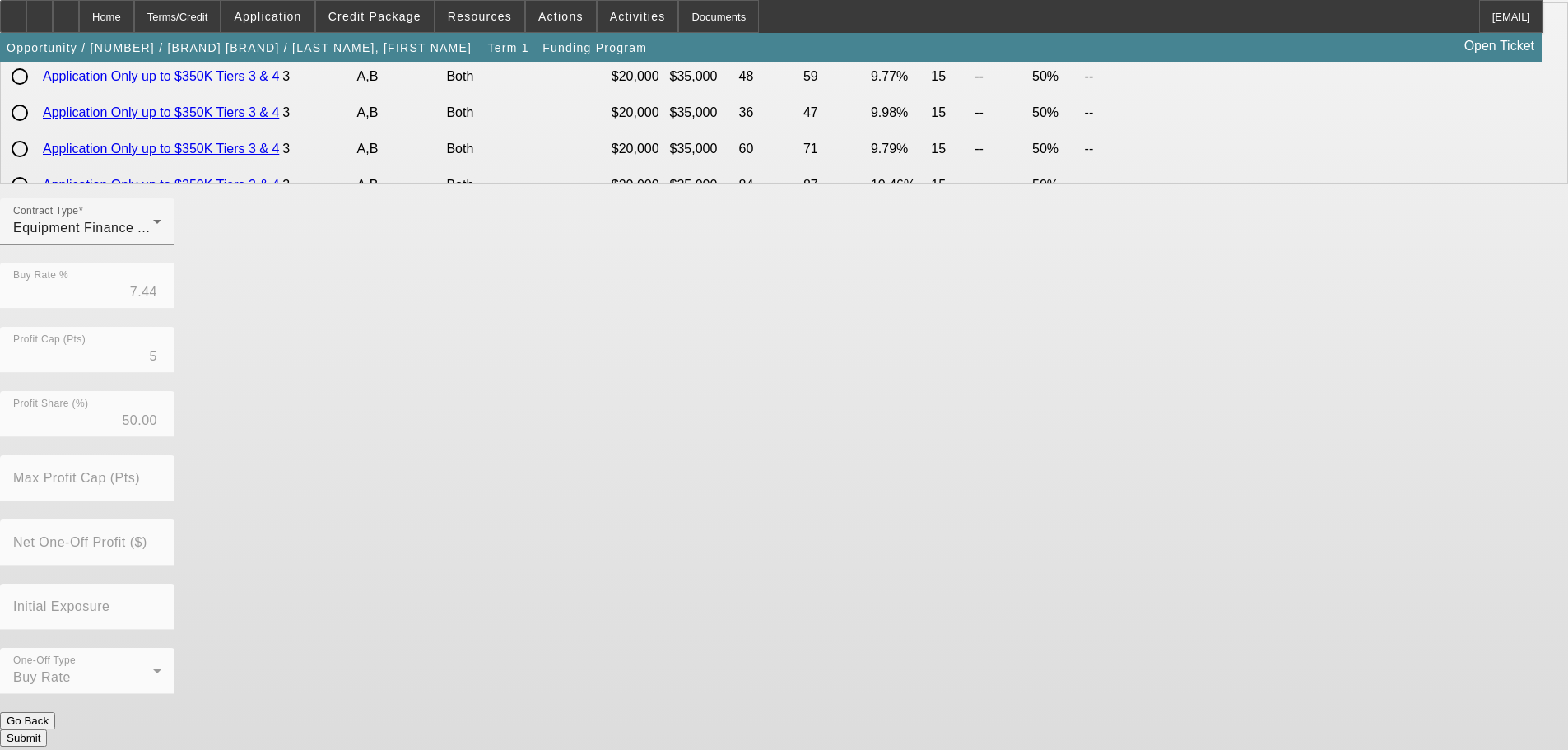 click on "Submit" at bounding box center [23, 738] 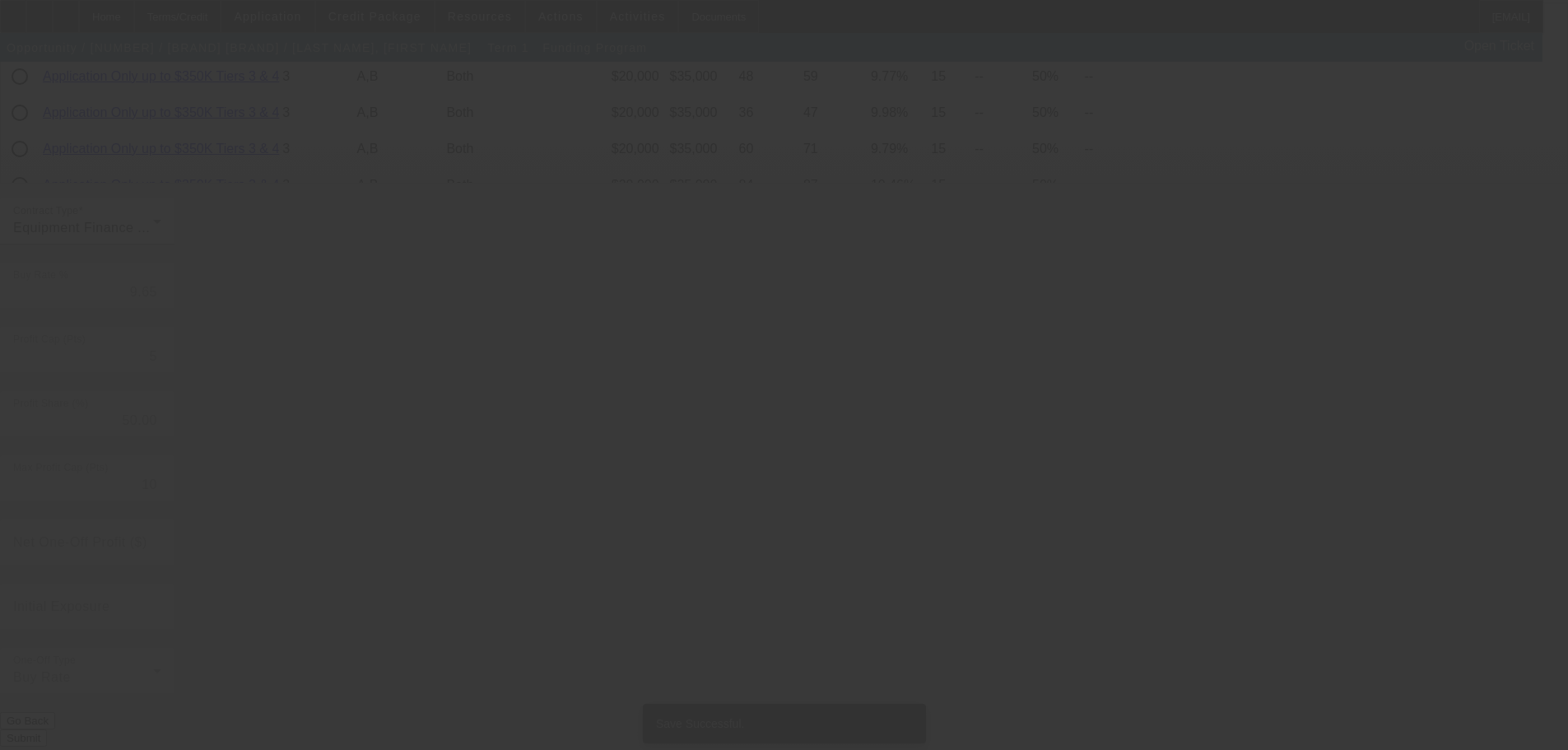 scroll, scrollTop: 0, scrollLeft: 0, axis: both 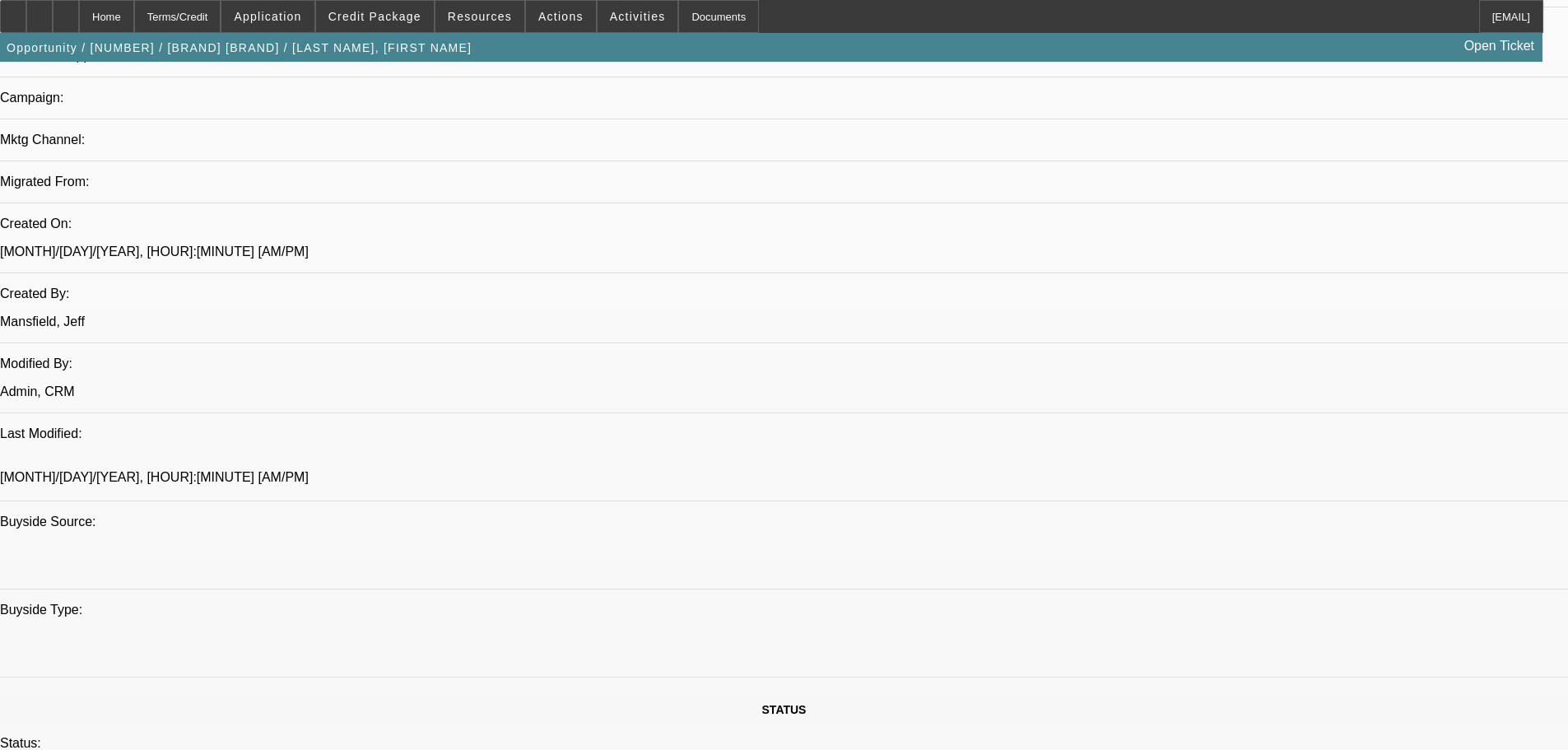 click on "082400380 / $68,024.65 / Ram  4500 / Pre-approval / Lion King Express LLC / [LAST], [FIRST]" at bounding box center [298, 1990] 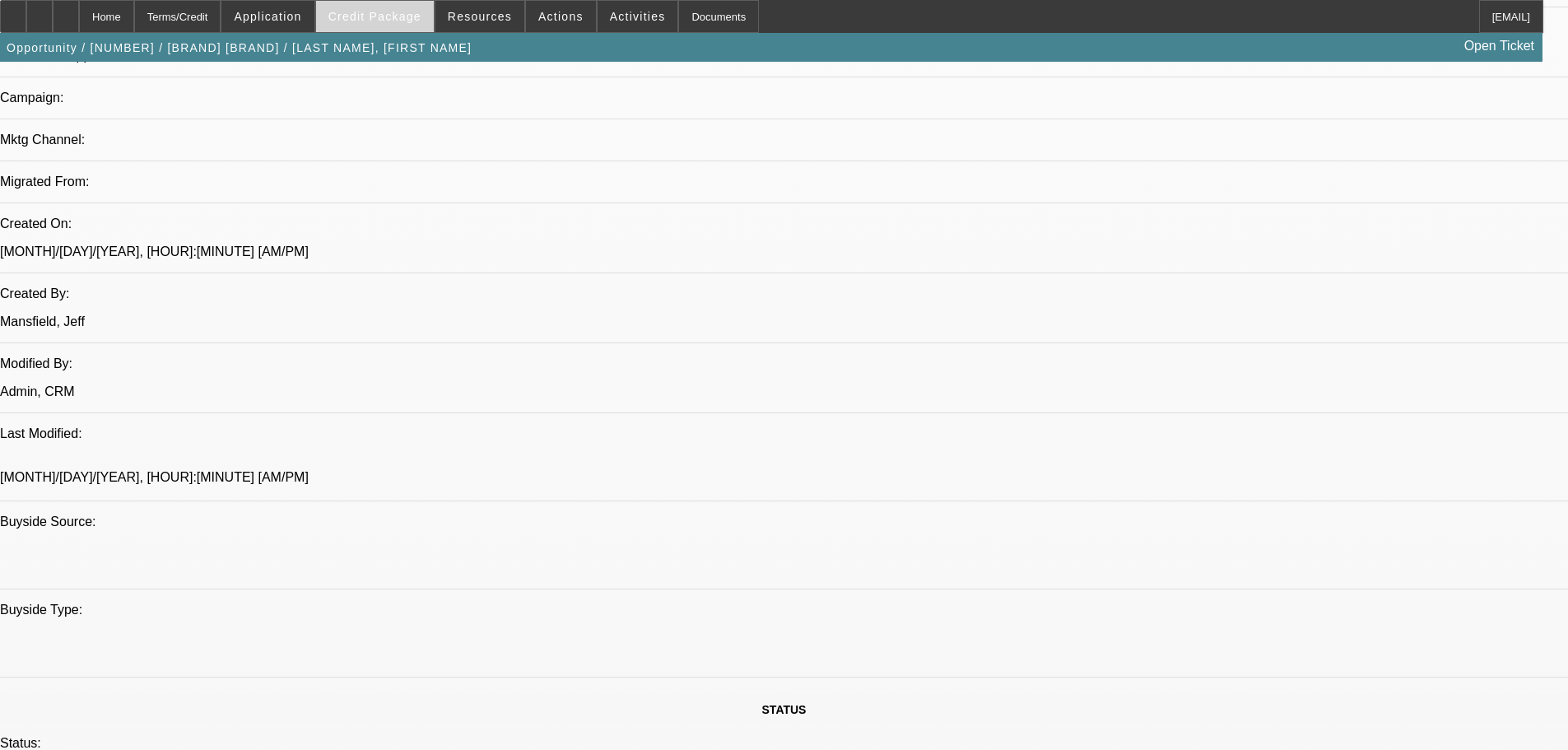 click on "Credit Package" at bounding box center (375, 16) 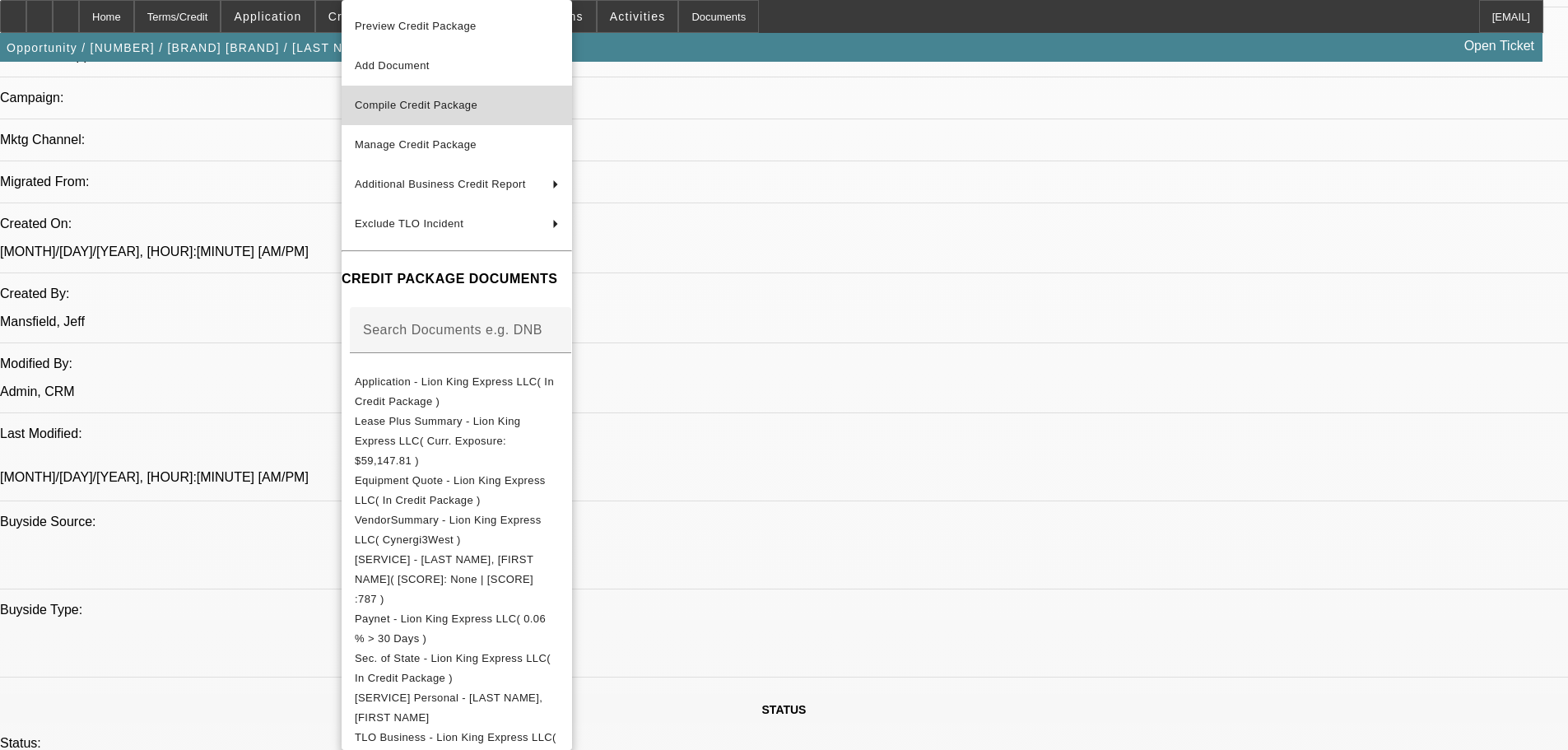 click on "Compile Credit Package" at bounding box center (416, 105) 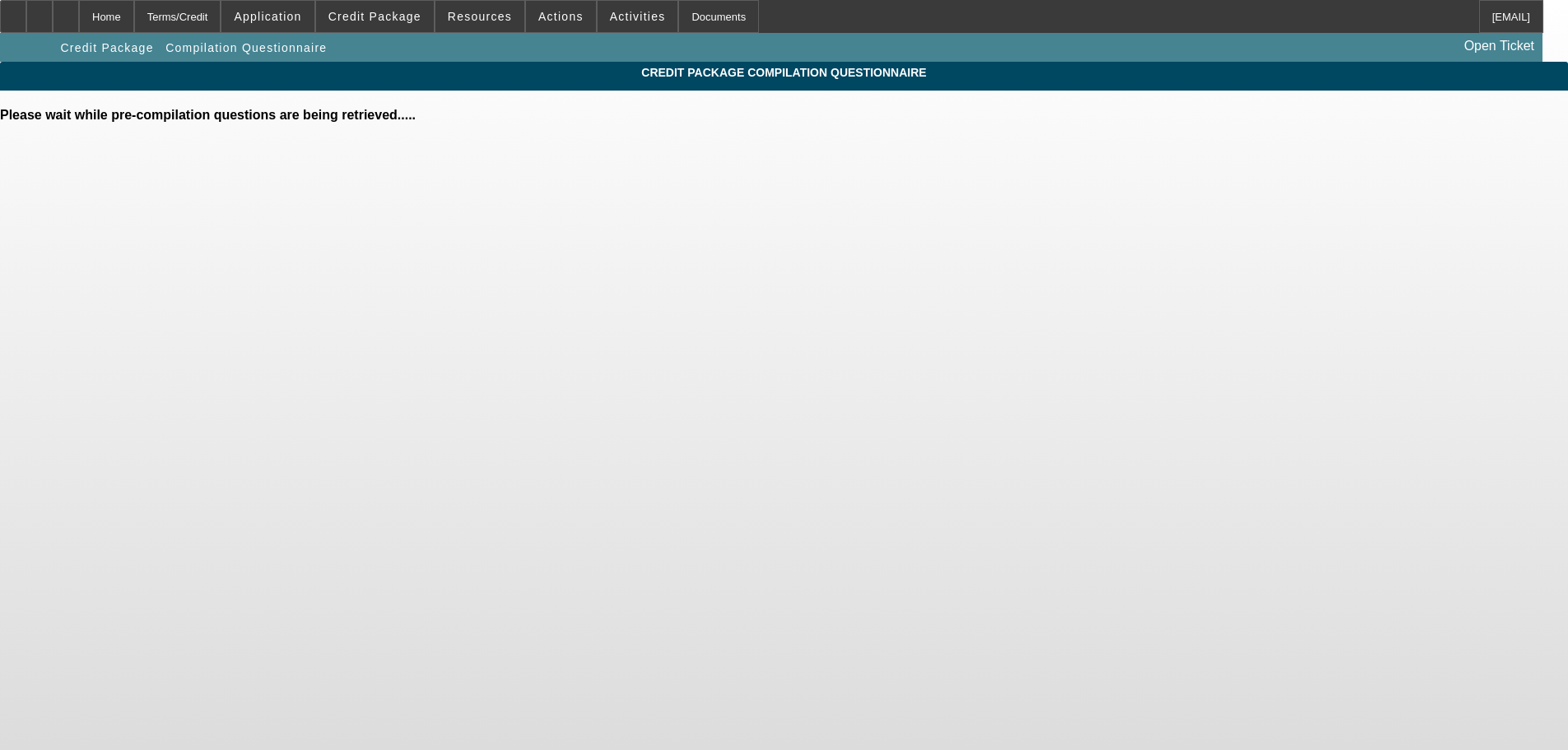 scroll, scrollTop: 0, scrollLeft: 0, axis: both 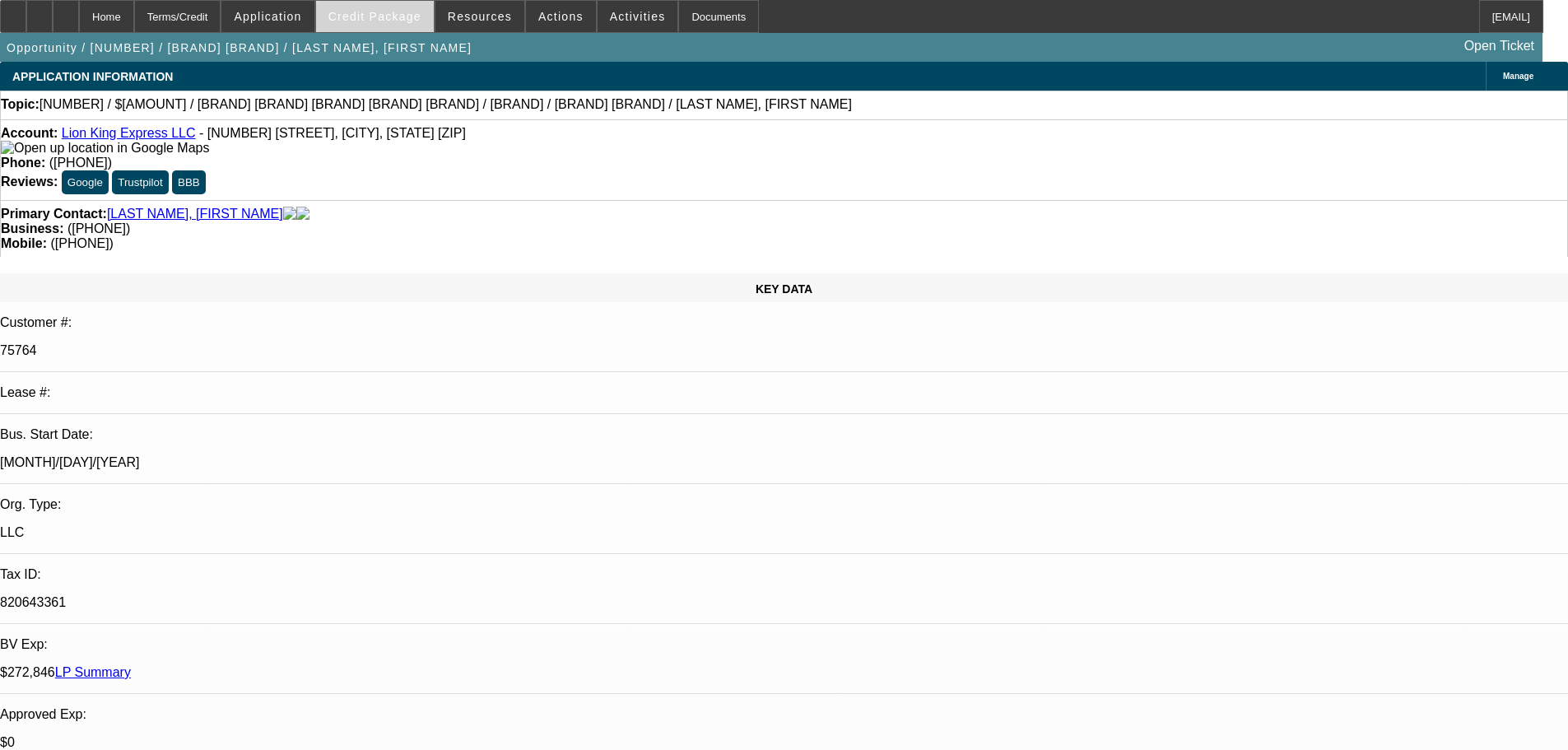 click on "Credit Package" at bounding box center (375, 16) 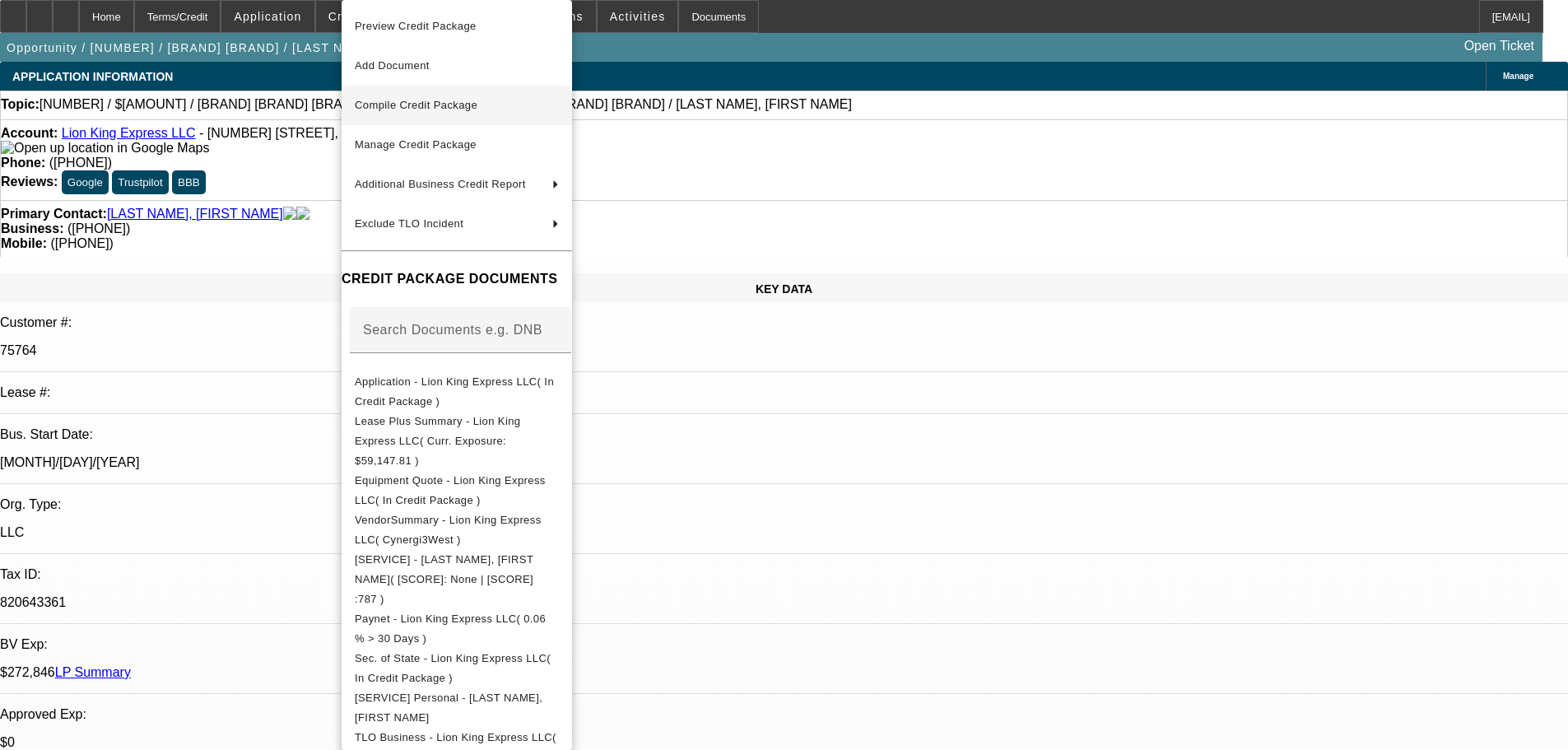click on "Compile Credit Package" at bounding box center [457, 105] 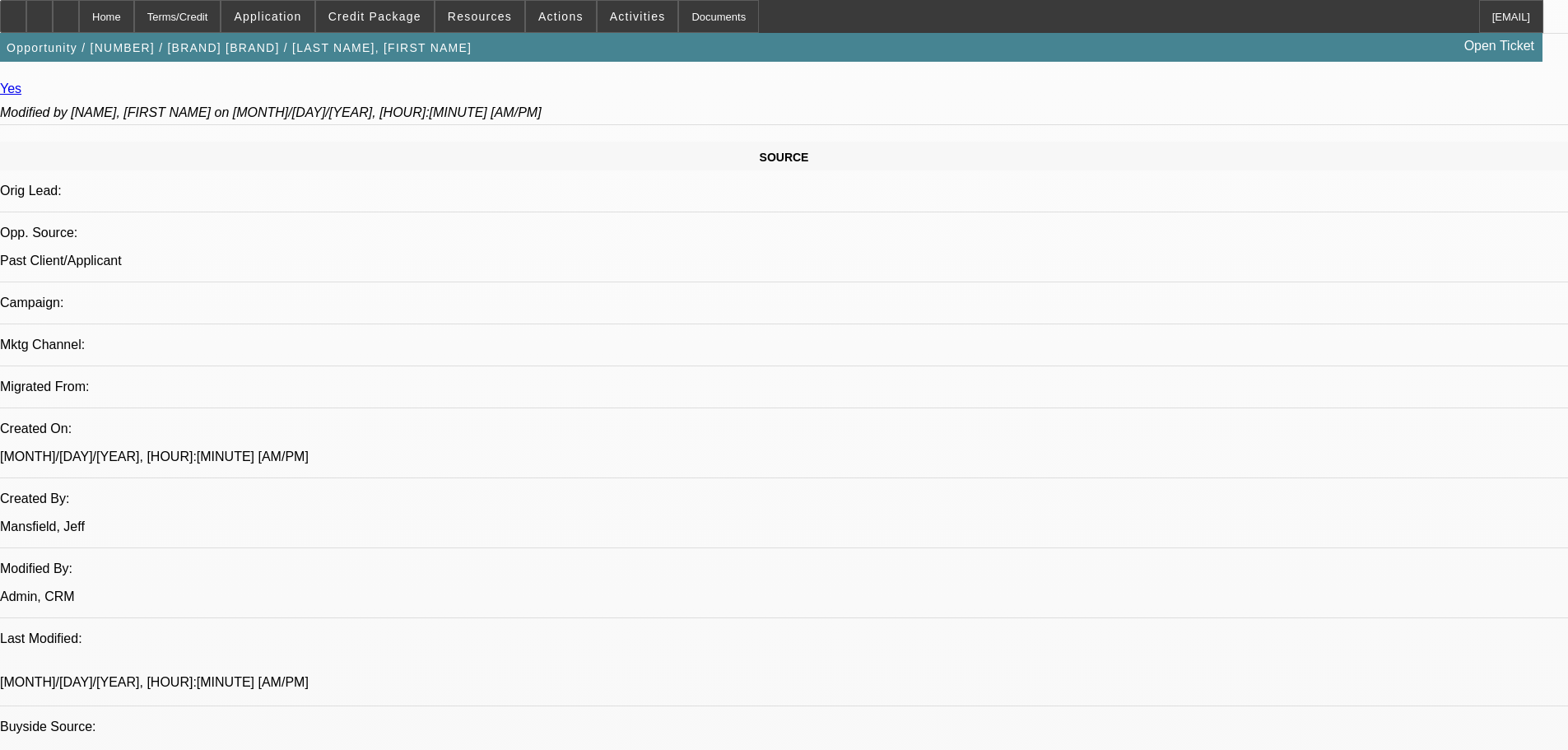 scroll, scrollTop: 1153, scrollLeft: 0, axis: vertical 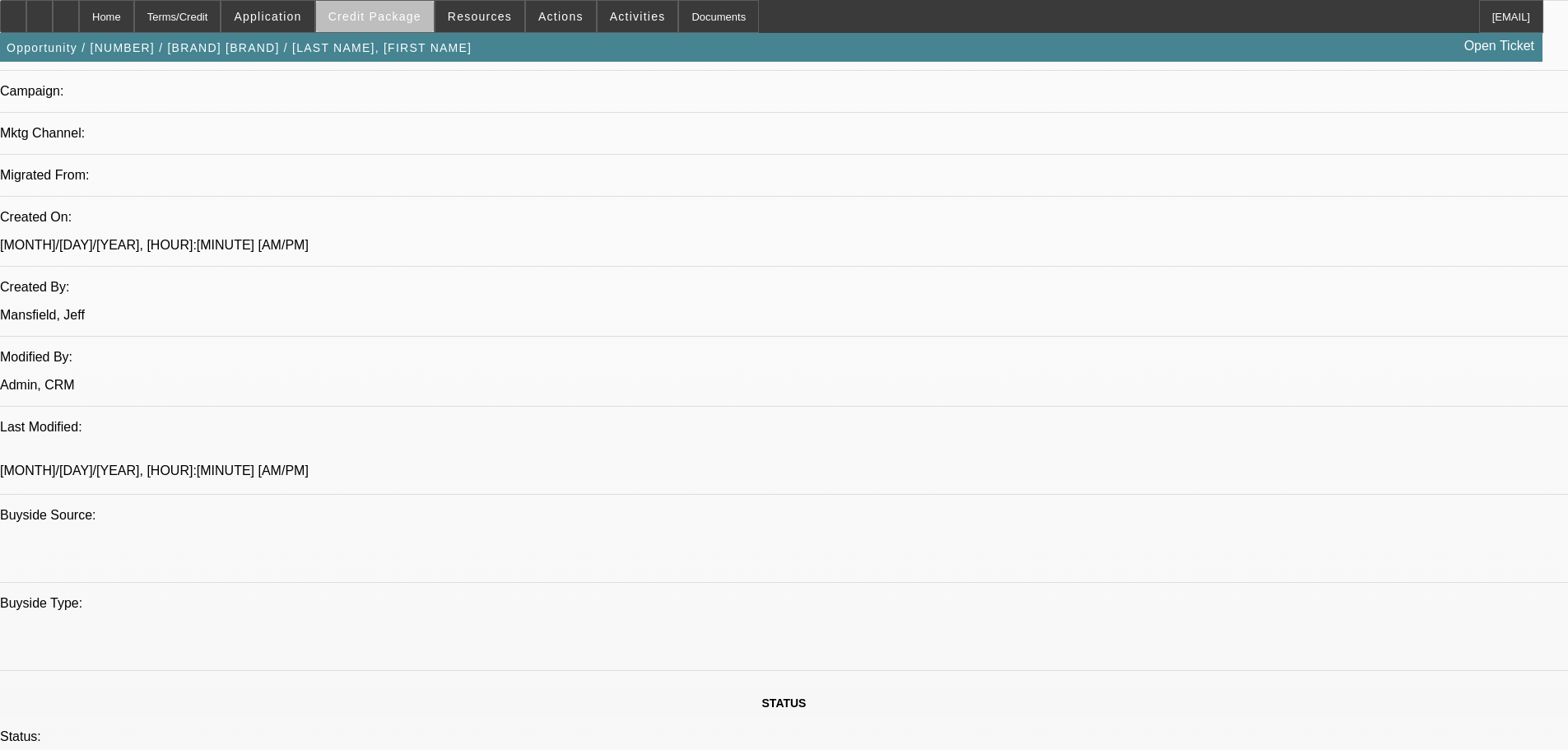 click at bounding box center [375, 16] 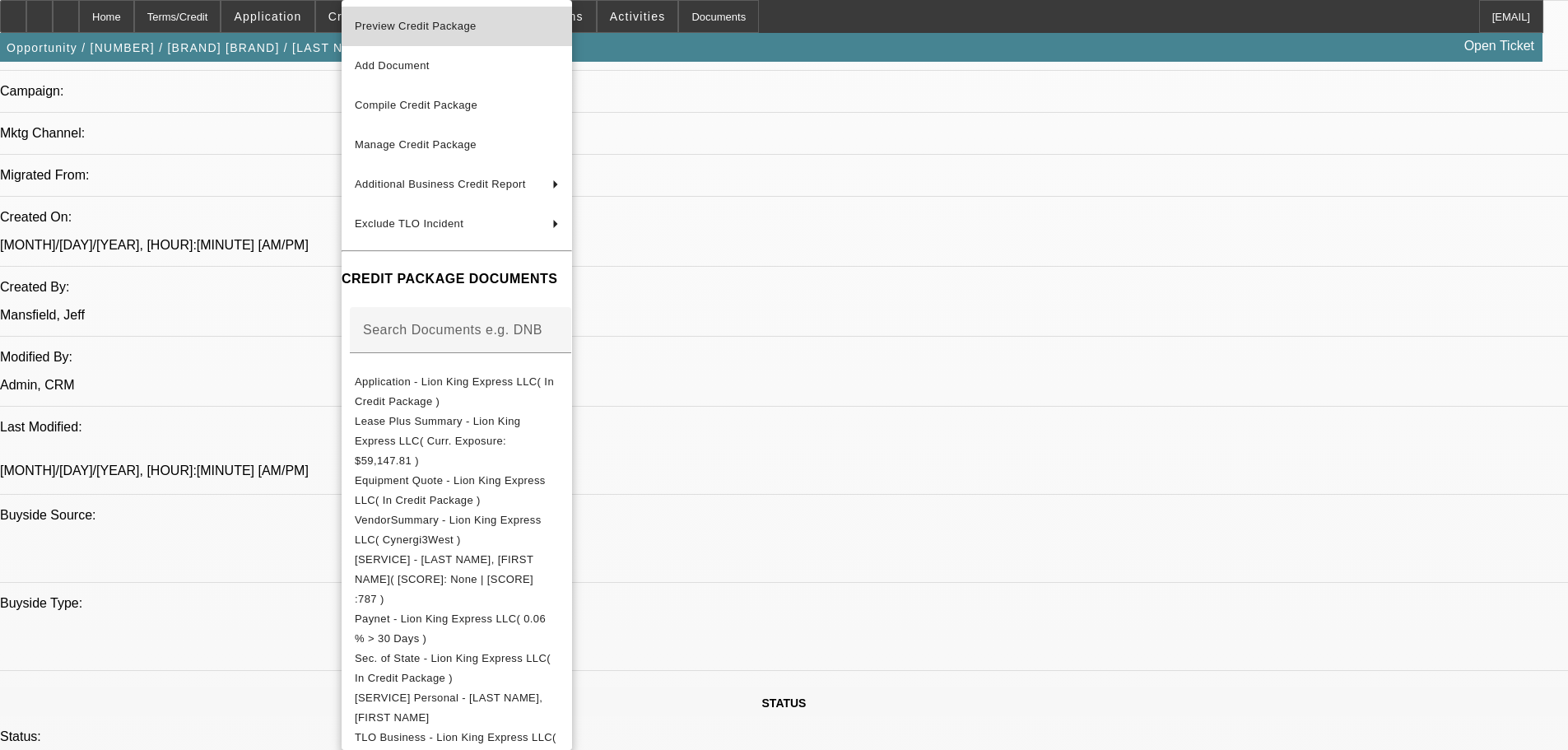 click on "Preview Credit Package" at bounding box center (416, 26) 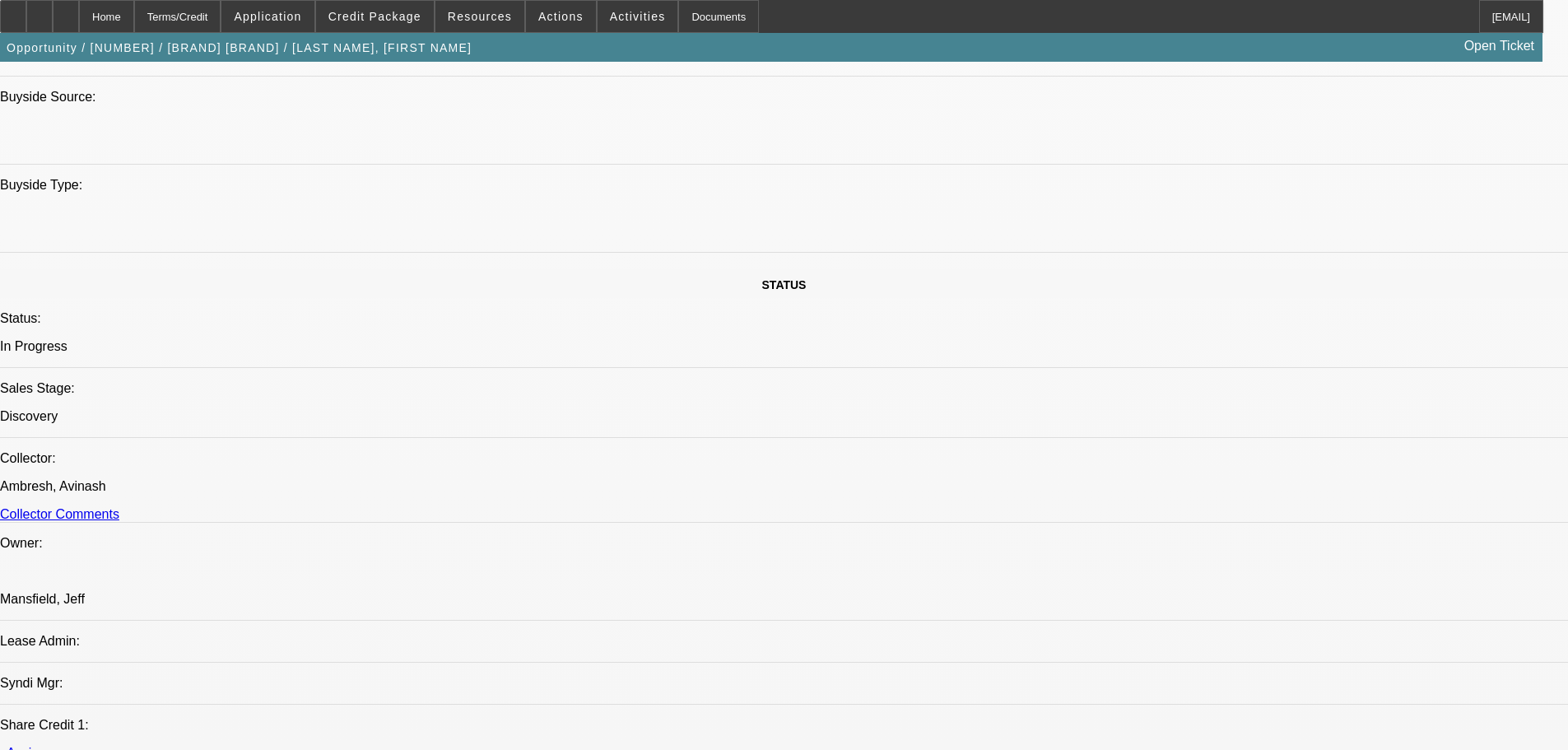 scroll, scrollTop: 1976, scrollLeft: 0, axis: vertical 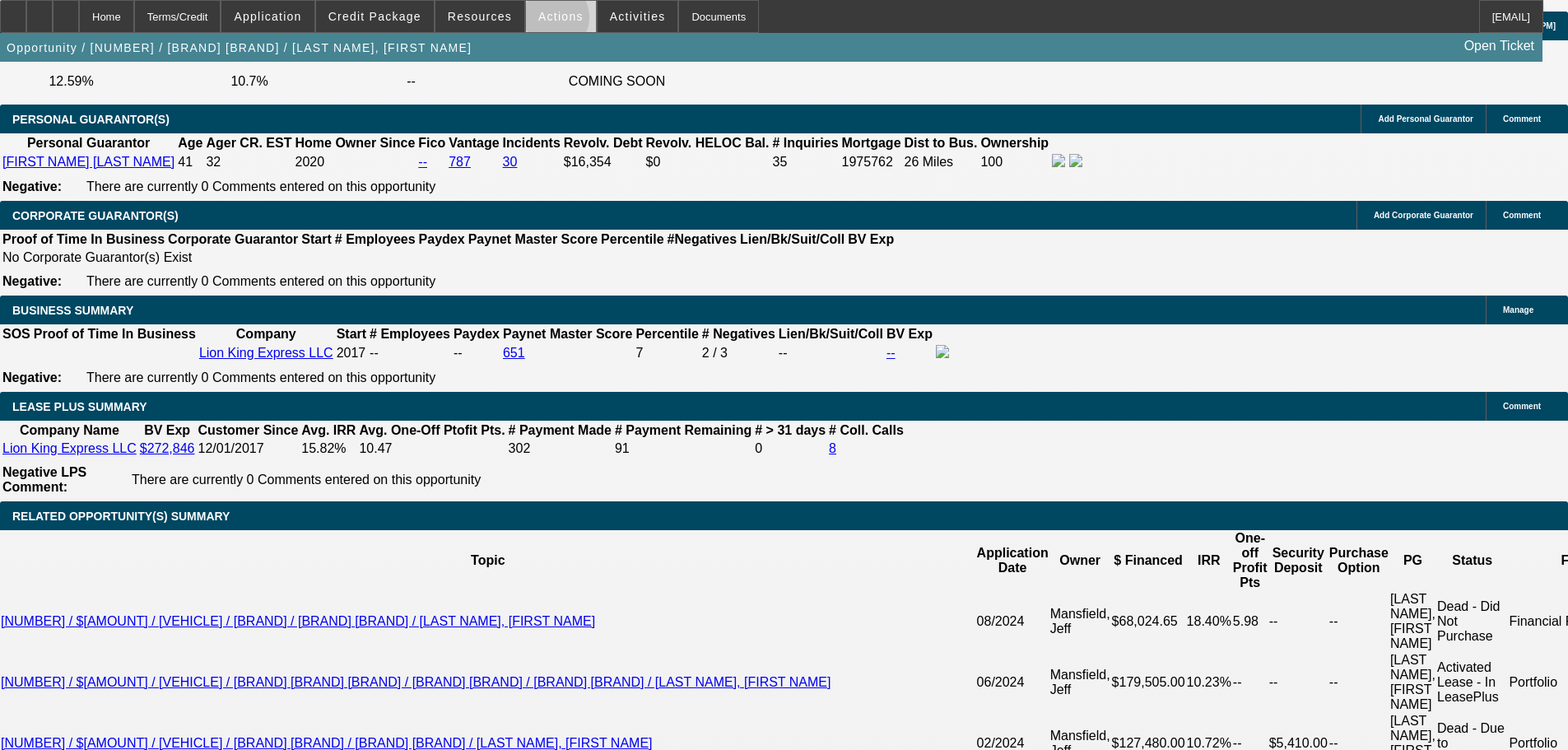 click on "Actions" at bounding box center (561, 16) 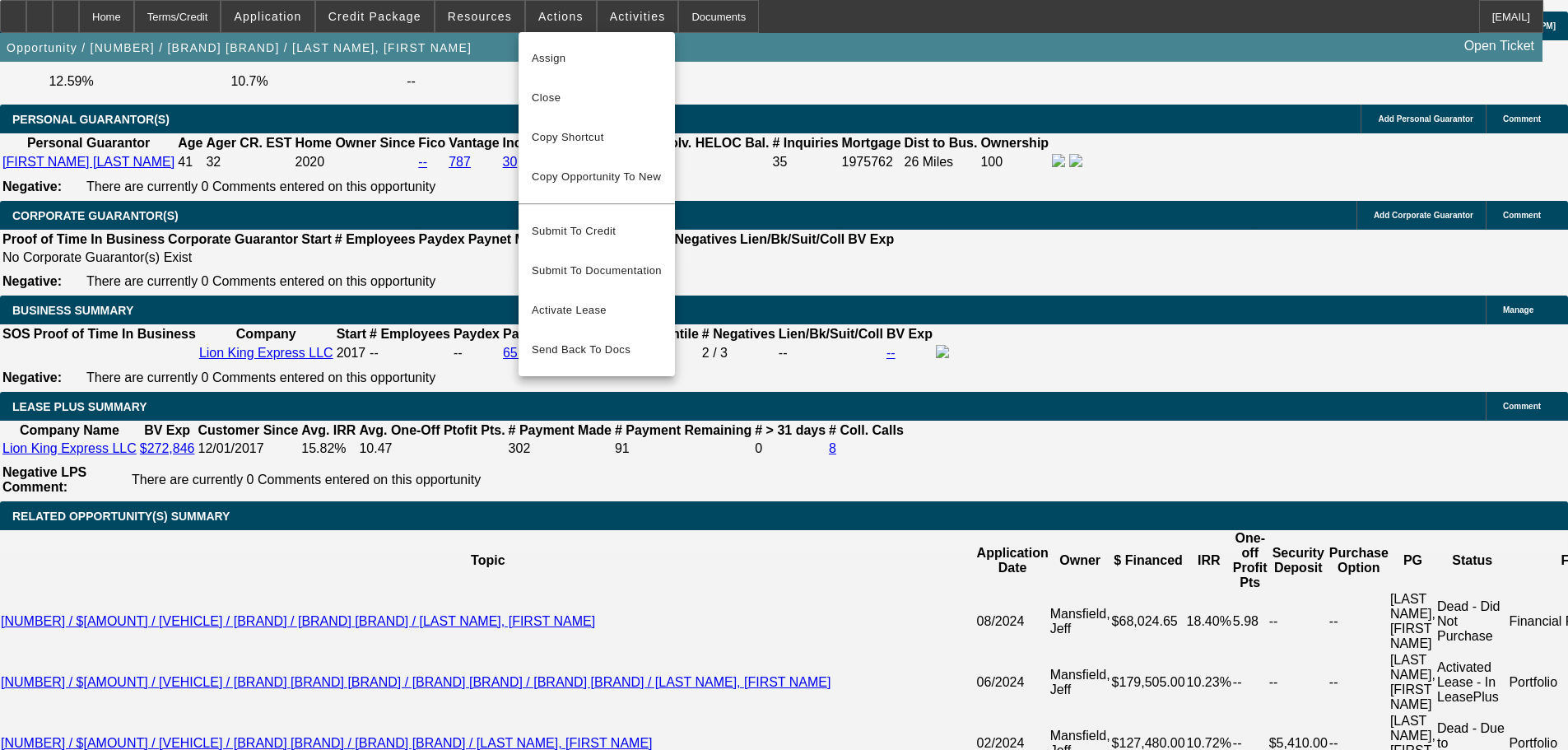 click at bounding box center [784, 375] 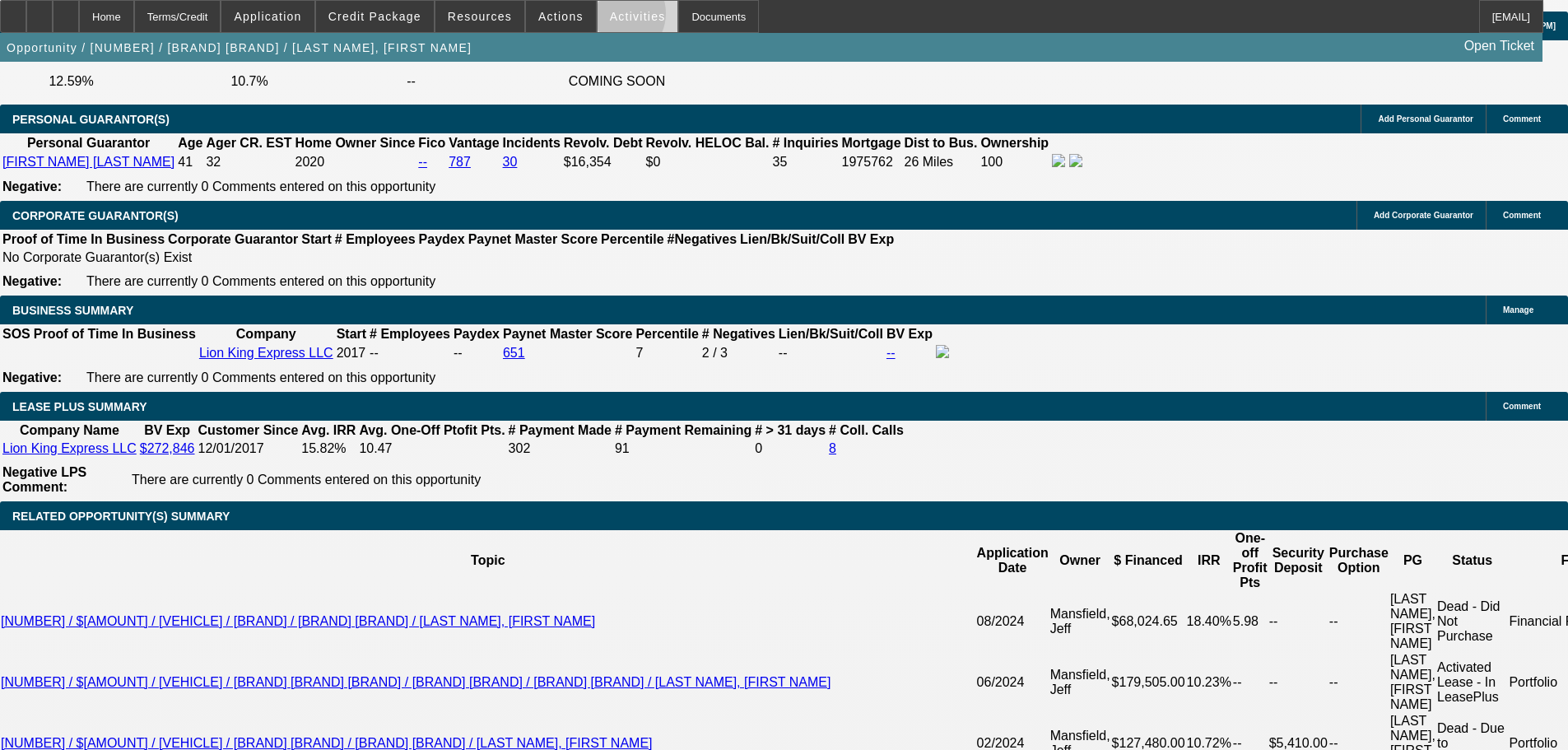click on "Activities" at bounding box center (638, 16) 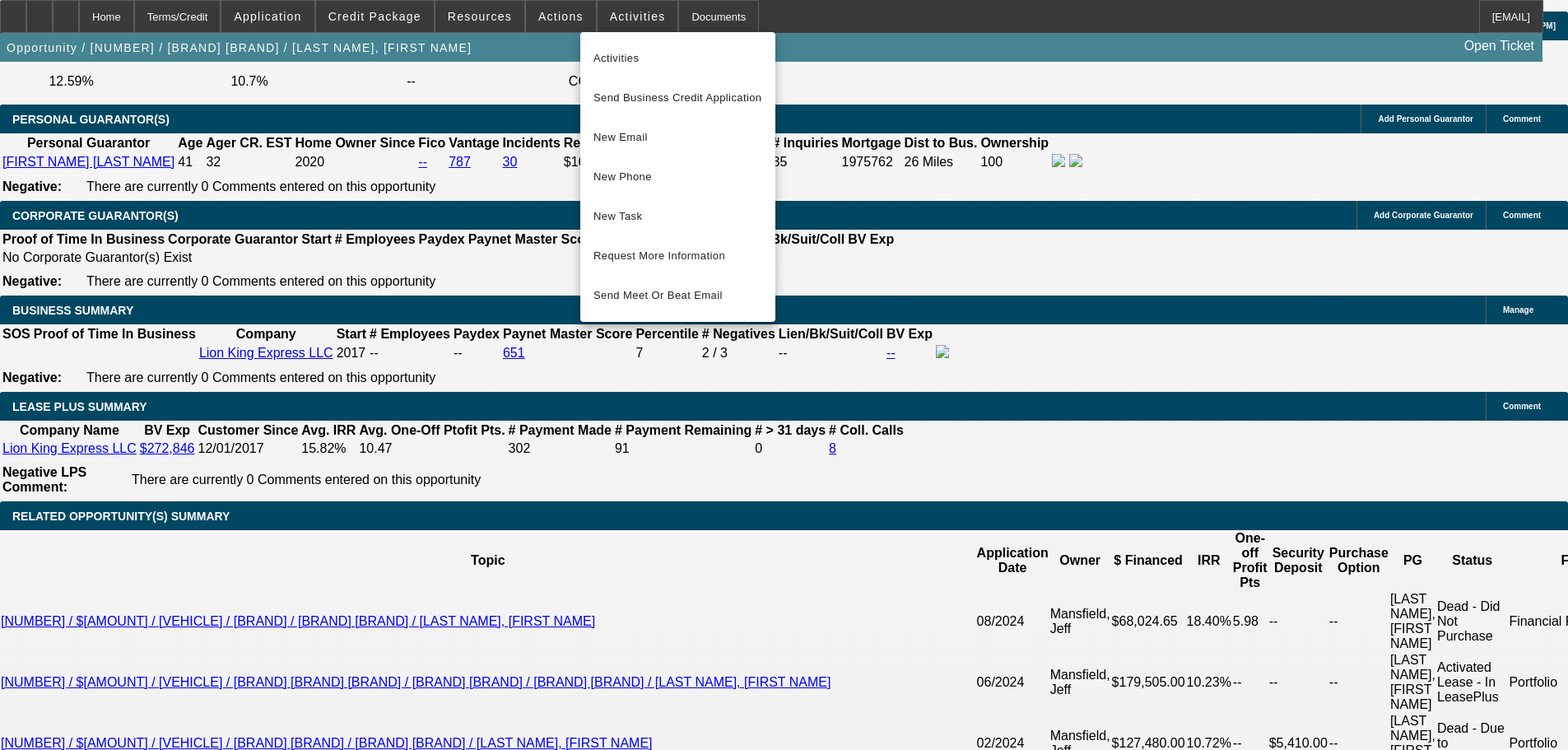click at bounding box center [784, 375] 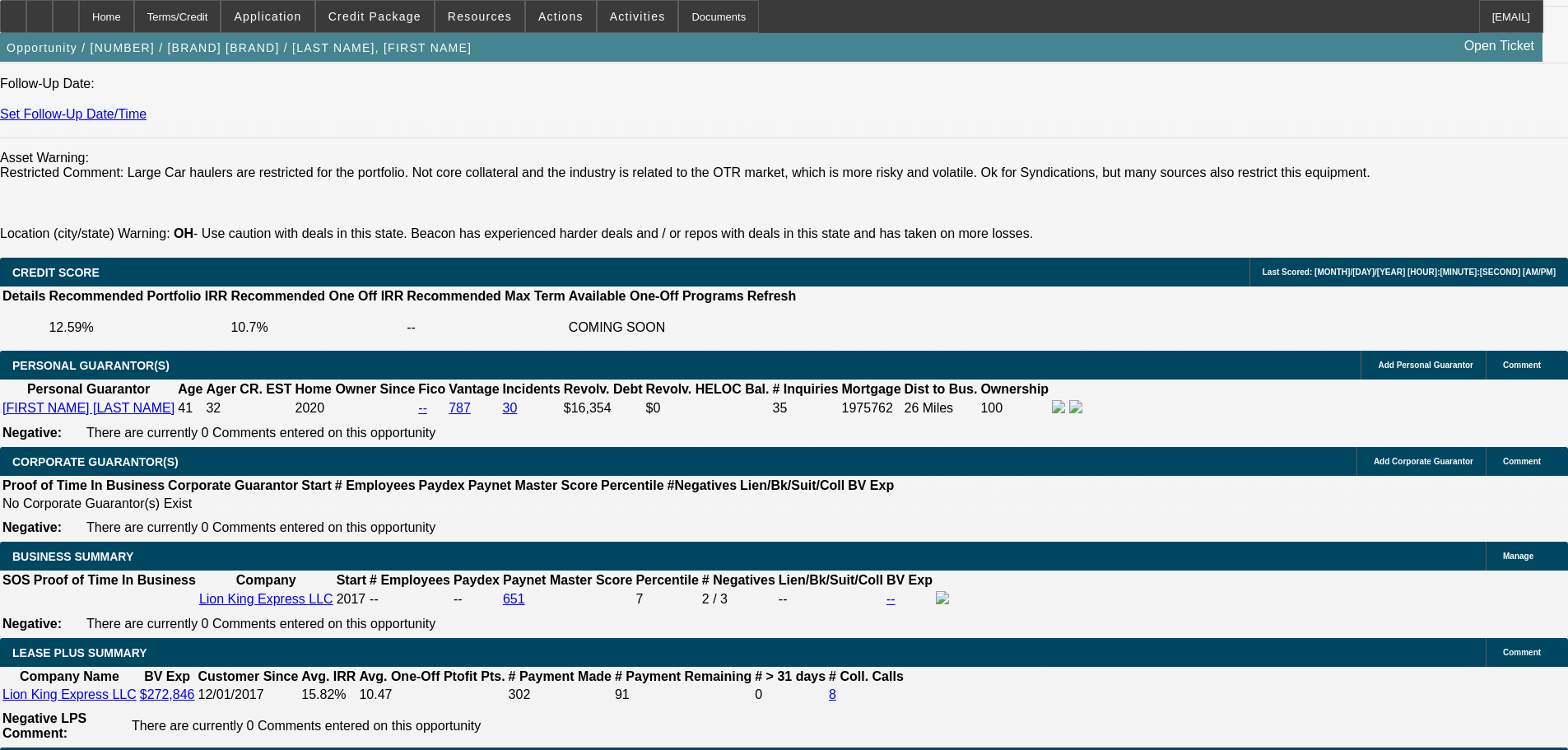 scroll, scrollTop: 2268, scrollLeft: 0, axis: vertical 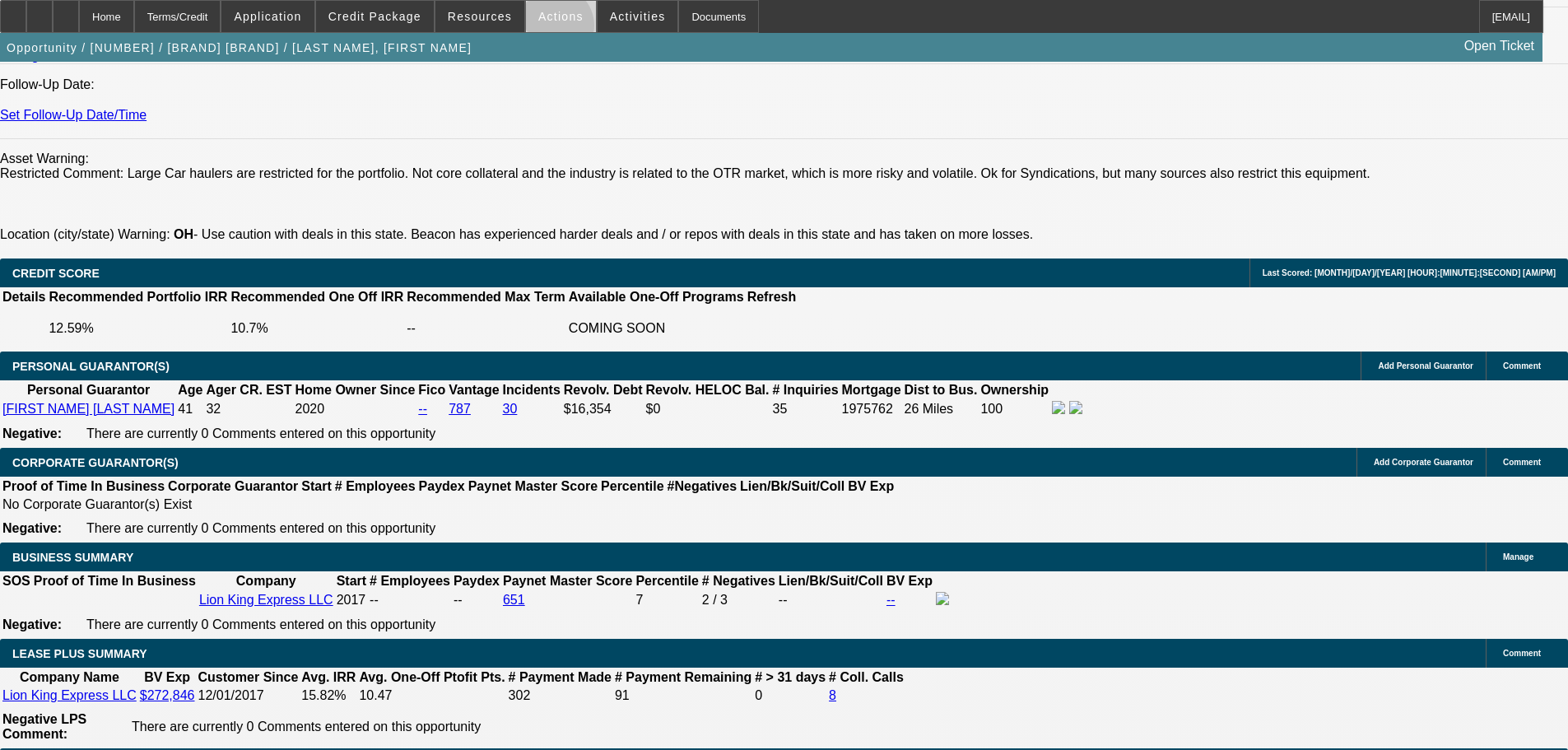 click at bounding box center (561, 16) 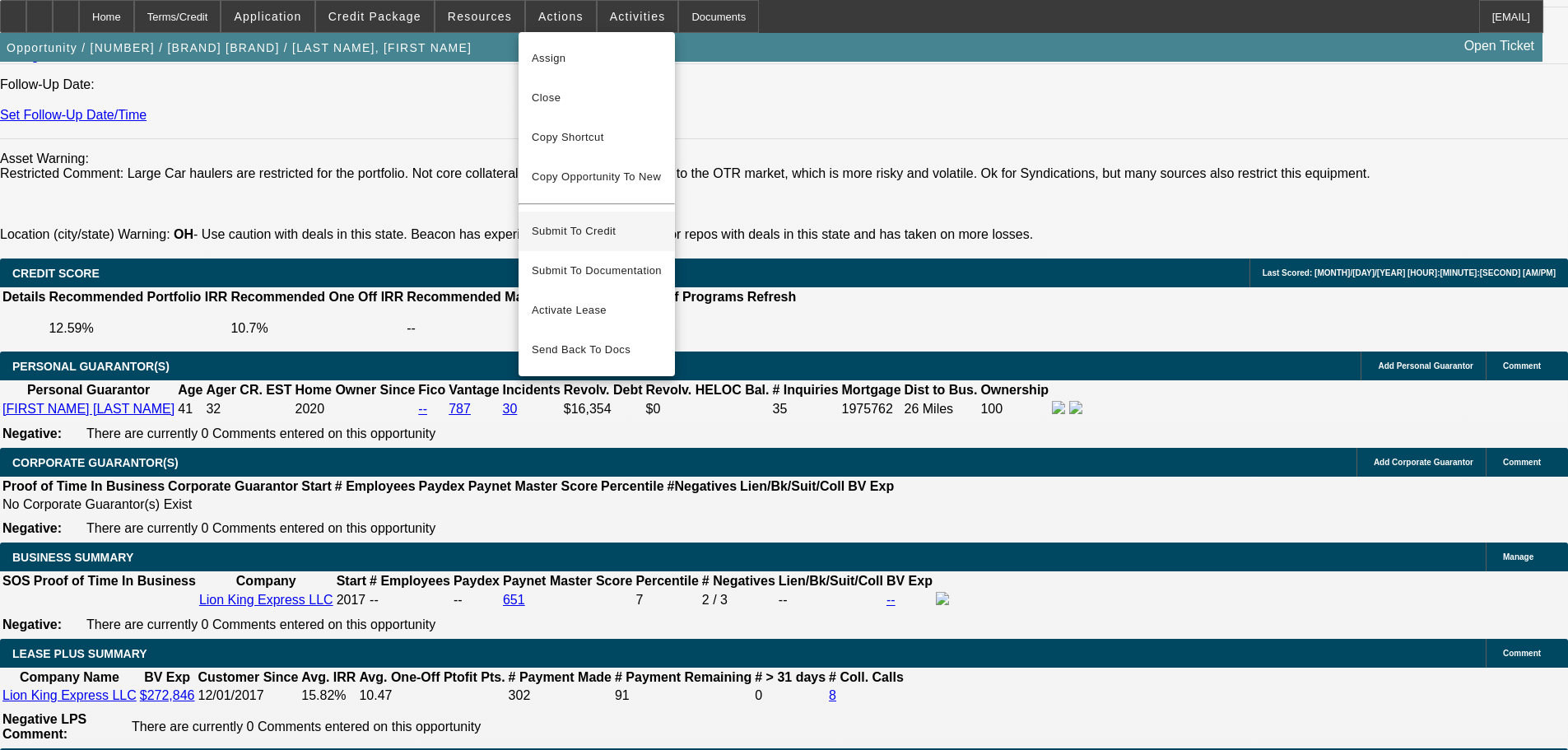 click on "Submit To Credit" at bounding box center [597, 231] 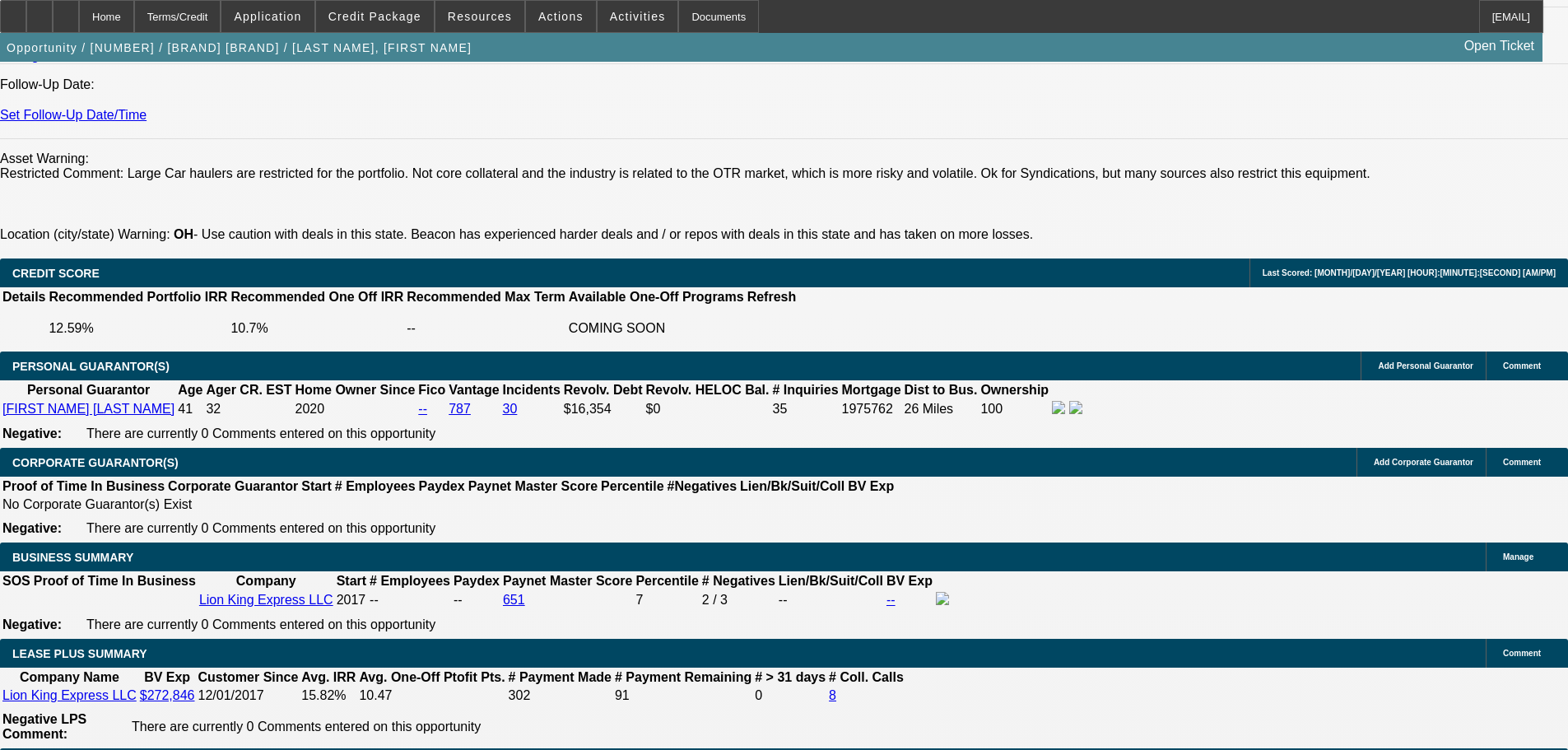 scroll, scrollTop: 0, scrollLeft: 0, axis: both 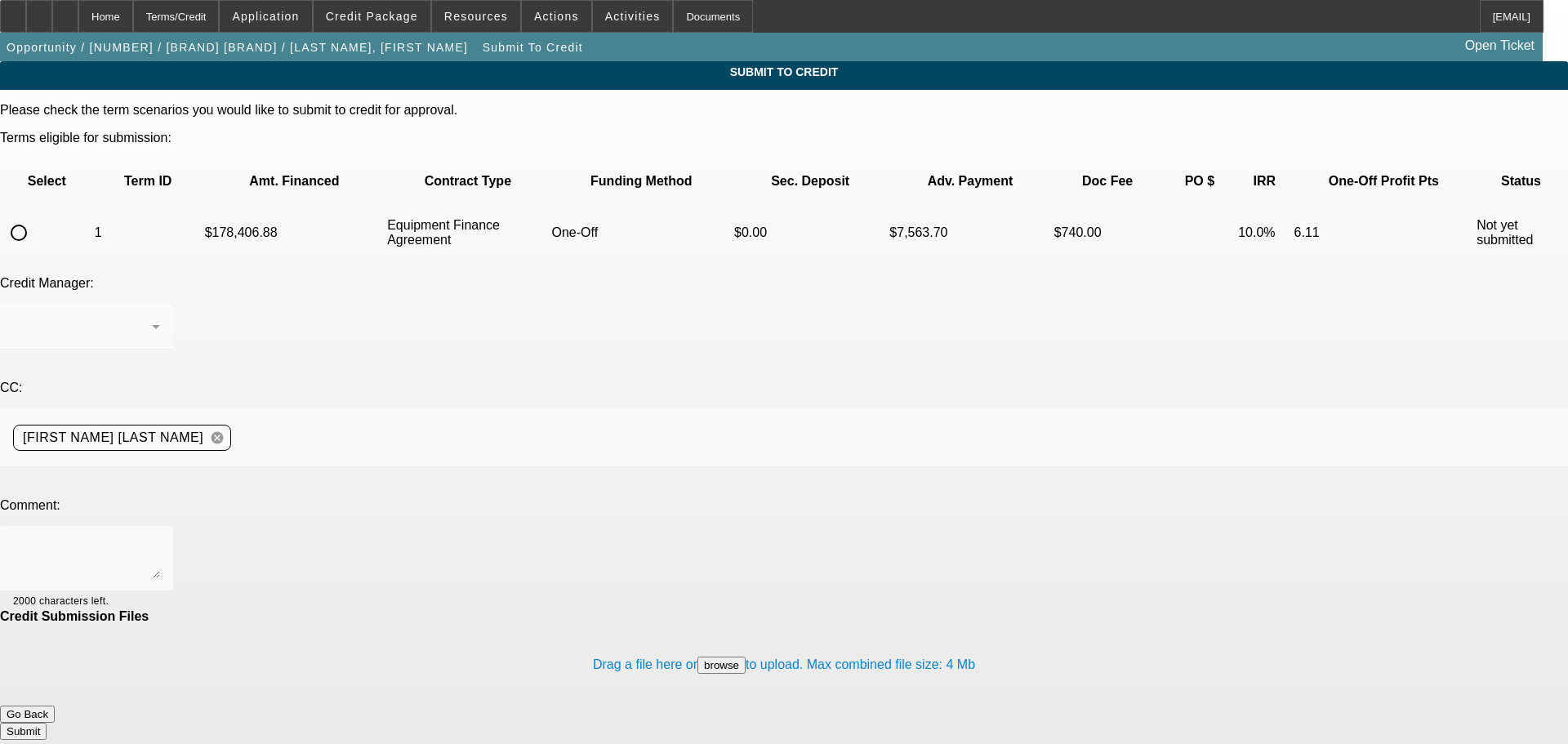 click at bounding box center [19, 233] 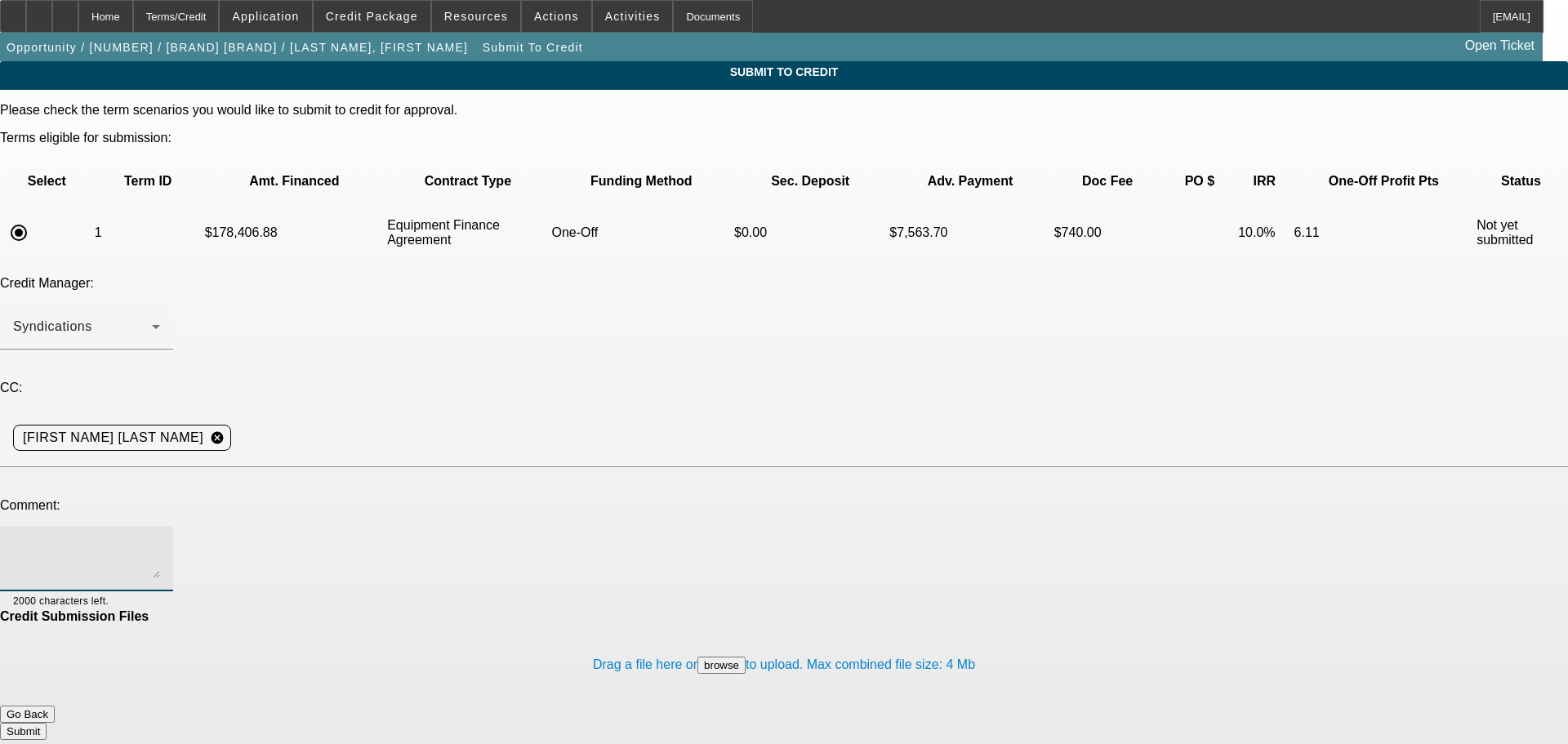 click at bounding box center (87, 559) 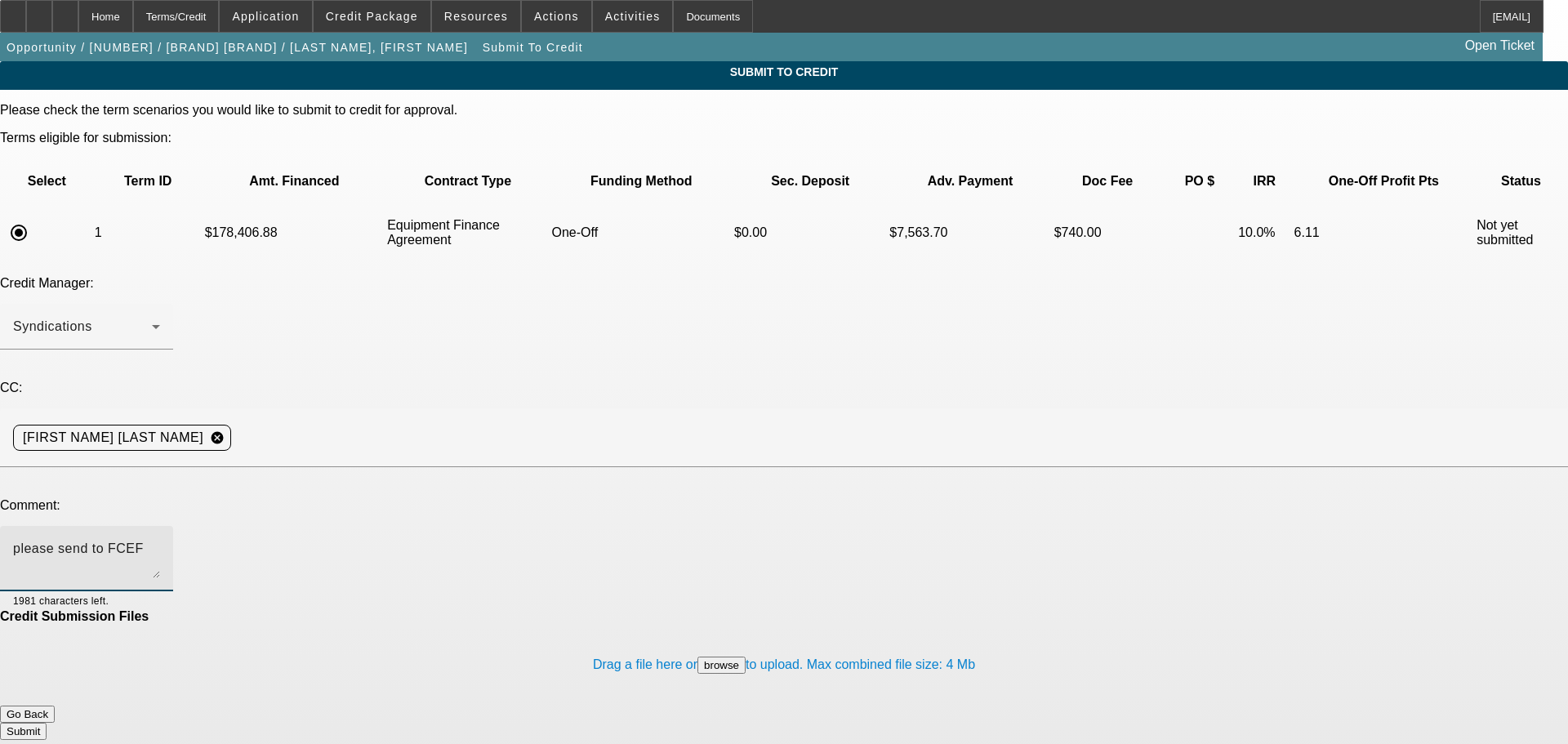 type on "please send to FCEF" 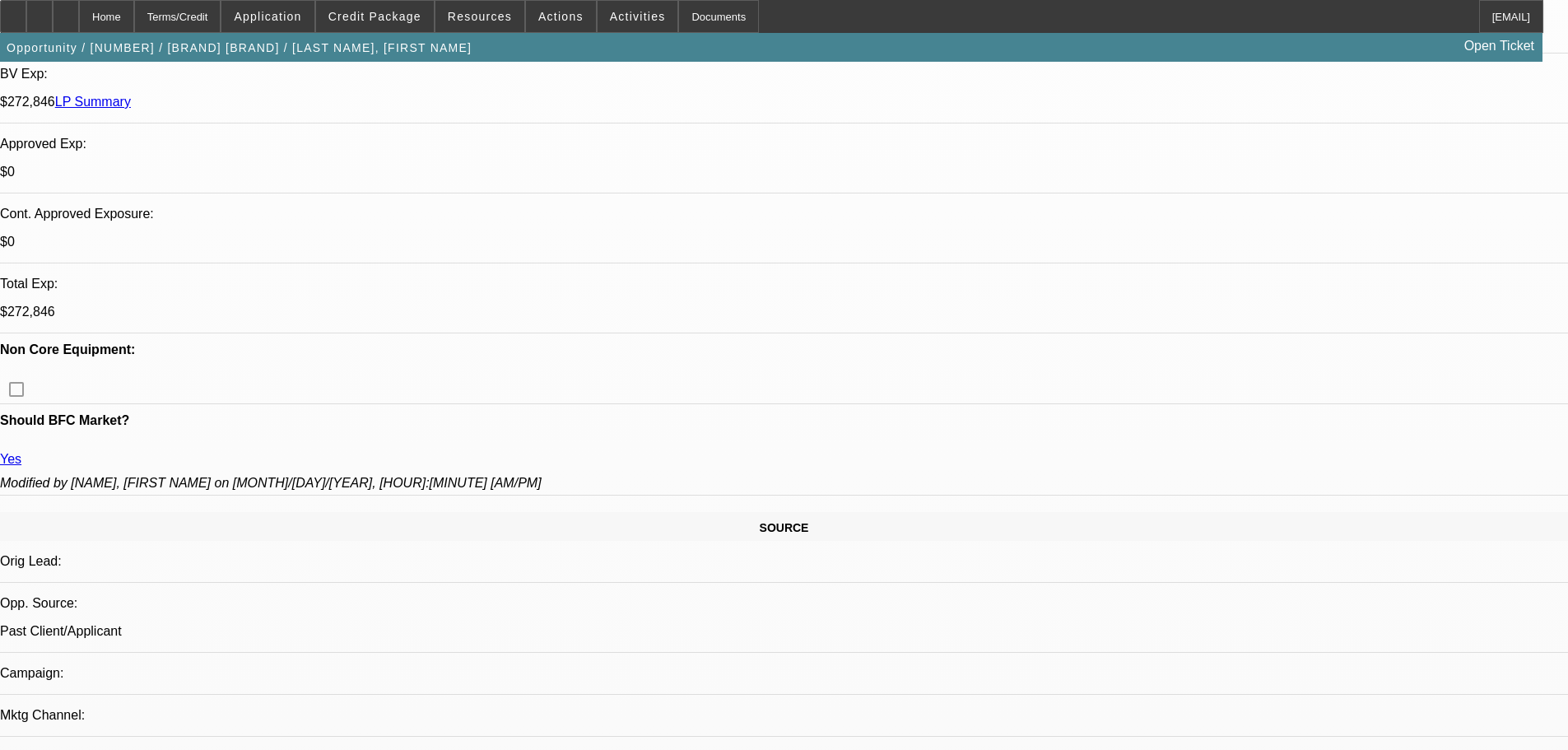 scroll, scrollTop: 576, scrollLeft: 0, axis: vertical 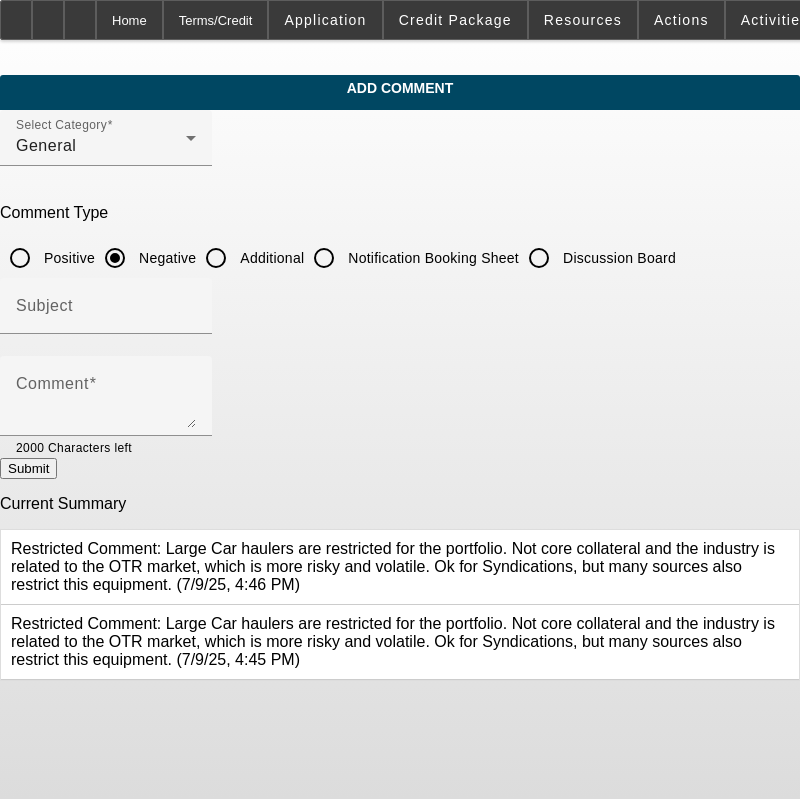 click on "Additional" at bounding box center [216, 258] 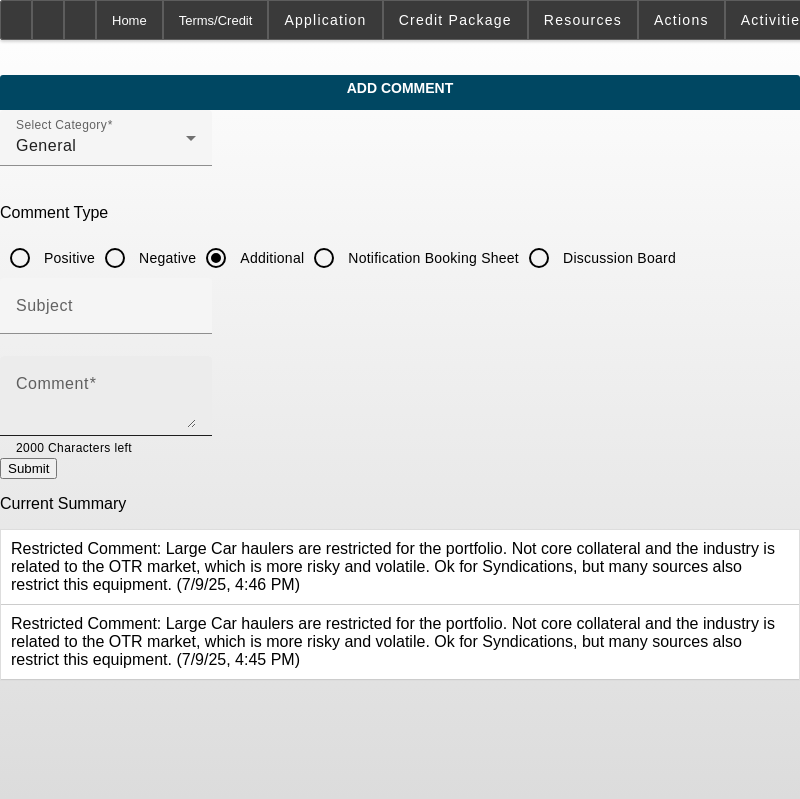 click on "Comment" at bounding box center [106, 396] 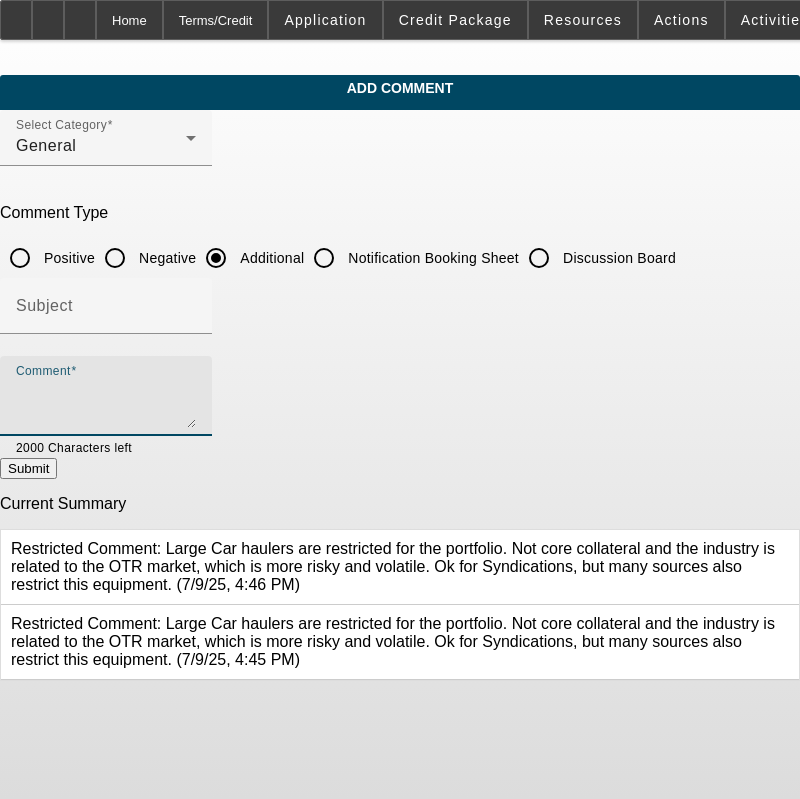 paste on "Lion King Express, LLC commenced operations in February 2017. As an established BFC lessee, the company boasts an impeccable payment history, consistently meeting all financial obligations on time. The customer has recently successfully paid off several contracts with Beacon. Currently, Lion King Express, LLC is seeking to enhance its fleet by acquiring a new Dodge Ram 3500 Crew Cab truck. This truck will be utilized for hauling light-duty trailers in the local area, replacing an older Dodge model with higher mileage. It's important to note that the owner/personal guarantor's name has been changed from [NAME] to [NAME]. Documentation, including a copy of [NAME]'s new driver's license, has been provided and is available in the file along with documentation showing that the liens showing on D&B have been" 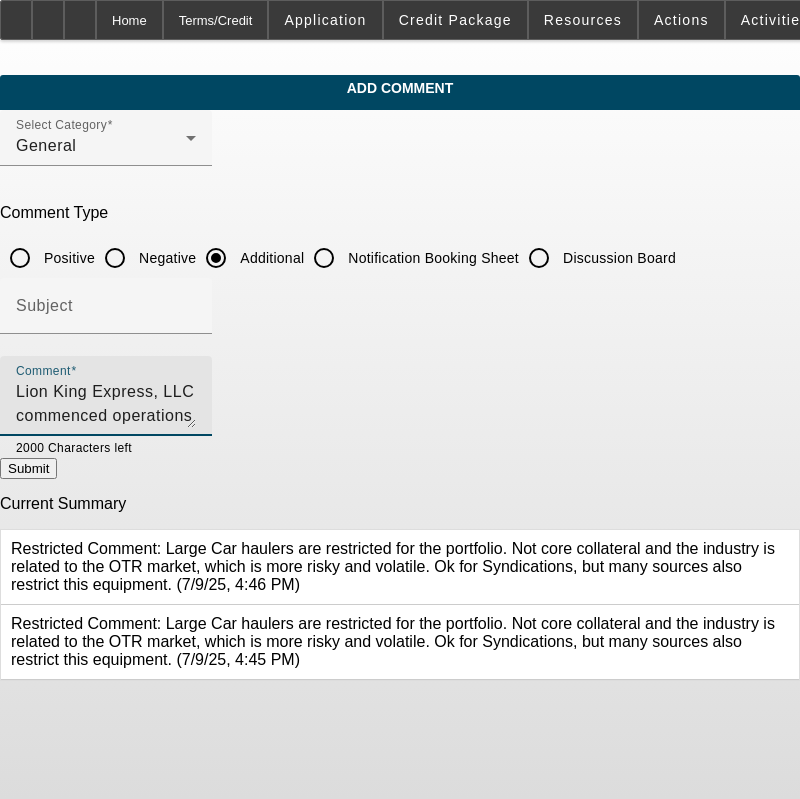scroll, scrollTop: 139, scrollLeft: 0, axis: vertical 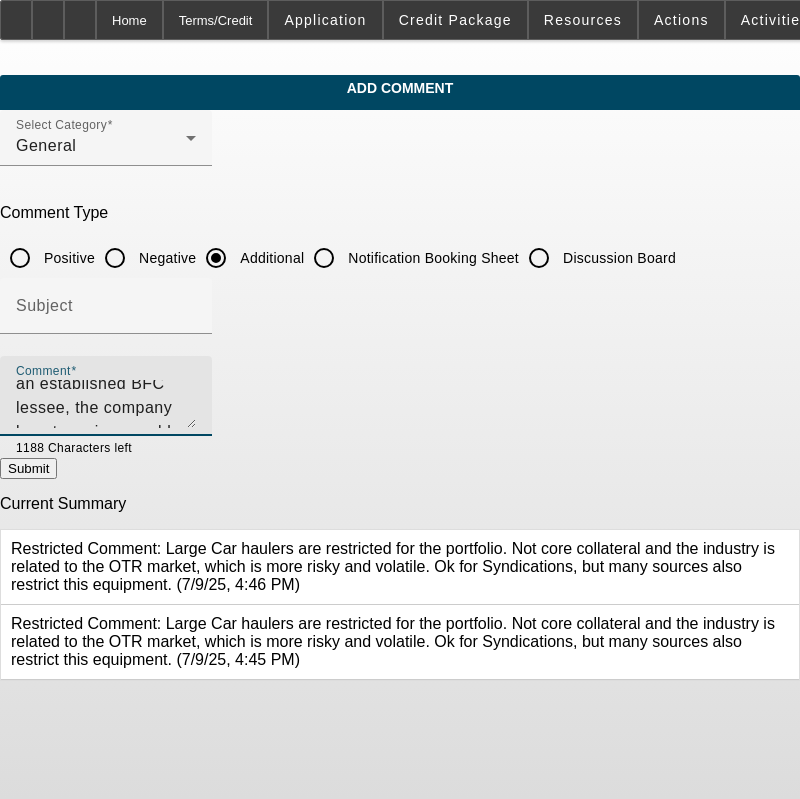 click on "Lion King Express, LLC commenced operations in February 2017. As an established BFC lessee, the company boasts an impeccable payment history, consistently meeting all financial obligations on time. The customer has recently successfully paid off several contracts with Beacon. Currently, Lion King Express, LLC is seeking to enhance its fleet by acquiring a new Dodge Ram 3500 Crew Cab truck. This truck will be utilized for hauling light-duty trailers in the local area, replacing an older Dodge model with higher mileage. It's important to note that the owner/personal guarantor's name has been changed from [NAME] to [NAME]. Documentation, including a copy of [NAME]'s new driver's license, has been provided and is available in the file along with documentation showing that the liens showing on D&B have been" at bounding box center [106, 404] 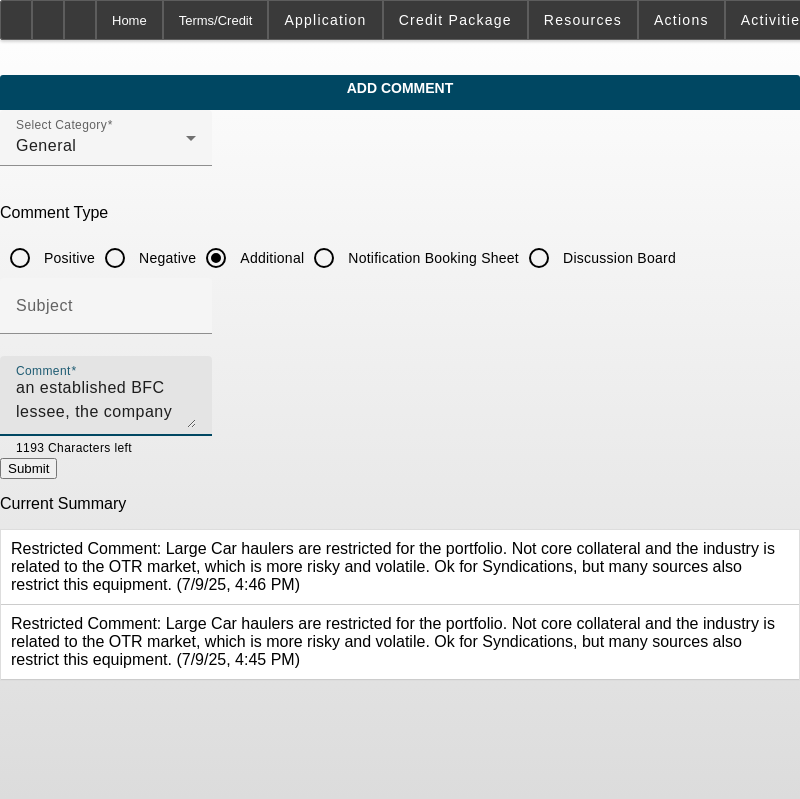 click on "Lion King Express, LLC commenced operations in February 2017. As an established BFC lessee, the company boasts an impeccable payment history, consistently meeting all financial obligations on time. The customer has recently successfully paid off several contracts with Beacon. Currently, Lion King Express, LLC is seeking to enhance its fleet by acquiring two new trailers for their business. These will be utilized for hauling light-duty trailers in the local area, replacing an older Dodge model with higher mileage. It's important to note that the owner/personal guarantor's name has been changed from [PERSON] to [PERSON]. Documentation, including a copy of [PERSON]'s new driver's license, has been provided and is available in the file along with documentation showing that the liens showing on D&B have been" at bounding box center (106, 404) 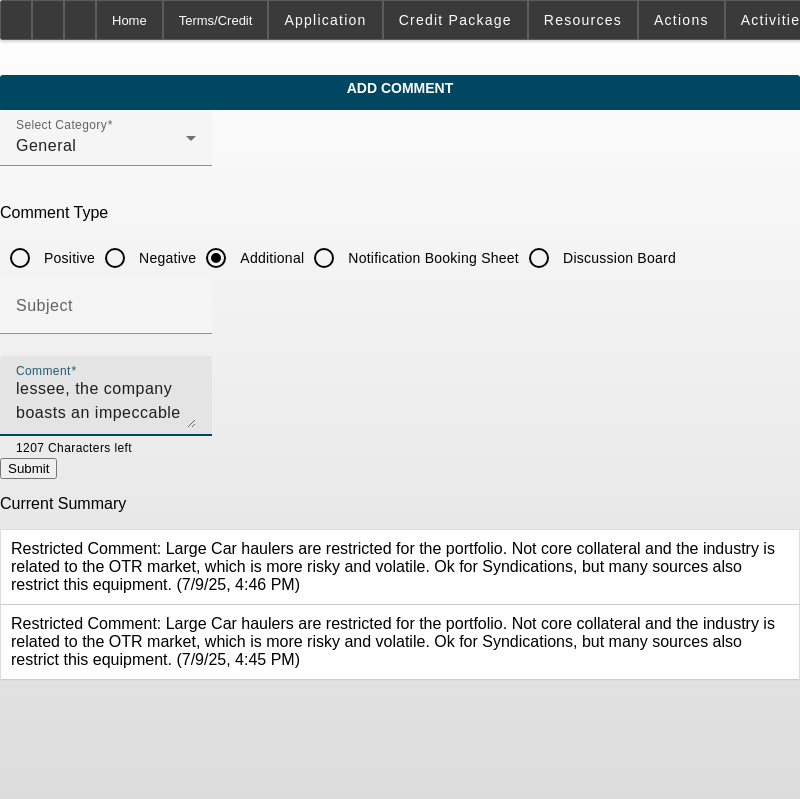 scroll, scrollTop: 116, scrollLeft: 0, axis: vertical 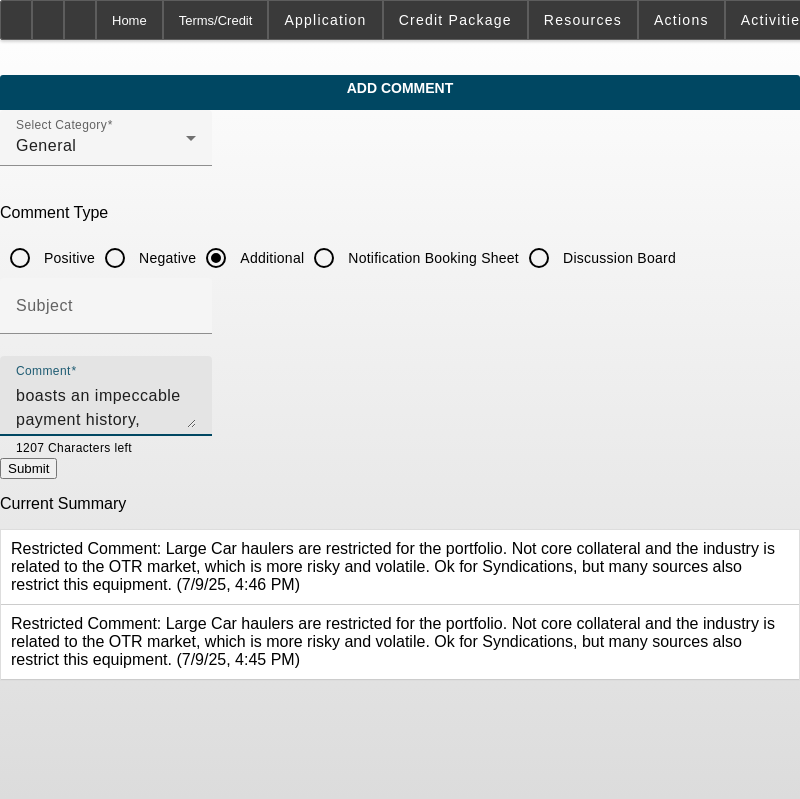 click on "Lion King Express, LLC commenced operations in February 2017. As an established BFC lessee, the company boasts an impeccable payment history, consistently meeting all financial obligations on time. The customer has recently successfully paid off several contracts with Beacon. Currently, Lion King Express, LLC is seeking to enhance its fleet by acquiring two new trailers for their business. These will be utilized for hauling light-duty trucks and cars from local auctions to the local car dealerships. It's important to note that the owner/personal guarantor's name has been changed from [NAME] to [NAME]. Documentation, including a copy of [NAME]'s new driver's license, has been provided and is available in the file along with documentation showing that the liens showing on D&B have been" at bounding box center (106, 404) 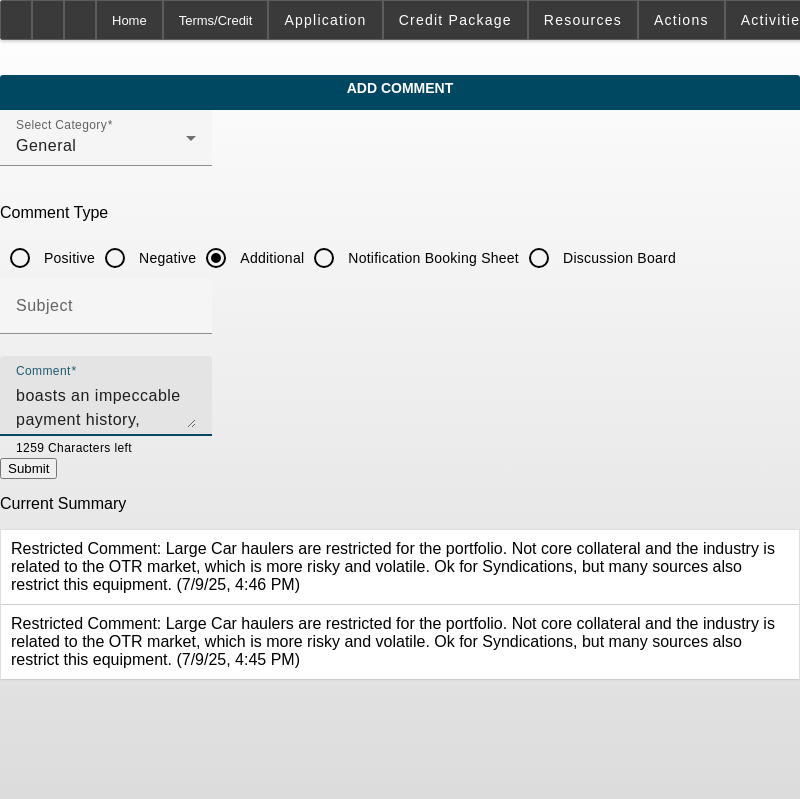 click on "Lion King Express, LLC commenced operations in February 2017. As an established BFC lessee, the company boasts an impeccable payment history, consistently meeting all financial obligations on time. The customer has recently successfully paid off several contracts with Beacon. Currently, Lion King Express, LLC is seeking to enhance its fleet by acquiring two new trailers for their business. These will be utilized for hauling light-duty trucks and cars from local auctions to the local car dealerships. It's important to note that the owner/personal guarantor's name has been changed from [NAME] to [NAME]. Documentation has been provided and is available in the file along with documentation showing that the liens showing on D&B have been" at bounding box center [106, 404] 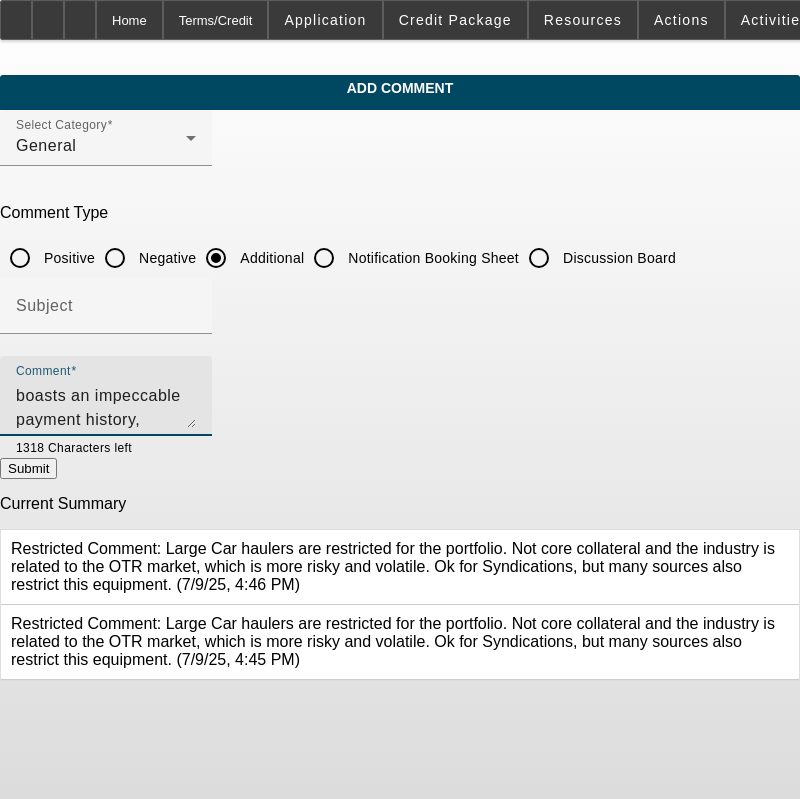 scroll, scrollTop: 96, scrollLeft: 0, axis: vertical 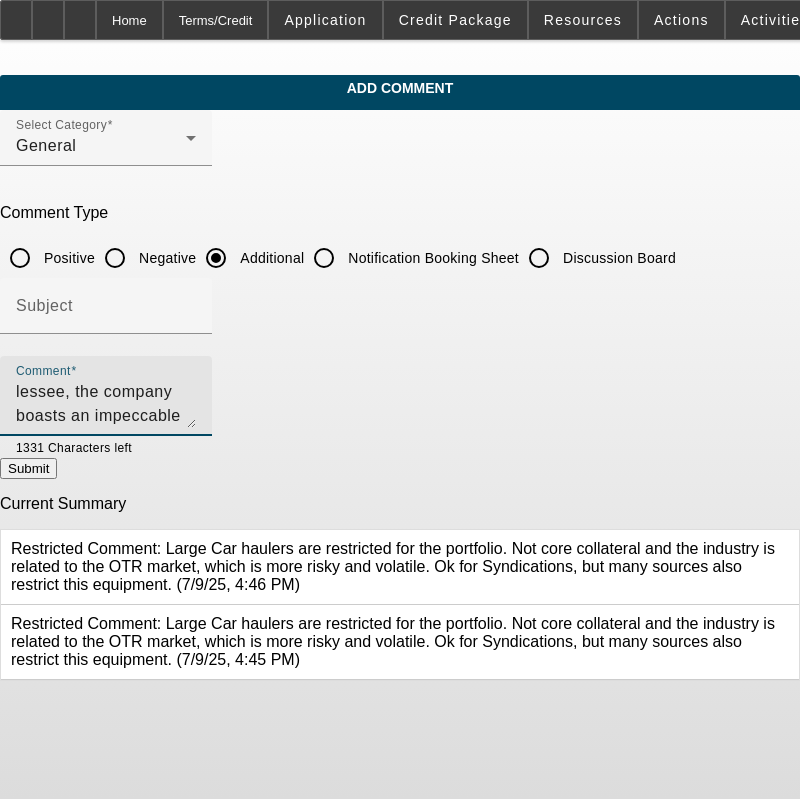type on "Lion King Express, LLC commenced operations in [MONTH] [YEAR]. As an established BFC lessee, the company boasts an impeccable payment history, consistently meeting all financial obligations on time. The customer has recently successfully paid off several contracts with Beacon. Currently, Lion King Express, LLC is seeking to enhance its fleet by acquiring two new trailers for their business. These will be utilized for hauling light-duty trucks and cars from local auctions to the local car dealerships. It's important to note that the owner/personal guarantor's name has been changed from [NAME] to [NAME]. Documentation has been provided and is available in the file." 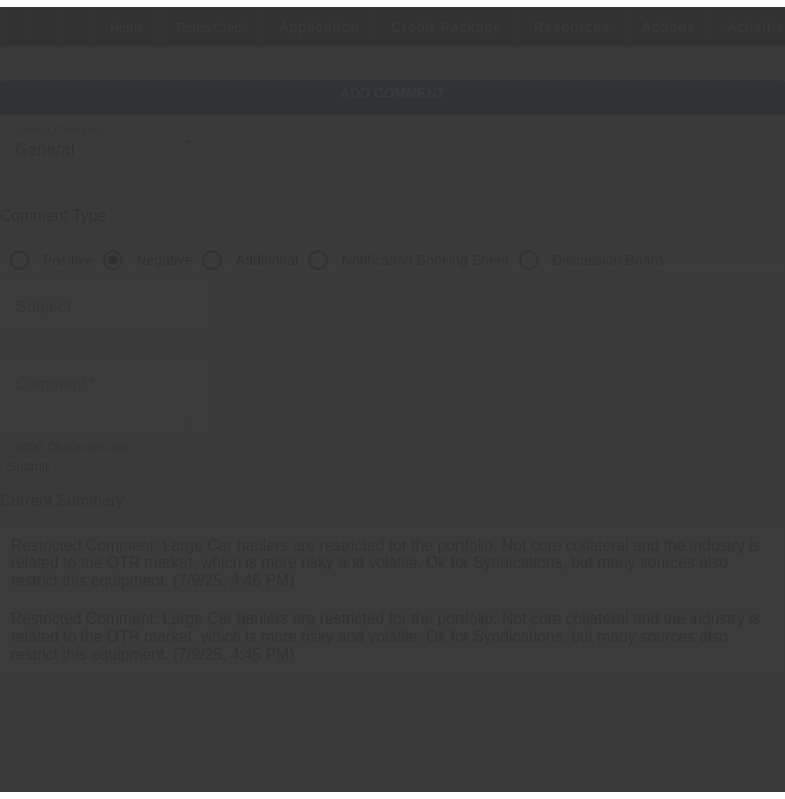scroll, scrollTop: 0, scrollLeft: 0, axis: both 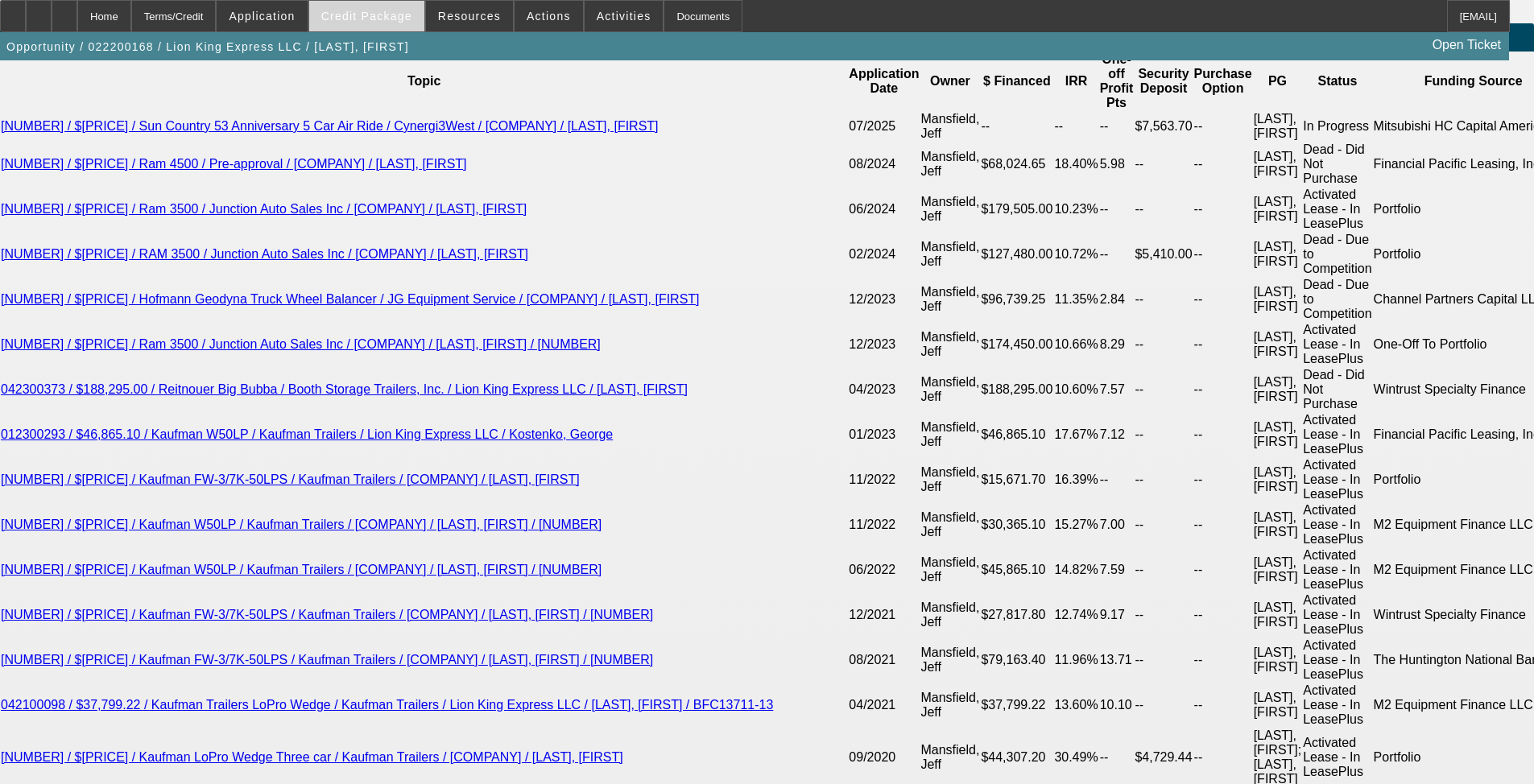 click on "Credit Package" at bounding box center [366, 16] 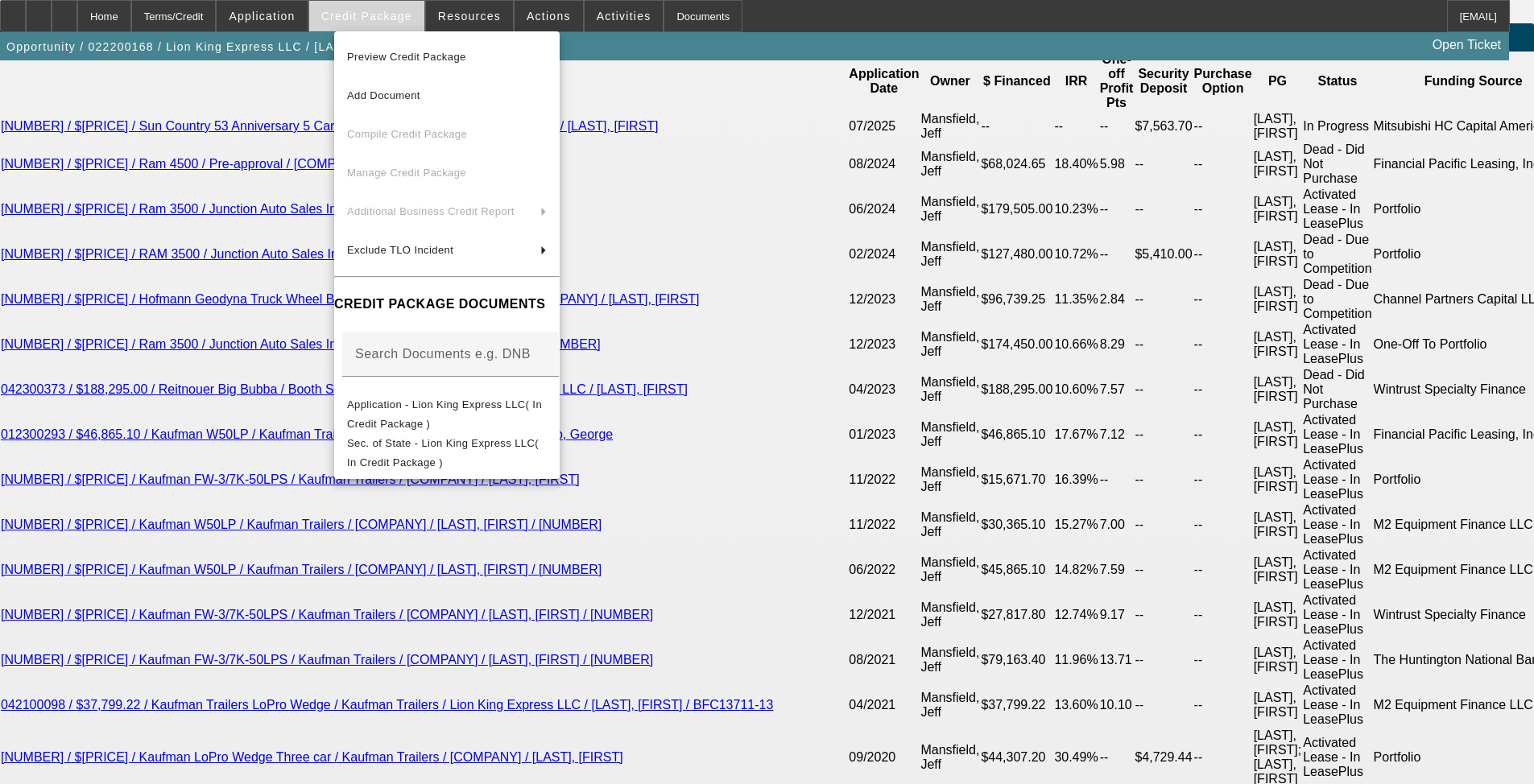click at bounding box center [767, 392] 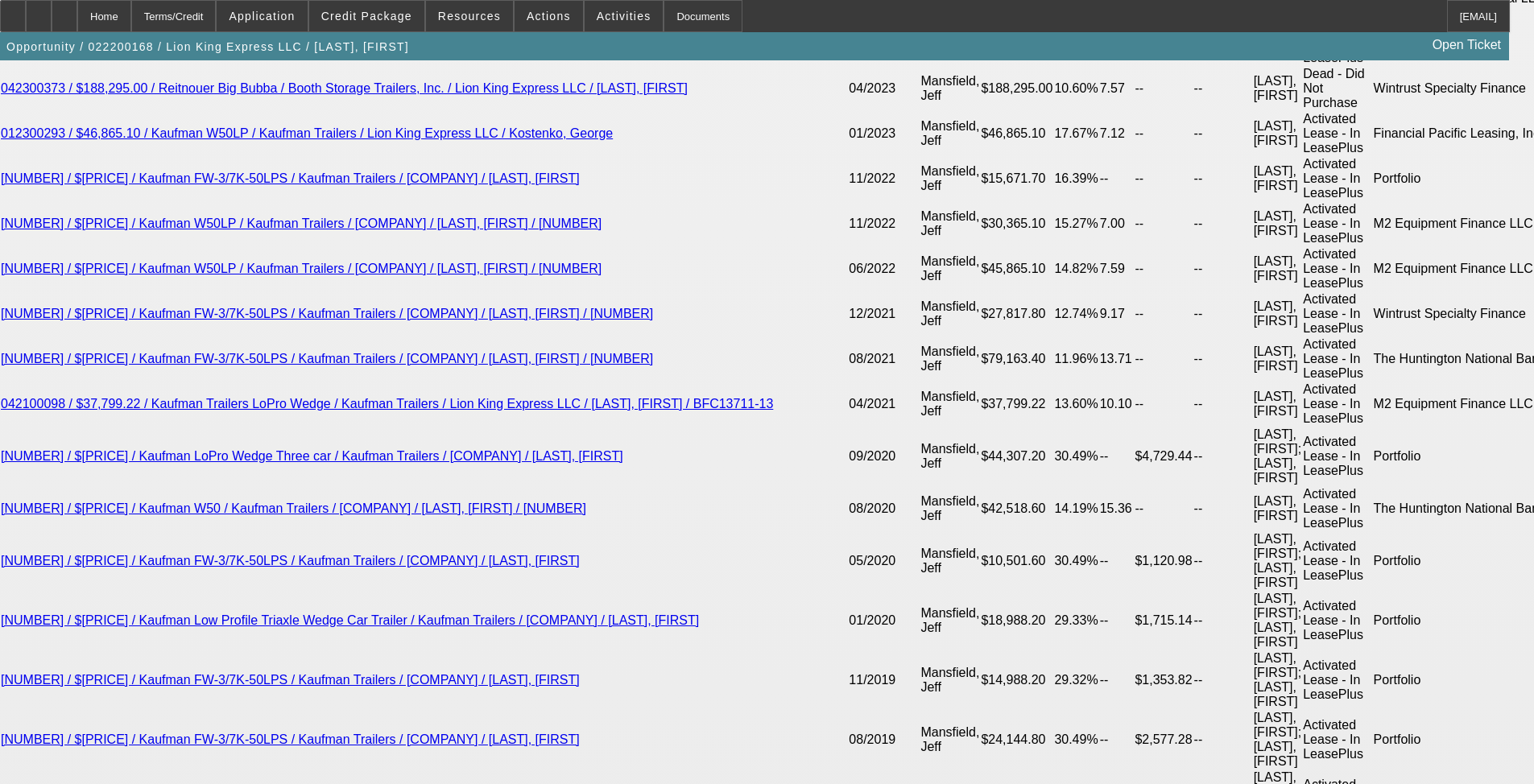 scroll, scrollTop: 3462, scrollLeft: 0, axis: vertical 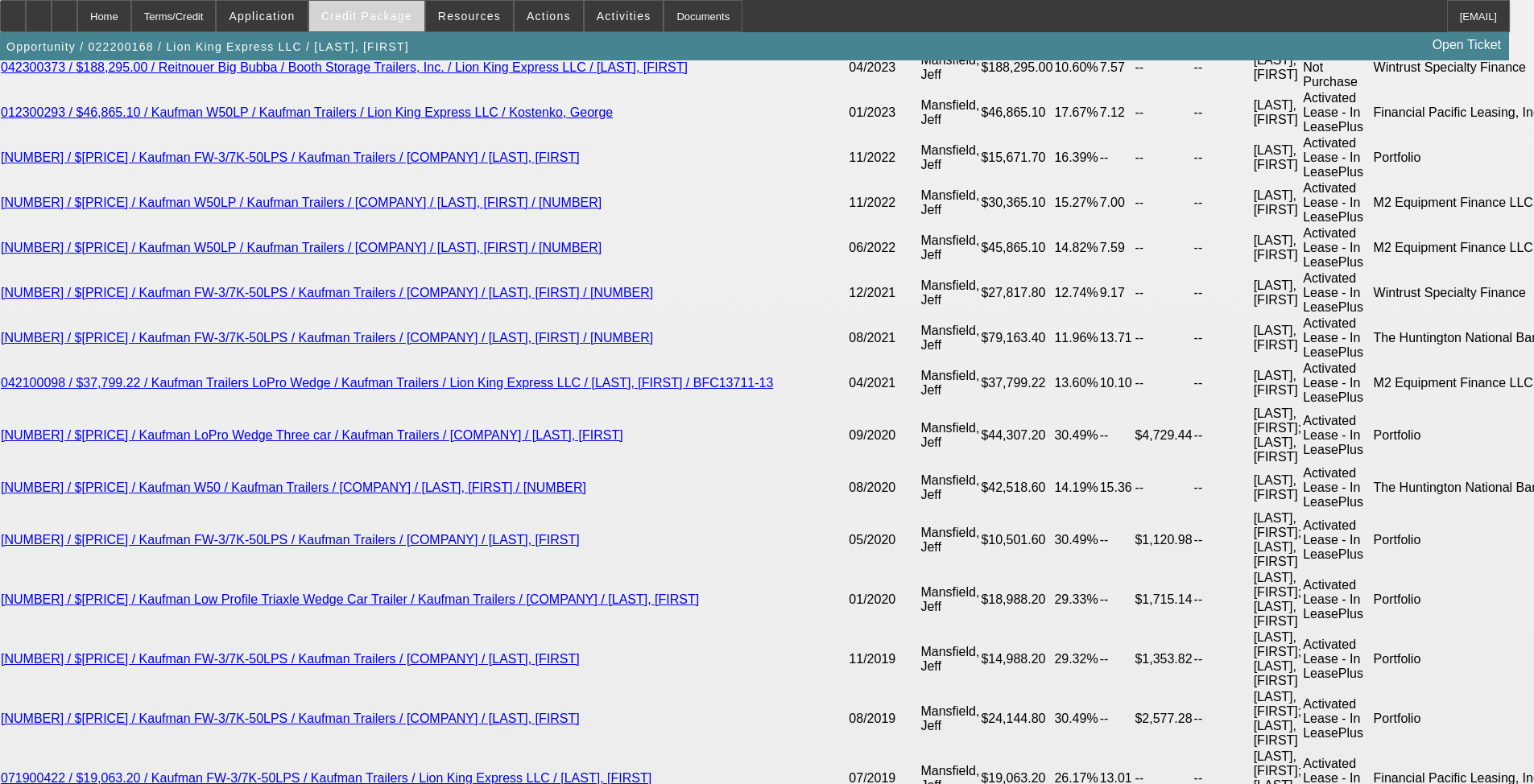 click at bounding box center (366, 16) 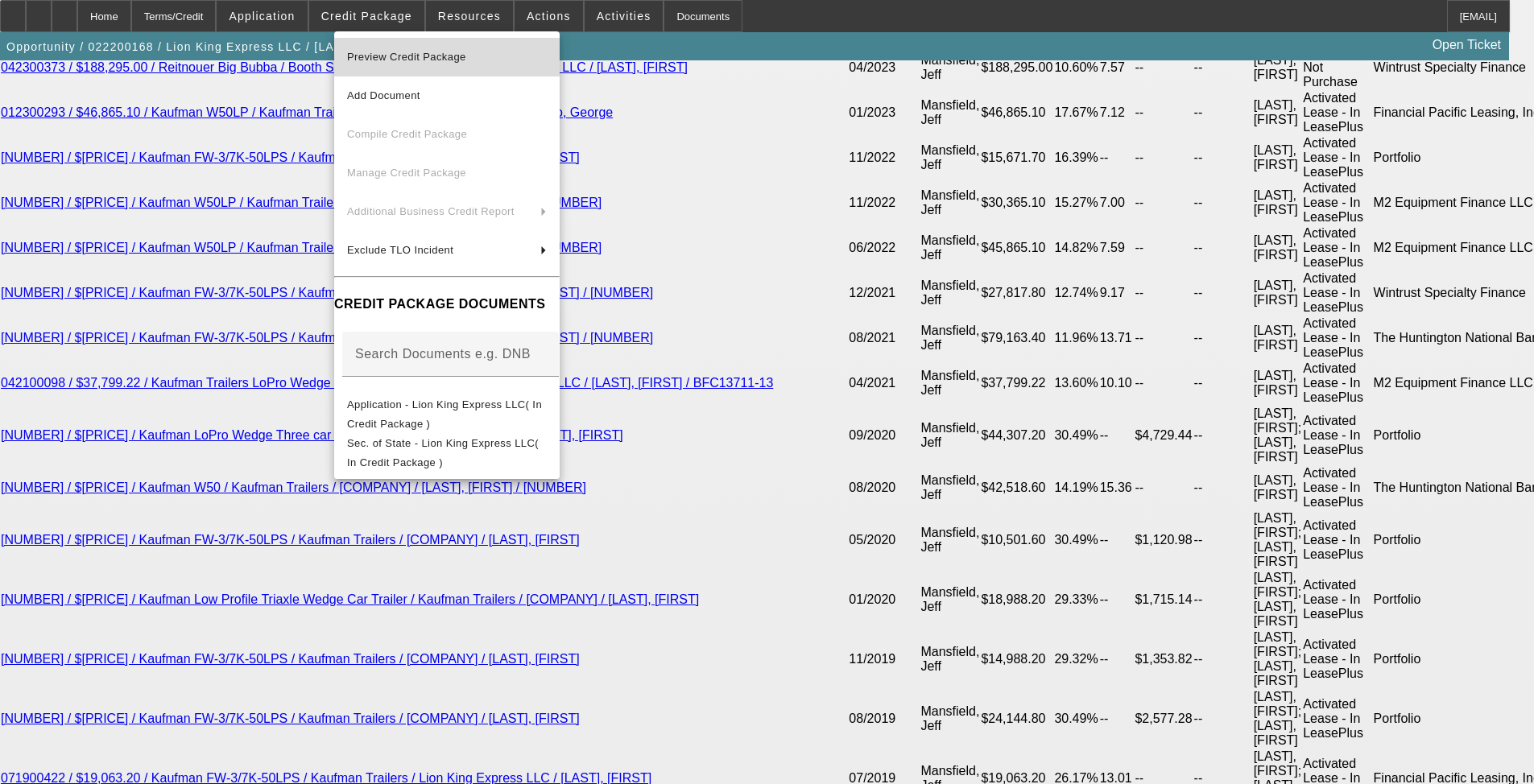 click on "Preview Credit Package" at bounding box center (407, 56) 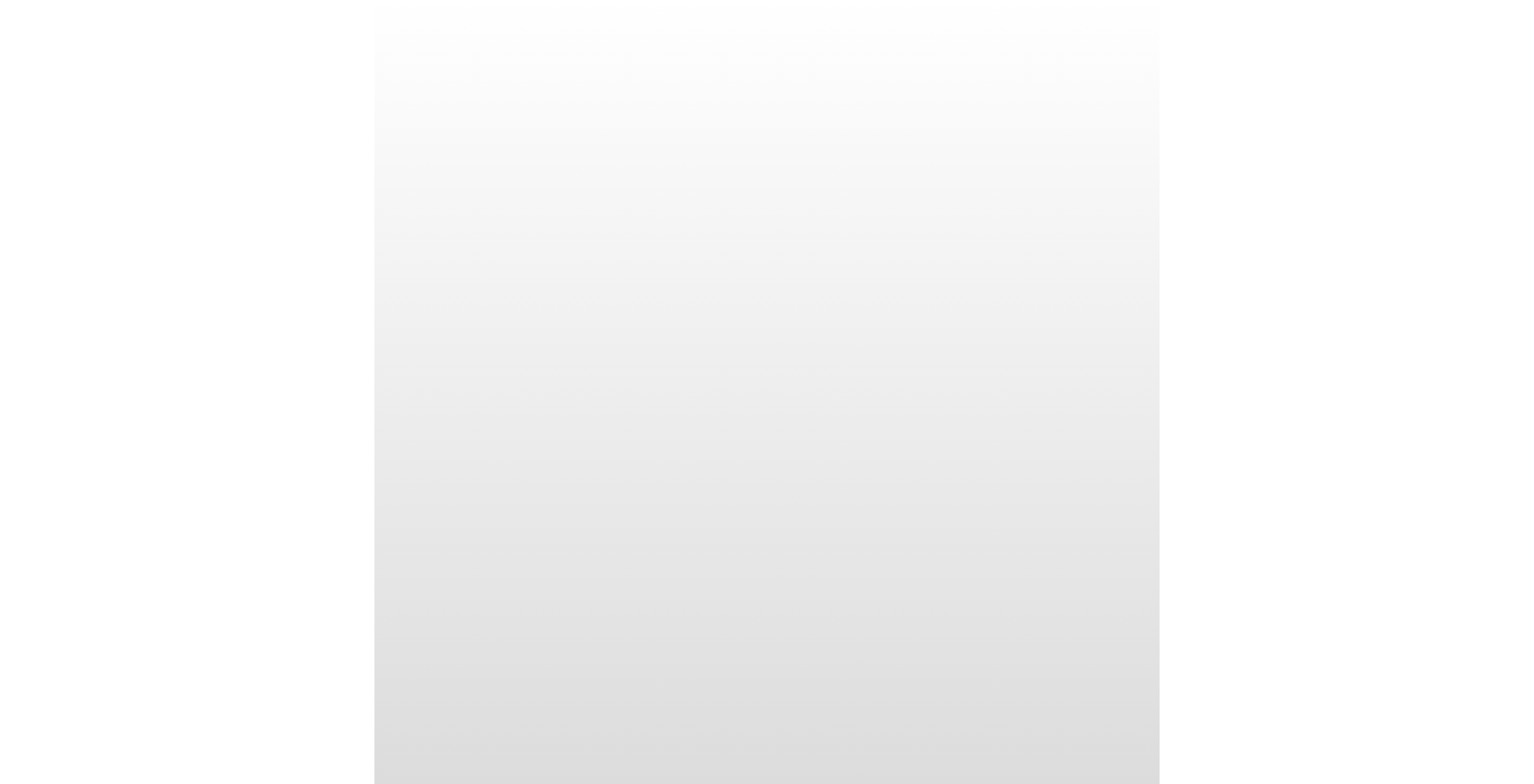scroll, scrollTop: 0, scrollLeft: 0, axis: both 